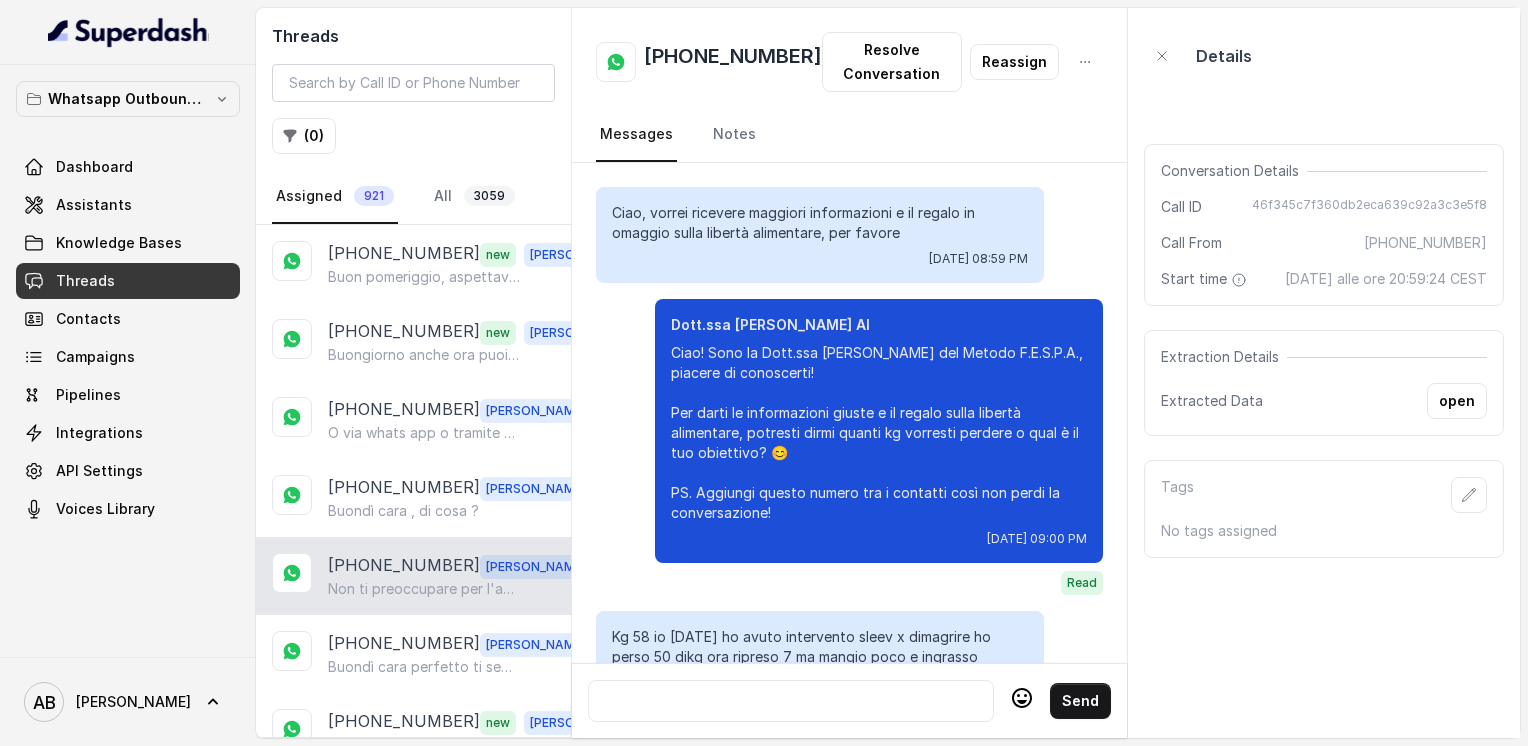 scroll, scrollTop: 0, scrollLeft: 0, axis: both 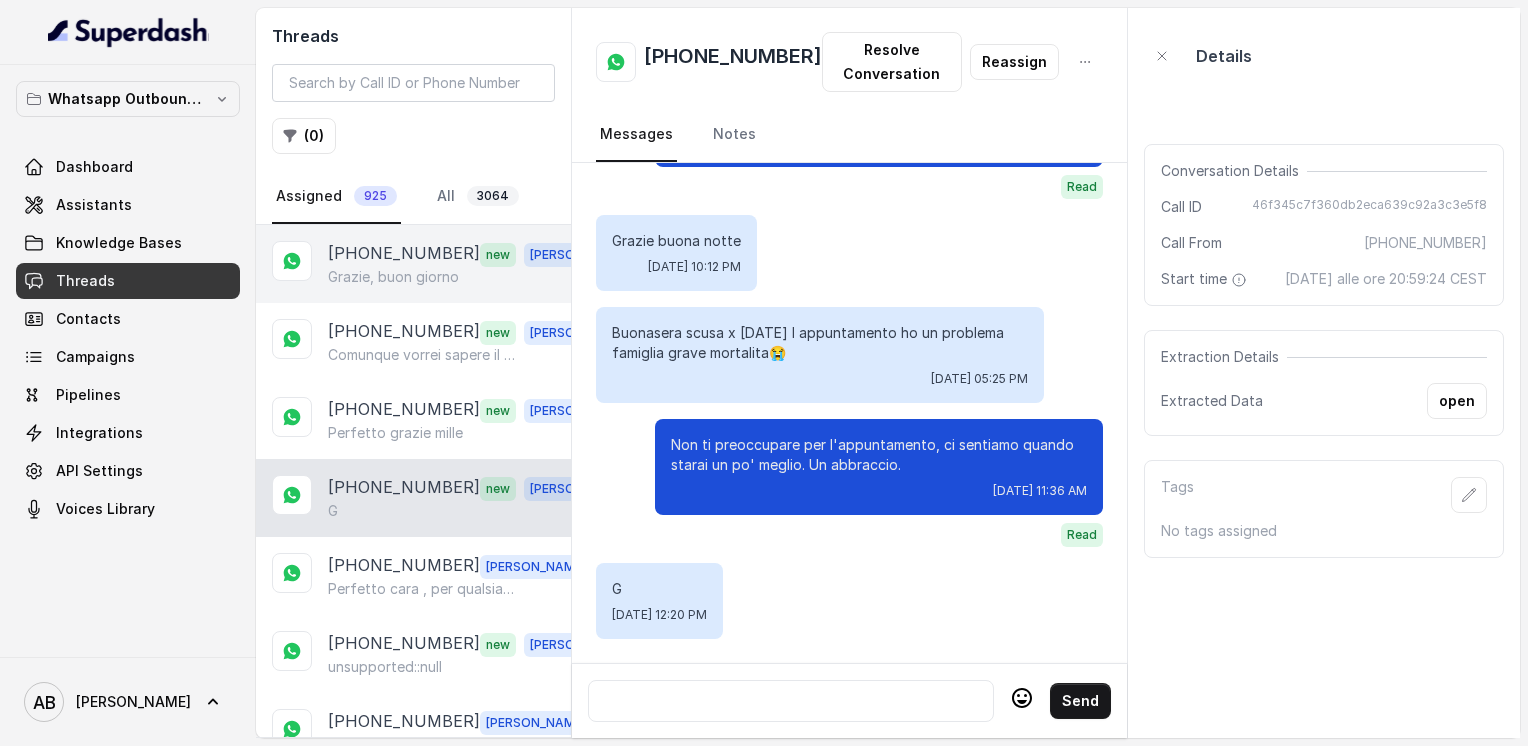 click on "Grazie, buon giorno" at bounding box center [393, 277] 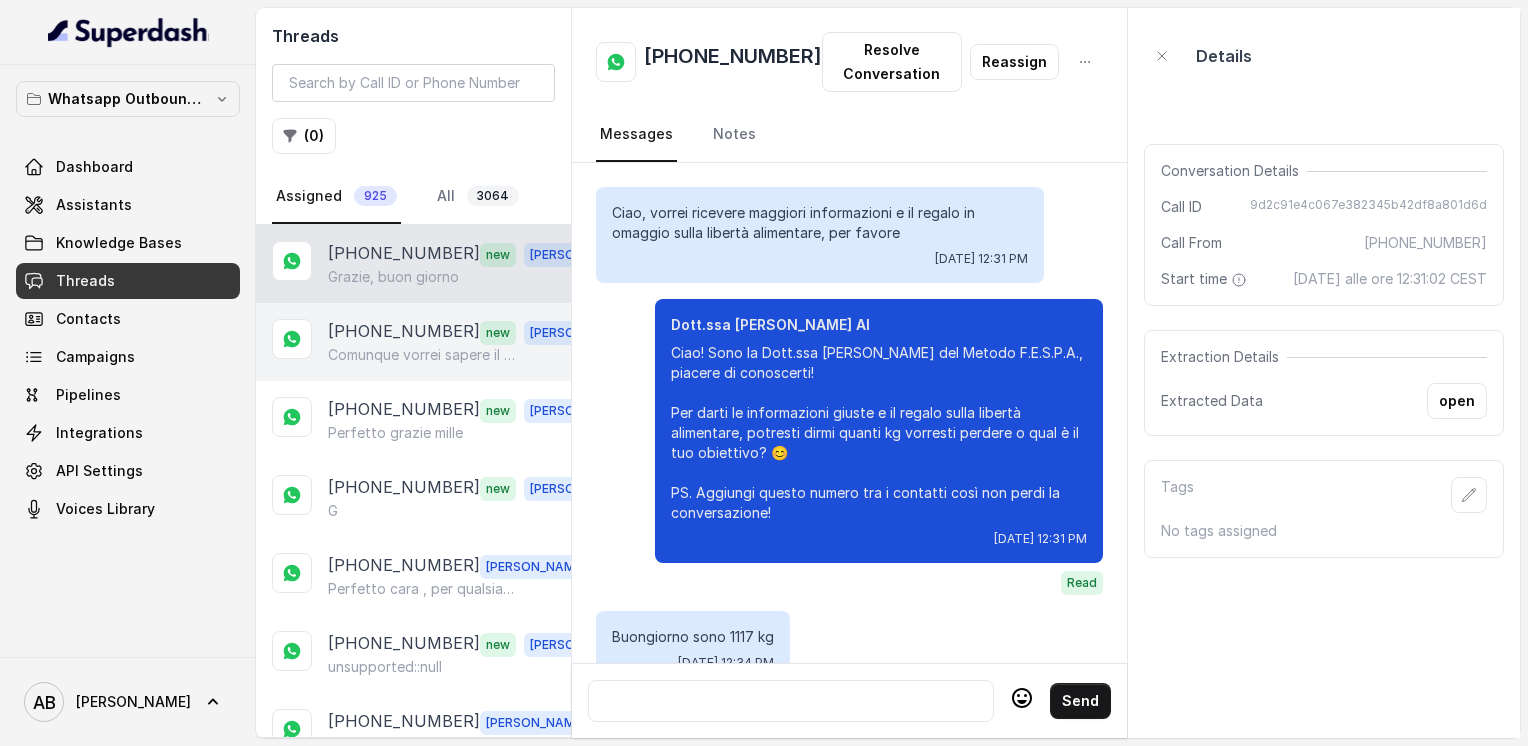 scroll, scrollTop: 2144, scrollLeft: 0, axis: vertical 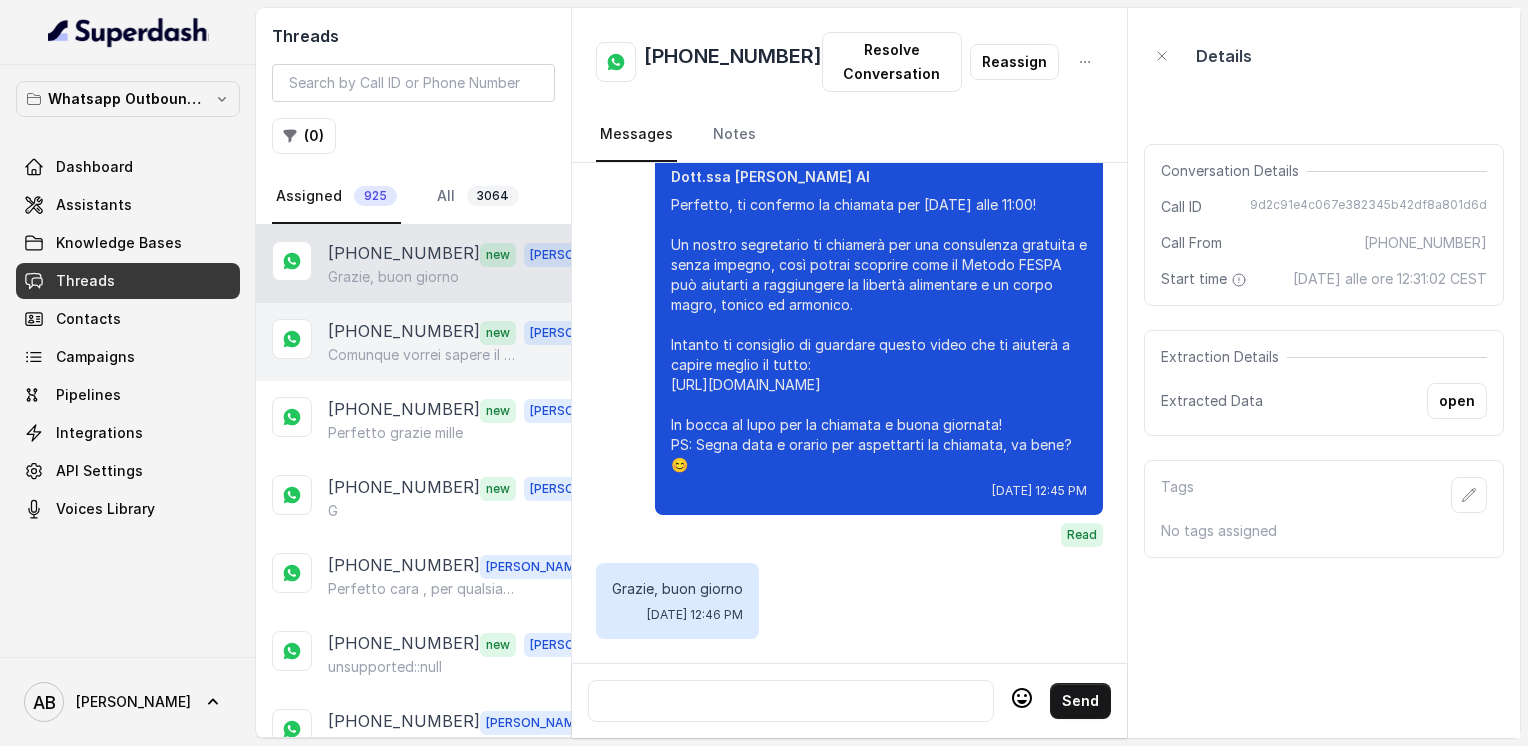 click on "[PHONE_NUMBER]" at bounding box center (404, 332) 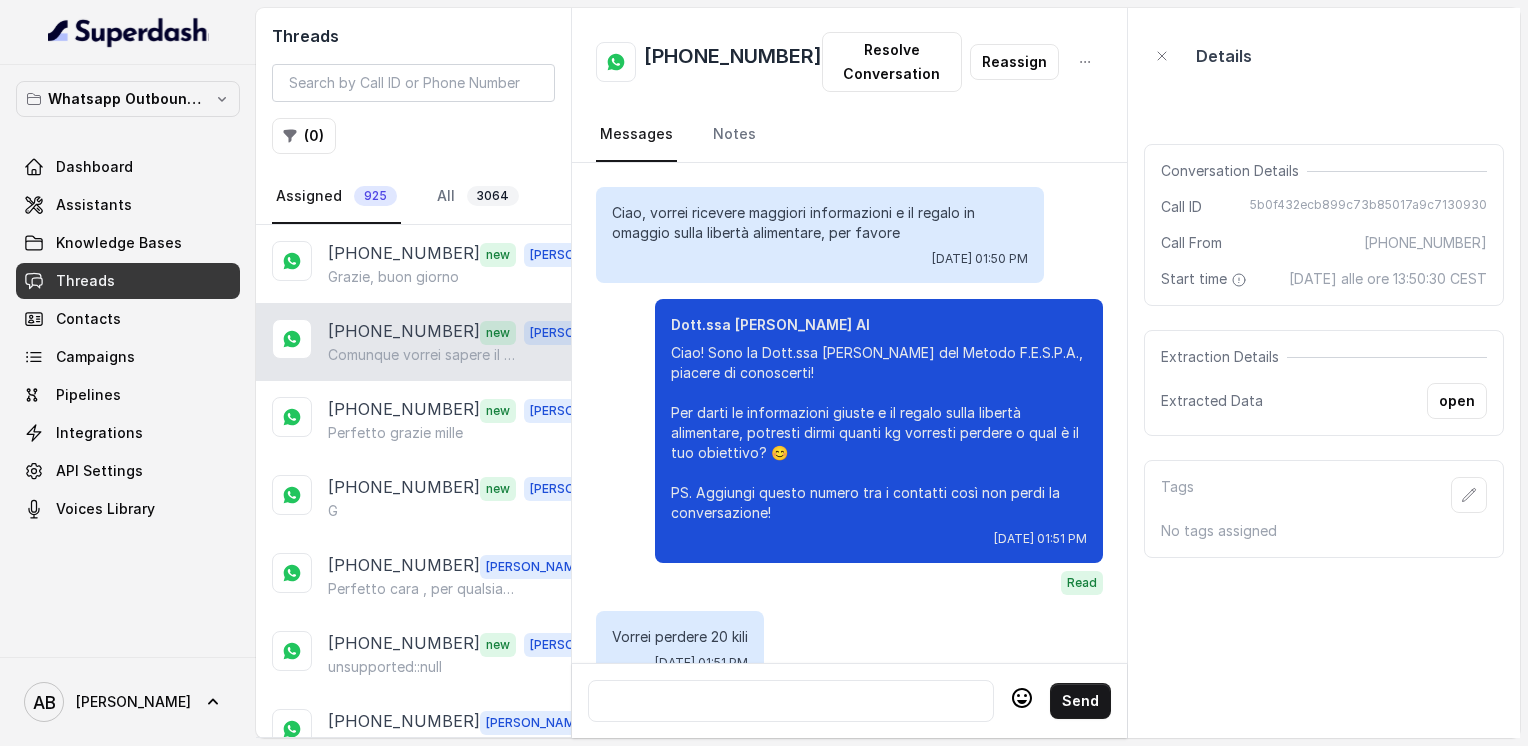 scroll, scrollTop: 3272, scrollLeft: 0, axis: vertical 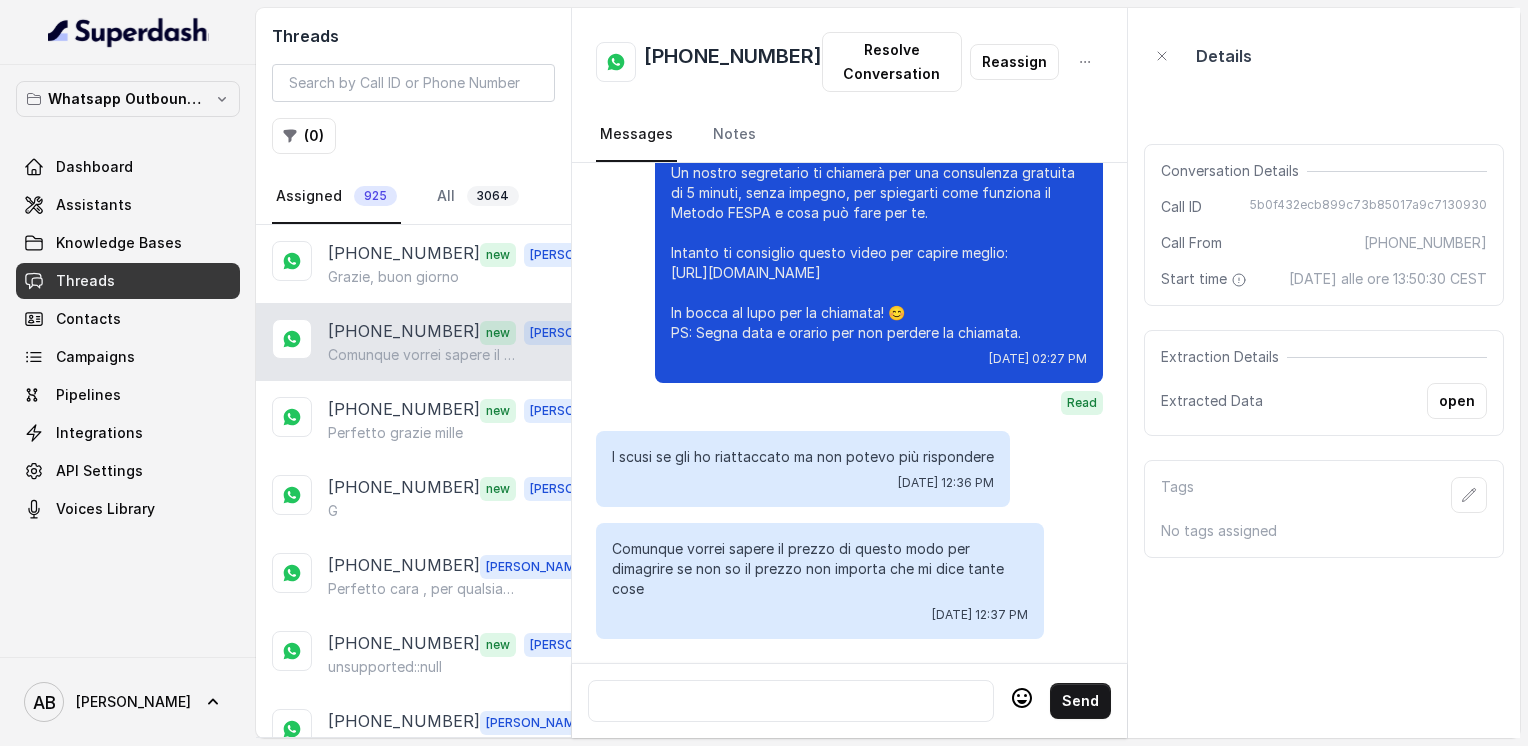 click at bounding box center (791, 701) 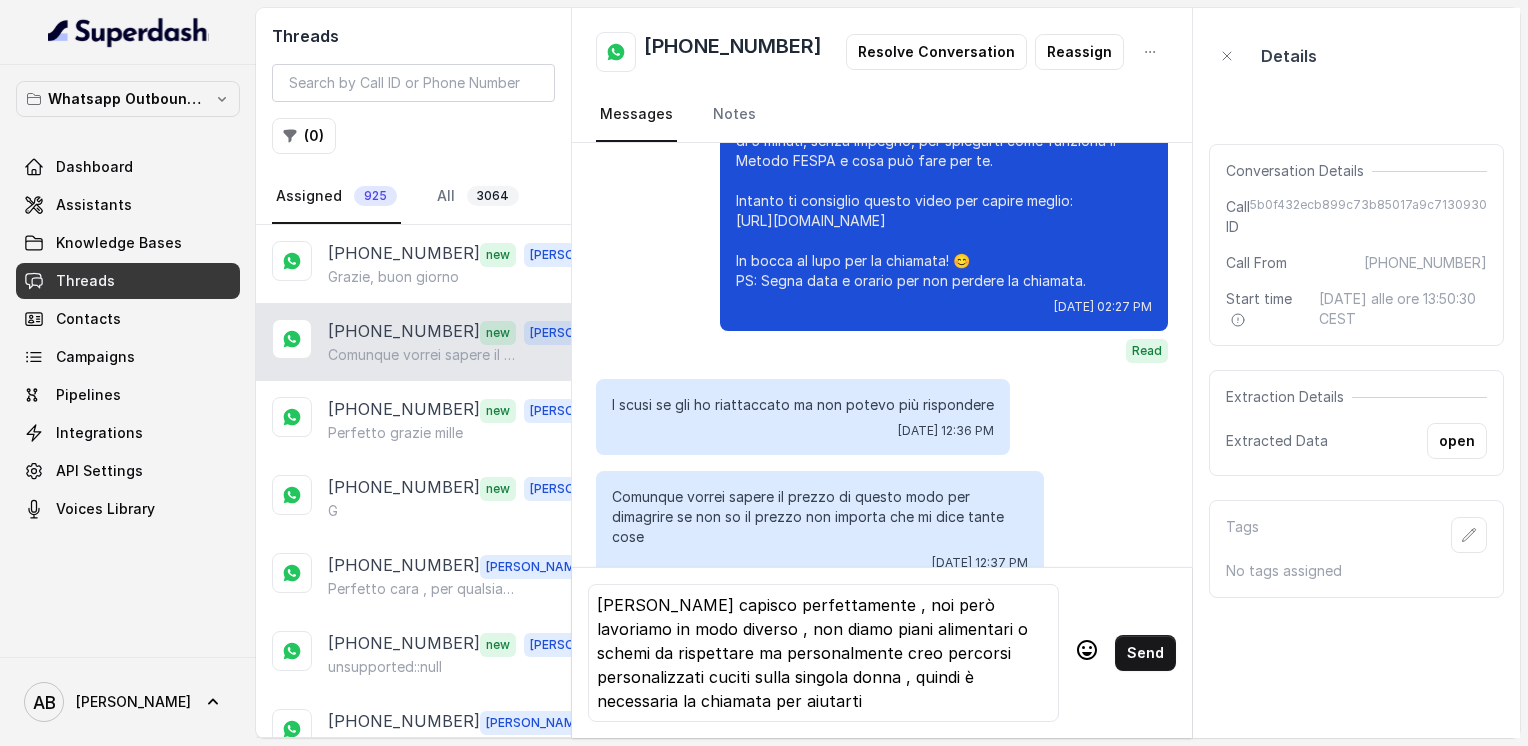 scroll, scrollTop: 4, scrollLeft: 0, axis: vertical 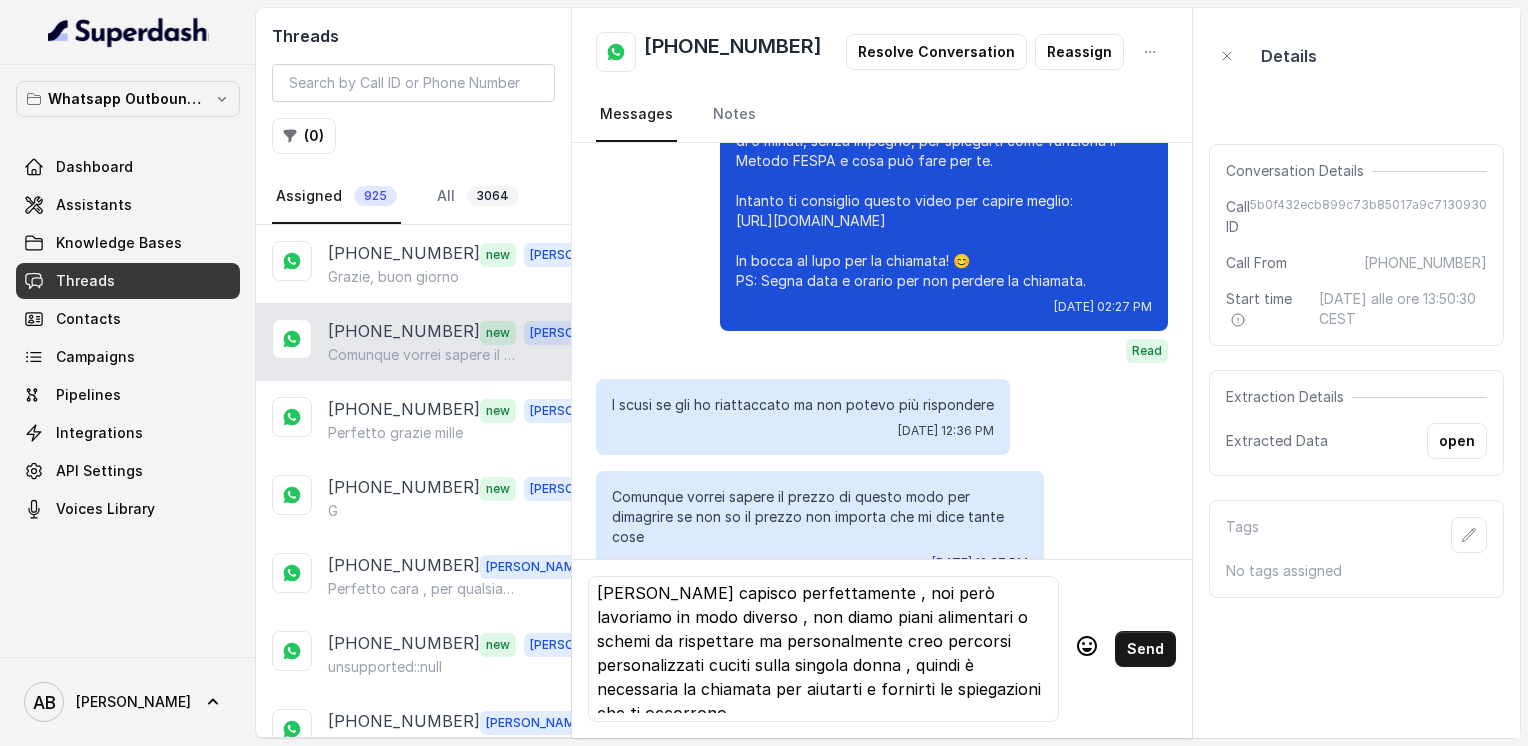 click 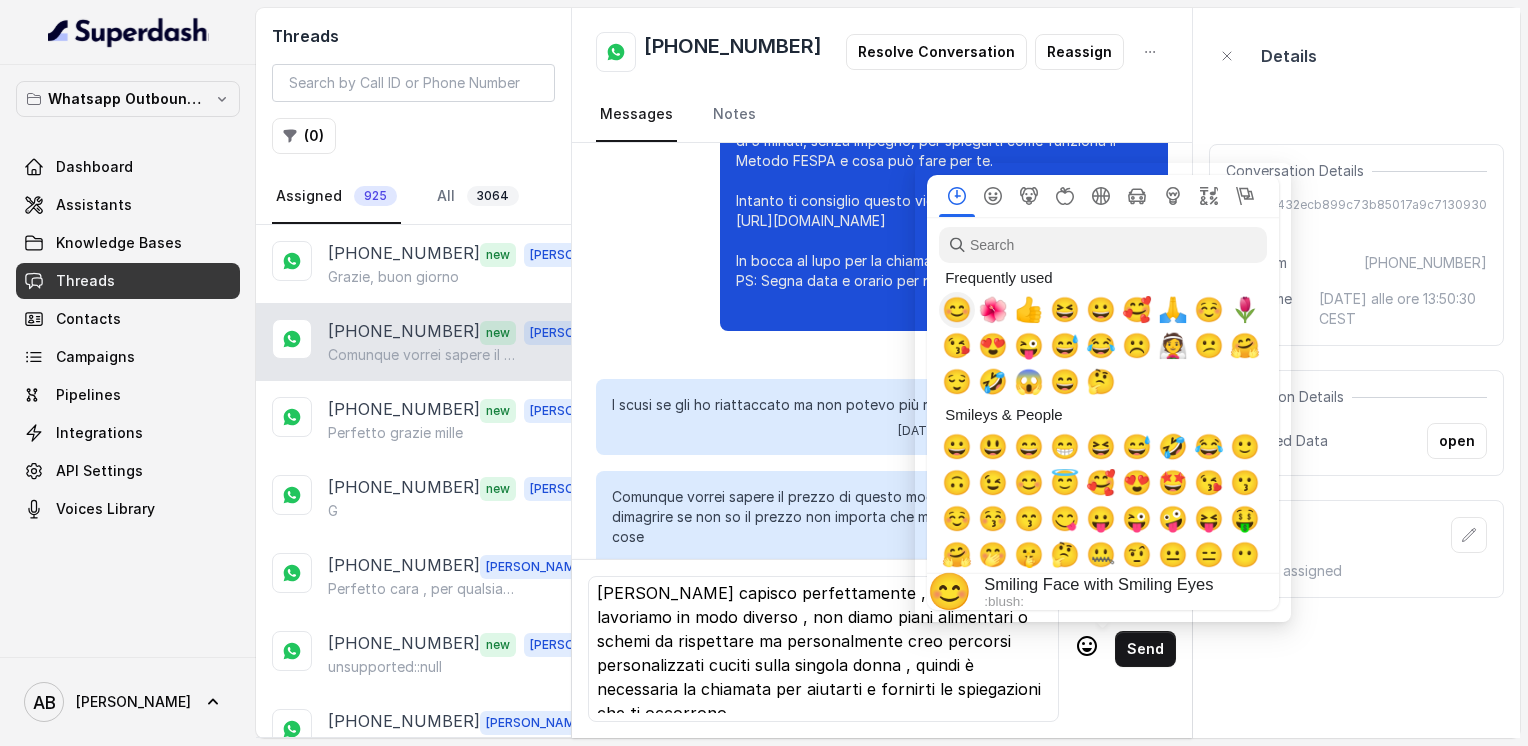click on "😊" at bounding box center (957, 310) 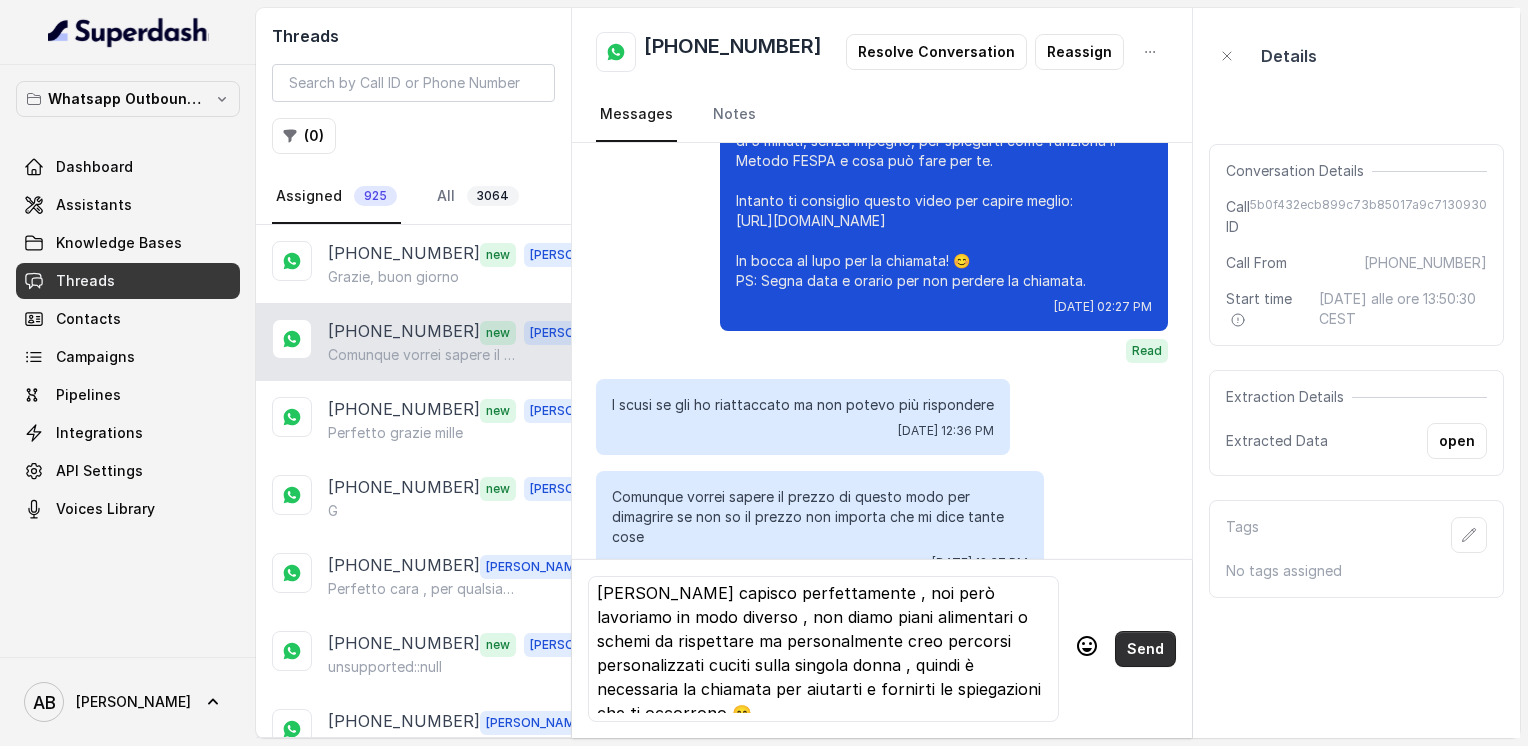 click on "Send" at bounding box center (1145, 649) 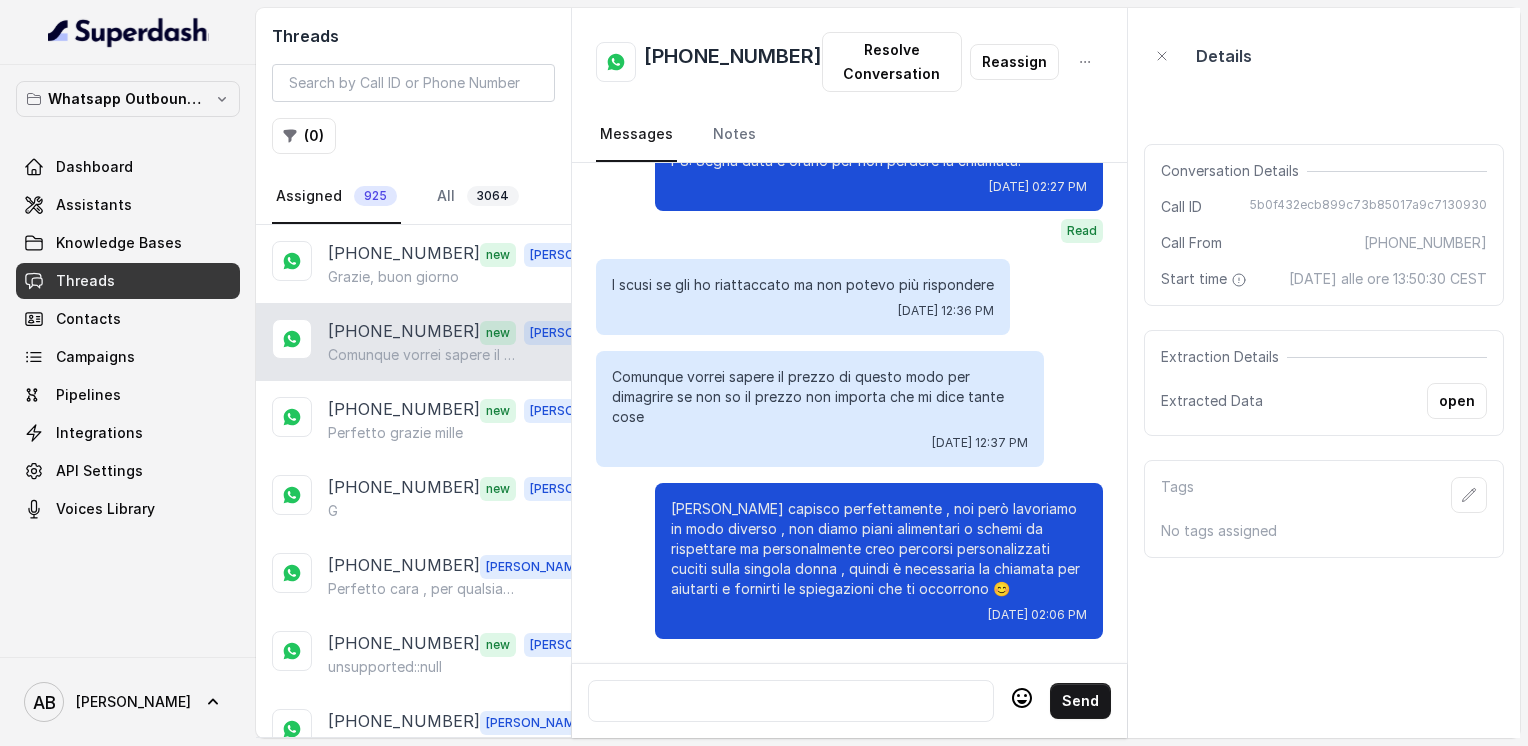 scroll, scrollTop: 3444, scrollLeft: 0, axis: vertical 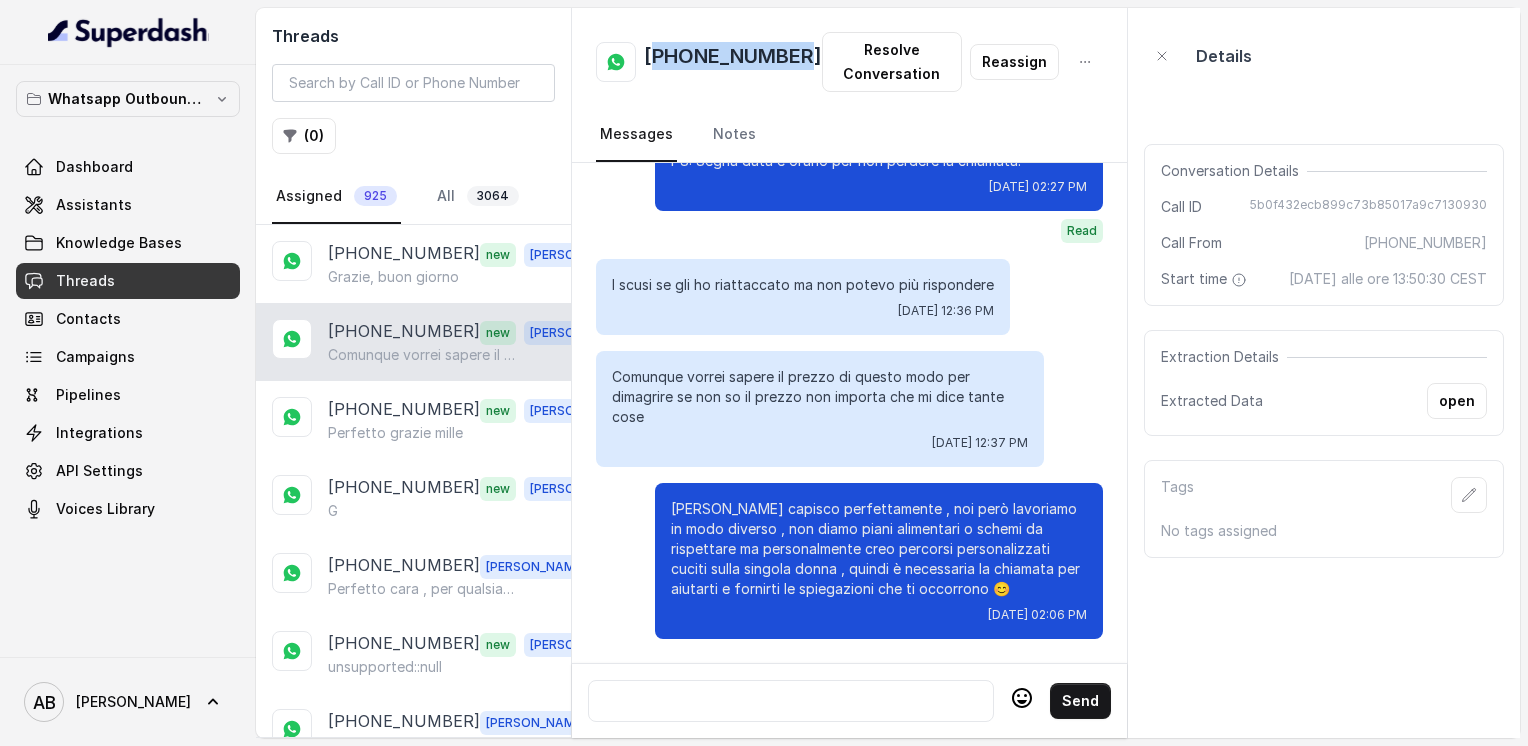 click on "[PHONE_NUMBER]" at bounding box center (733, 62) 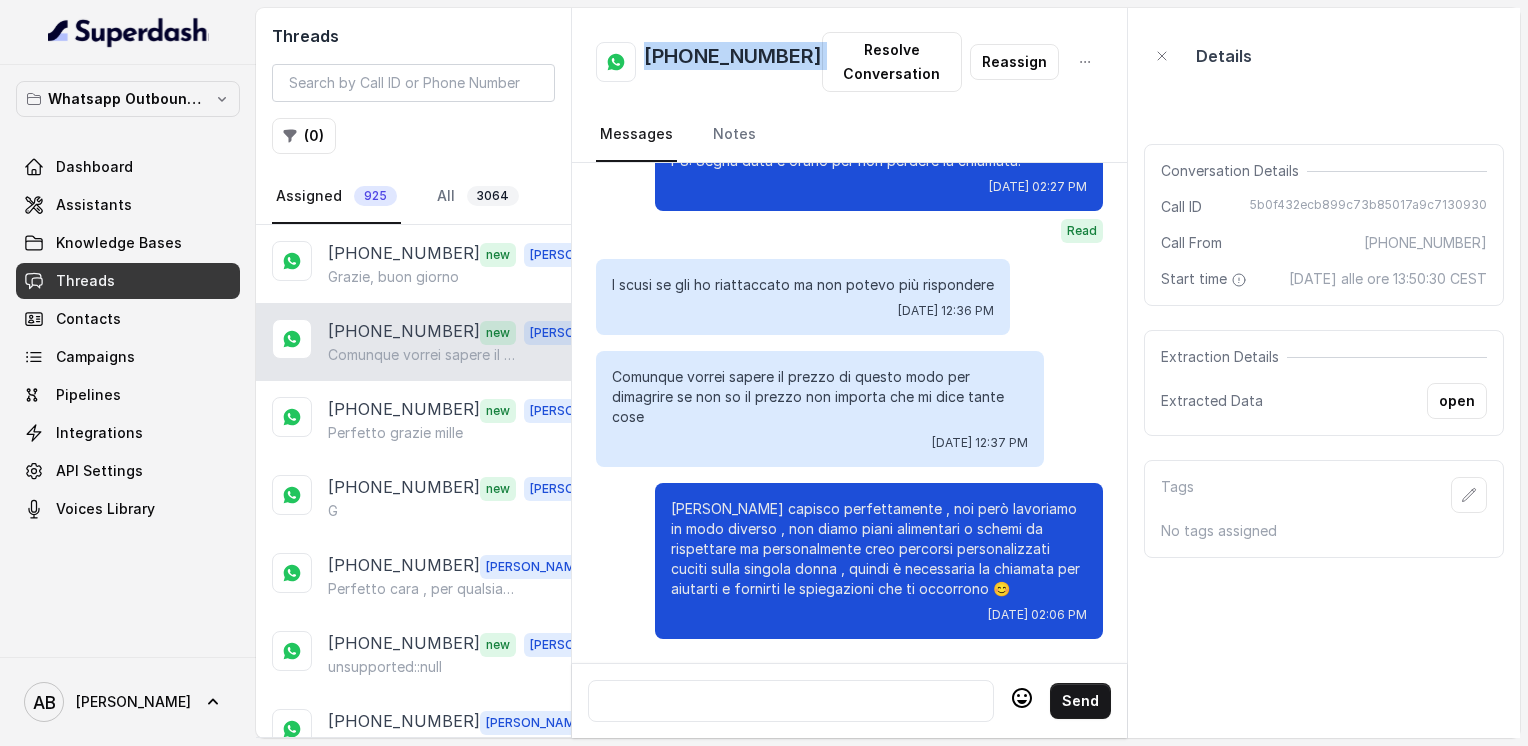 click on "[PHONE_NUMBER]" at bounding box center (733, 62) 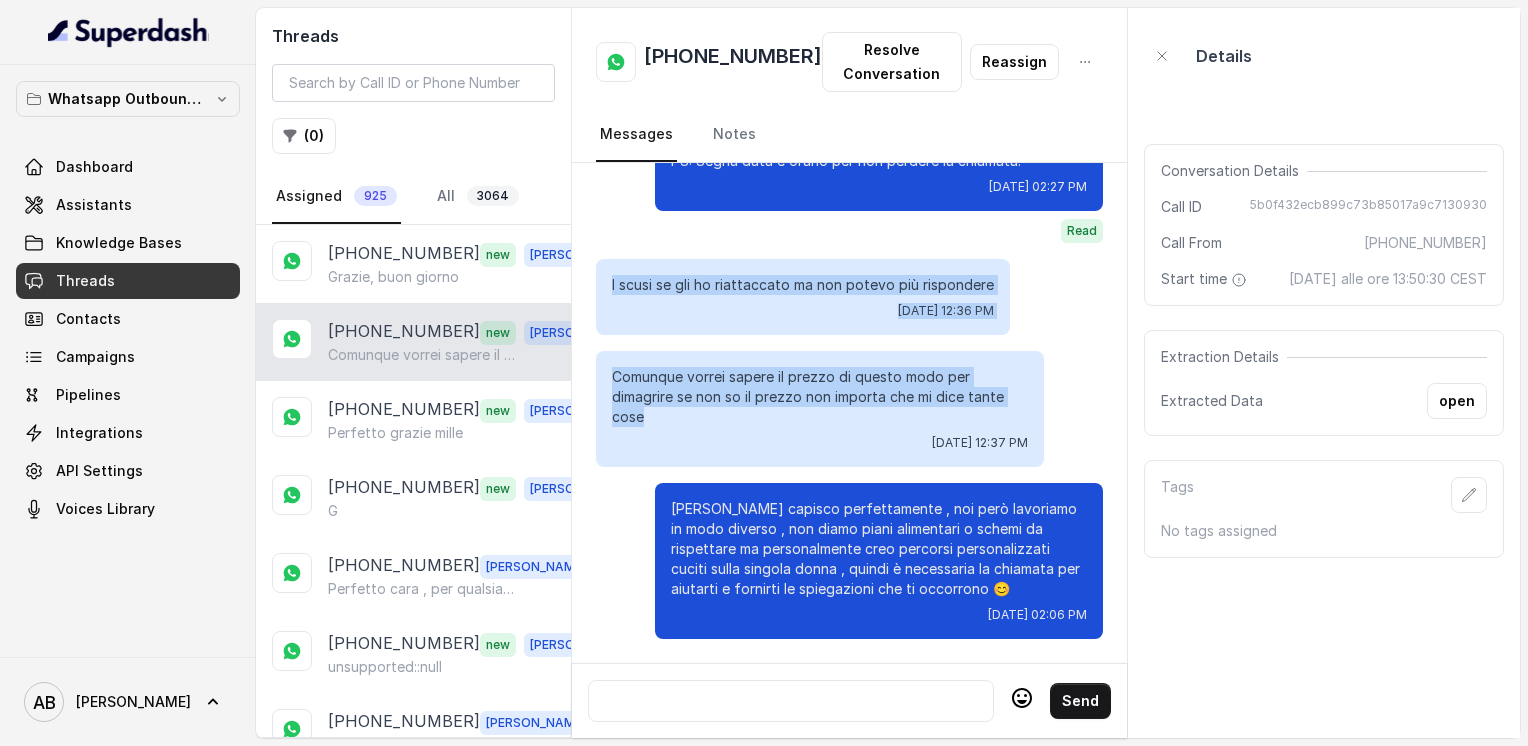 drag, startPoint x: 635, startPoint y: 282, endPoint x: 988, endPoint y: 403, distance: 373.16217 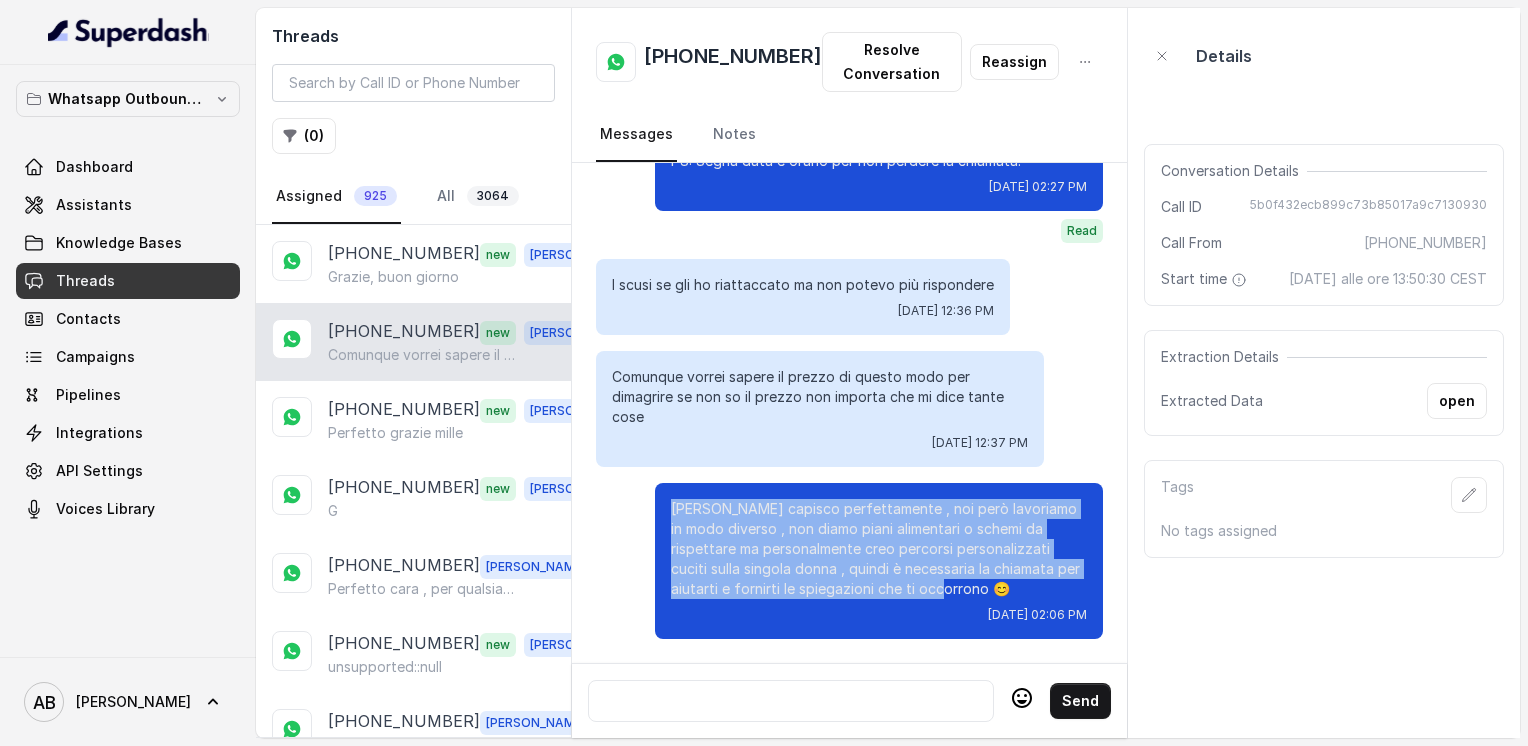 drag, startPoint x: 647, startPoint y: 498, endPoint x: 870, endPoint y: 569, distance: 234.0299 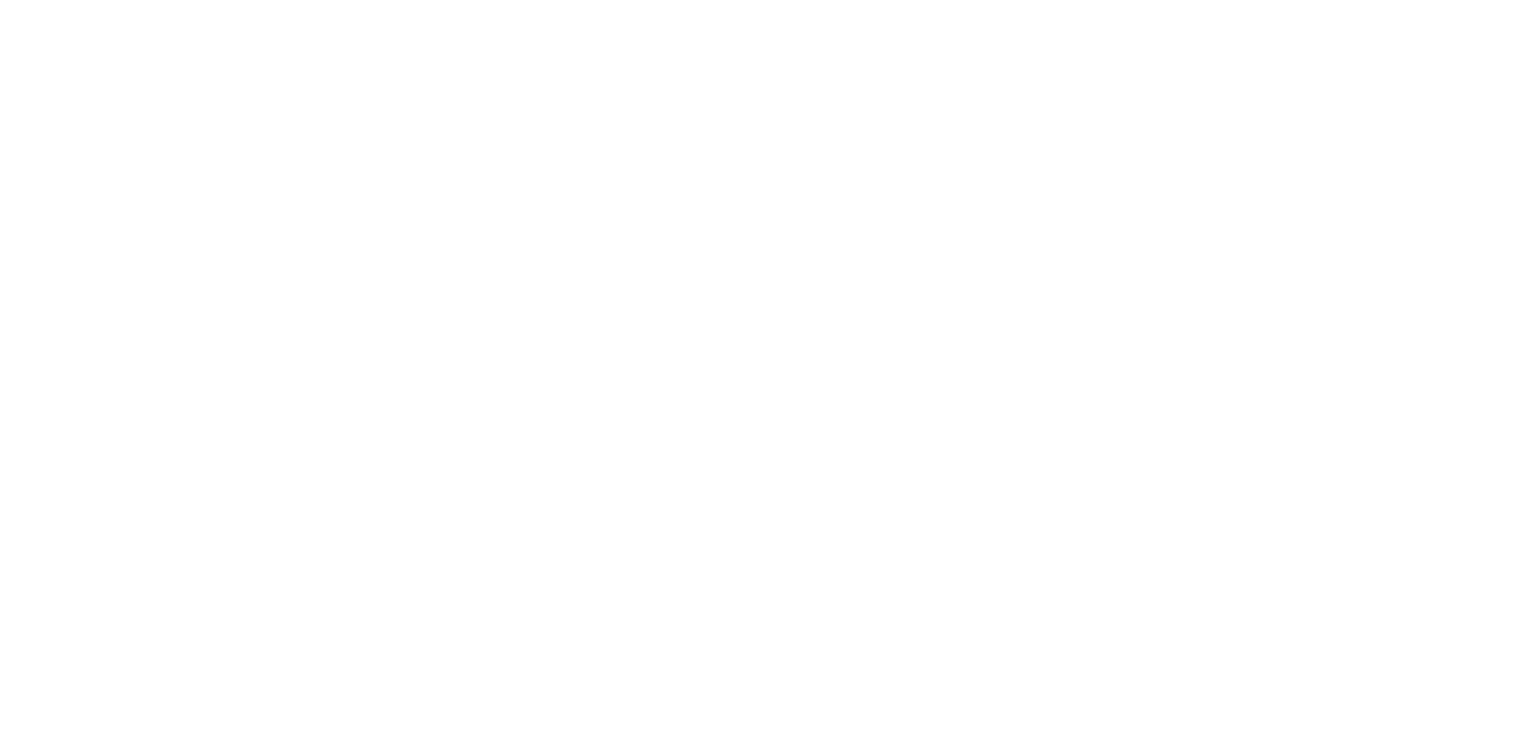 scroll, scrollTop: 0, scrollLeft: 0, axis: both 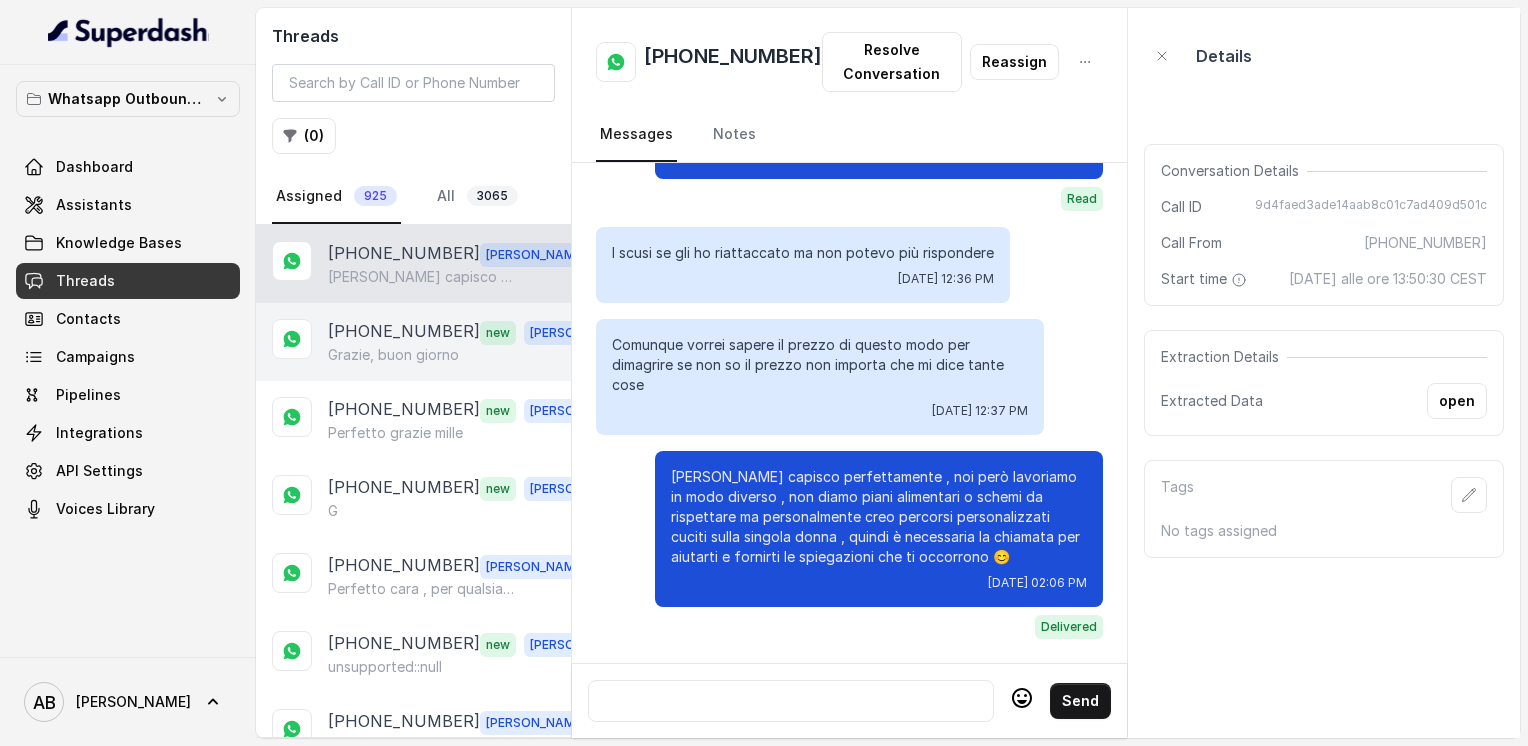 click on "[PHONE_NUMBER]" at bounding box center [404, 332] 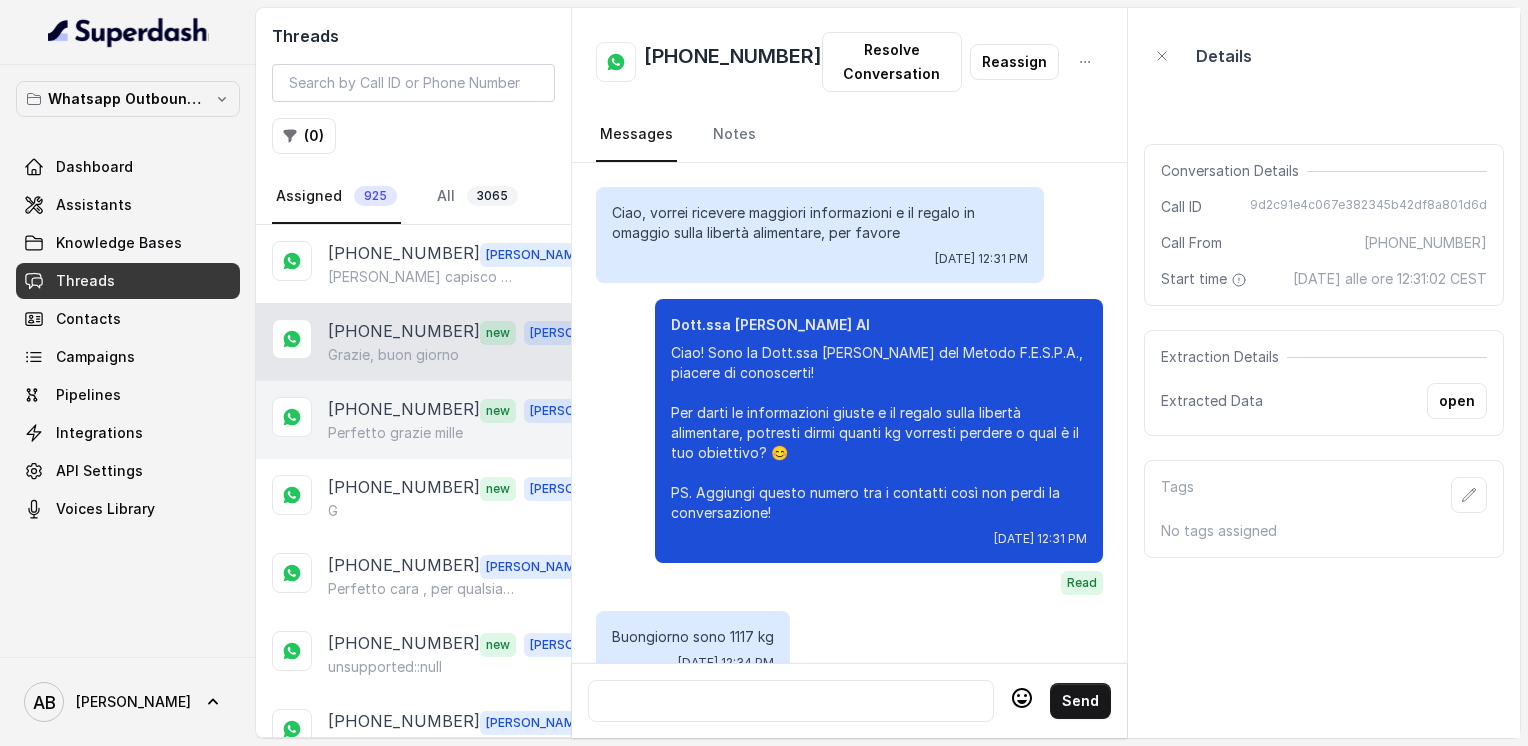click on "[PHONE_NUMBER]" at bounding box center [404, 410] 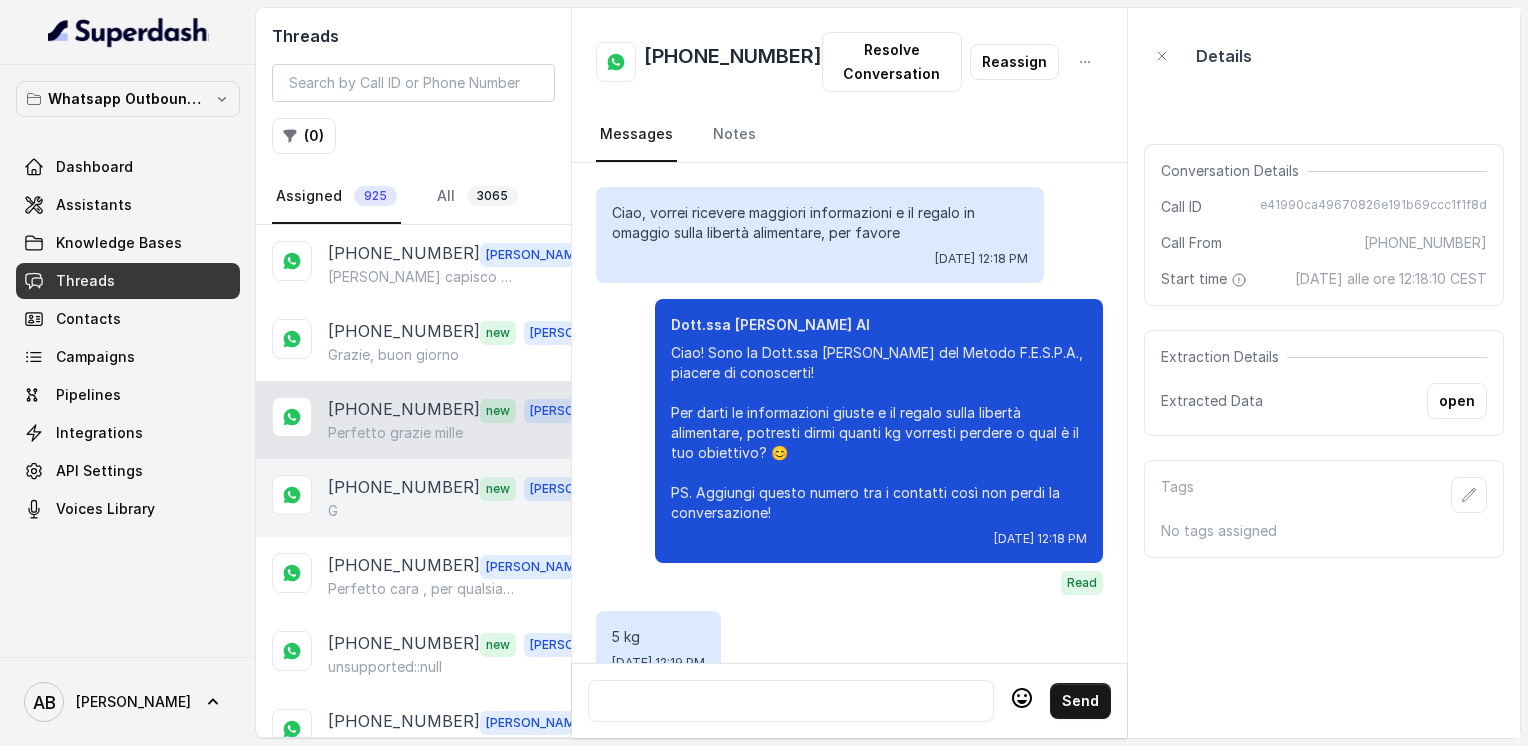 scroll, scrollTop: 2052, scrollLeft: 0, axis: vertical 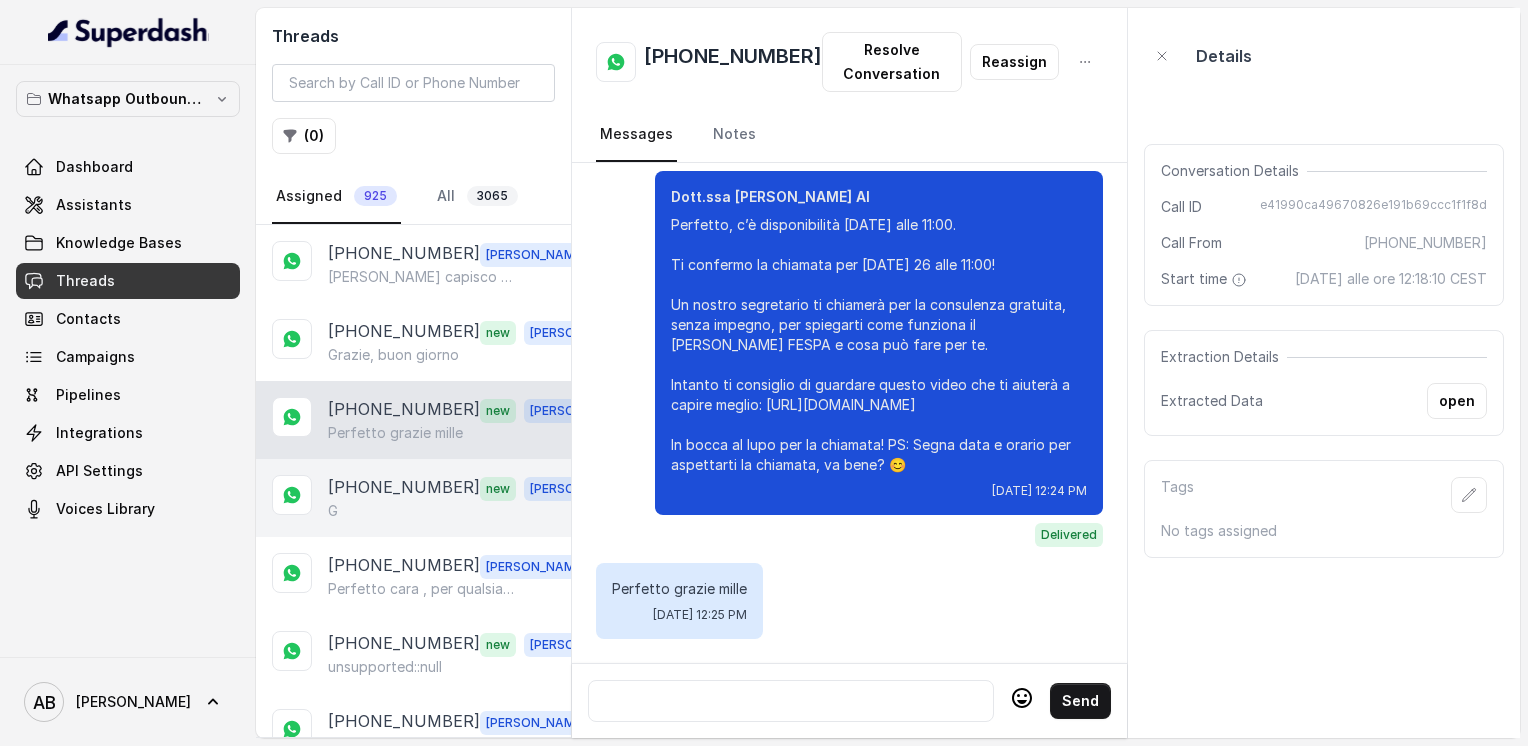 click on "[PHONE_NUMBER]" at bounding box center [404, 488] 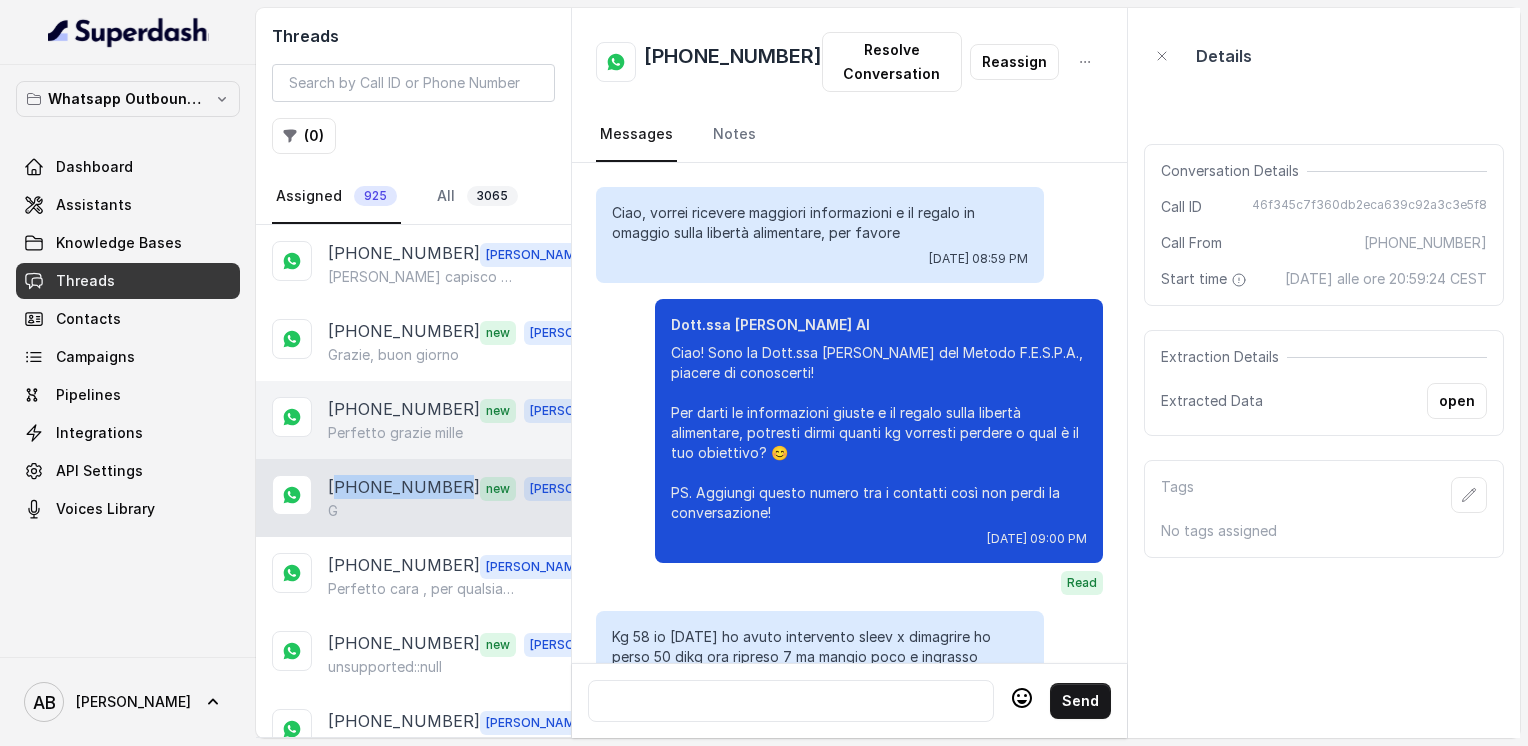 scroll, scrollTop: 2896, scrollLeft: 0, axis: vertical 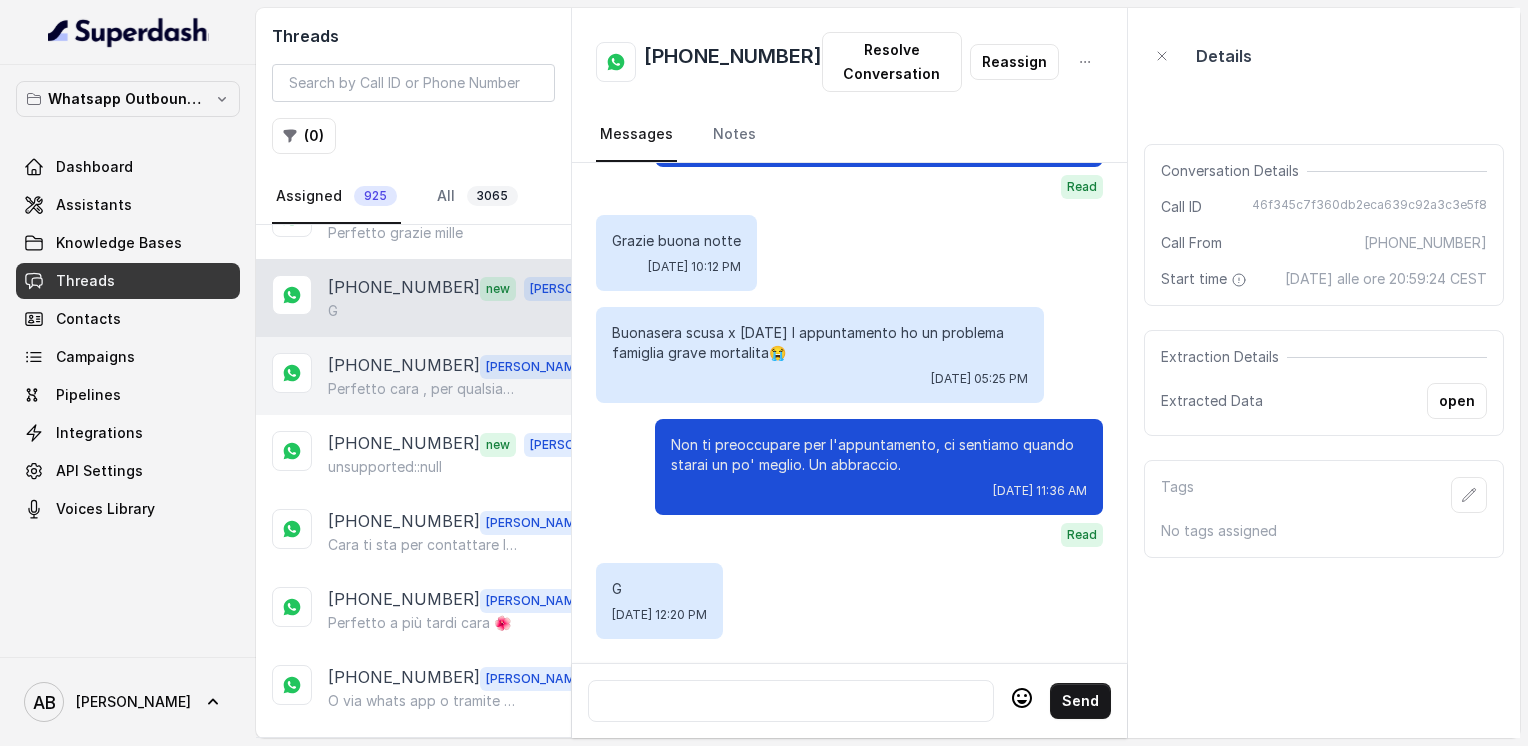 click on "Perfetto cara , per qualsiasi cosa sono qui 😊" at bounding box center (424, 389) 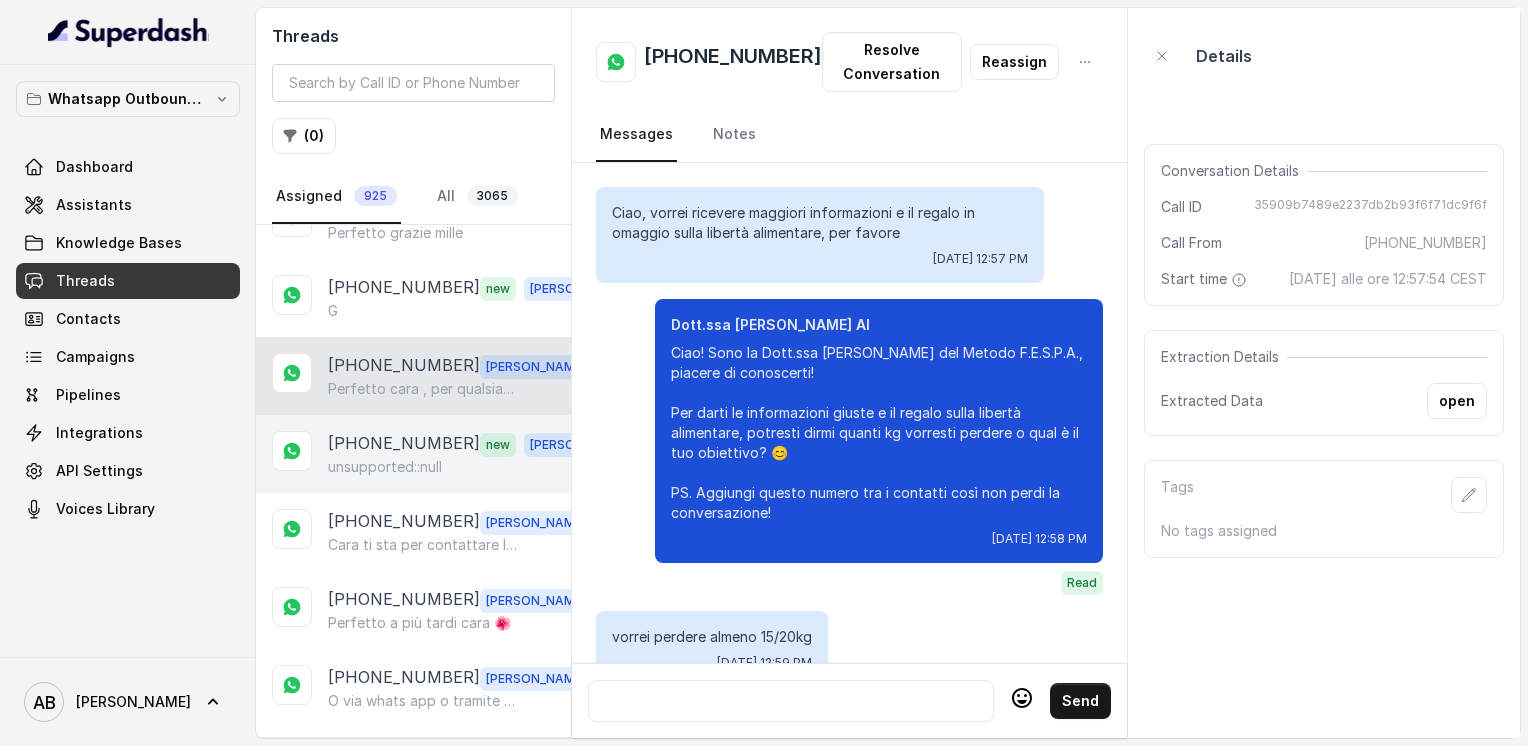 scroll, scrollTop: 3476, scrollLeft: 0, axis: vertical 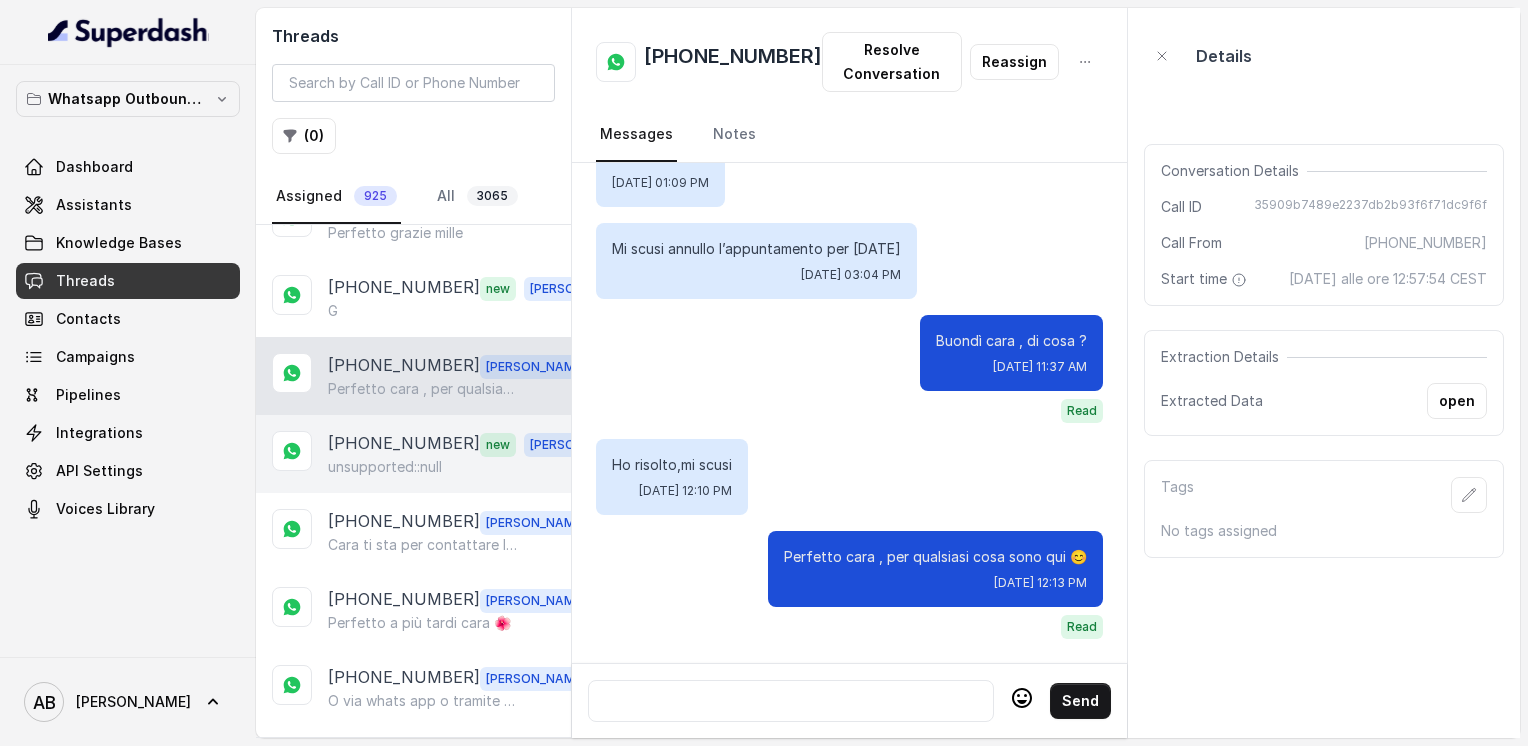 click on "unsupported::null" at bounding box center (385, 467) 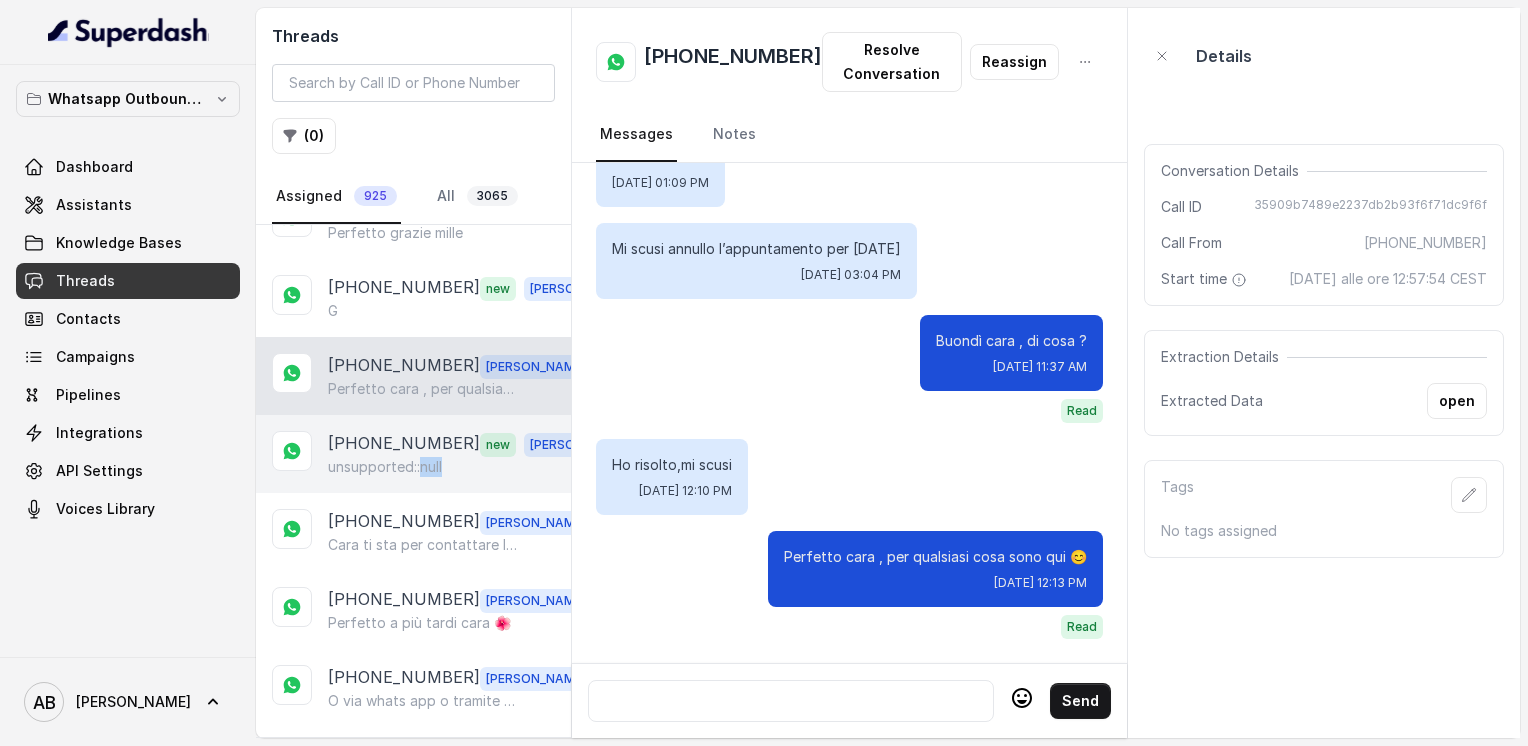 click on "unsupported::null" at bounding box center (385, 467) 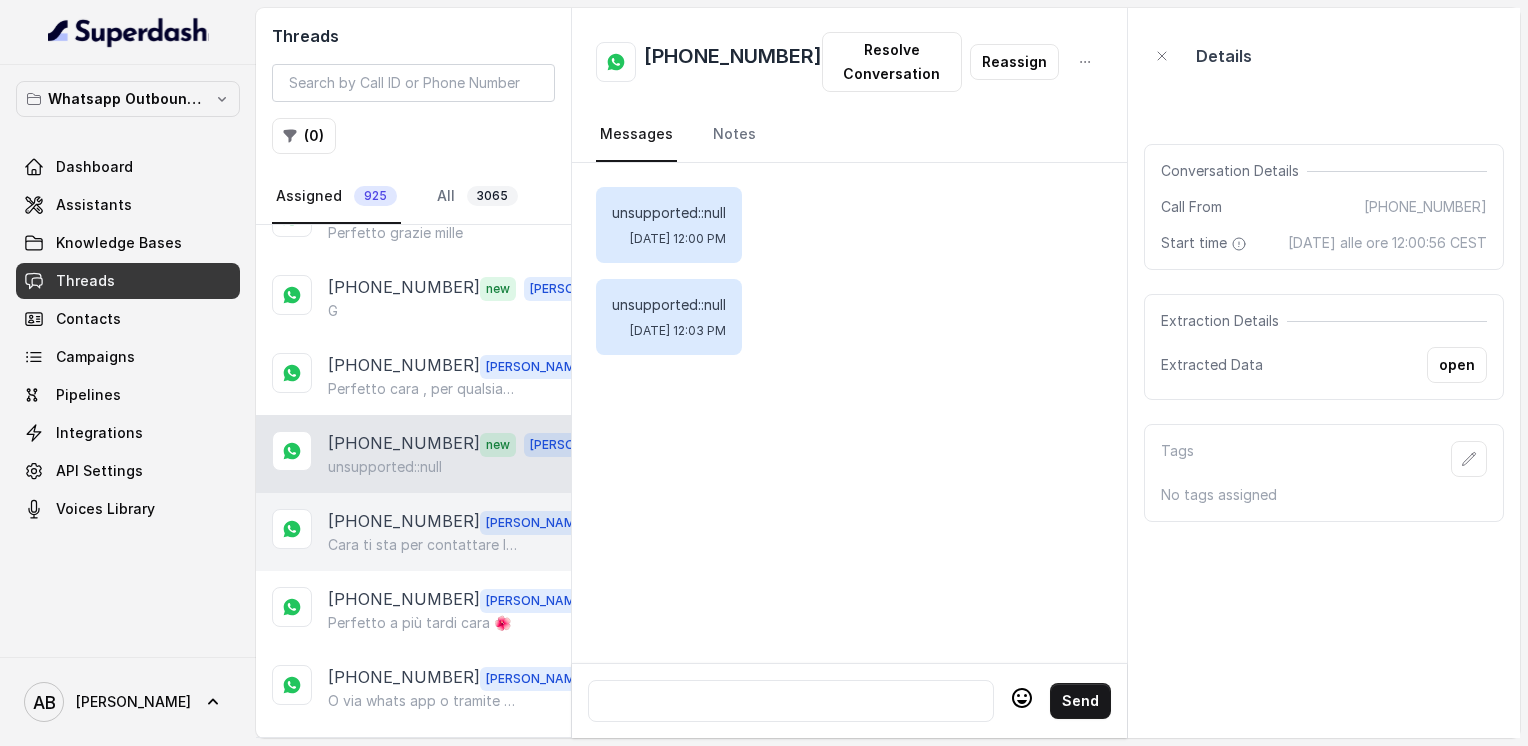 click on "Cara ti sta per contattare la mia assistente [PERSON_NAME]" at bounding box center (424, 545) 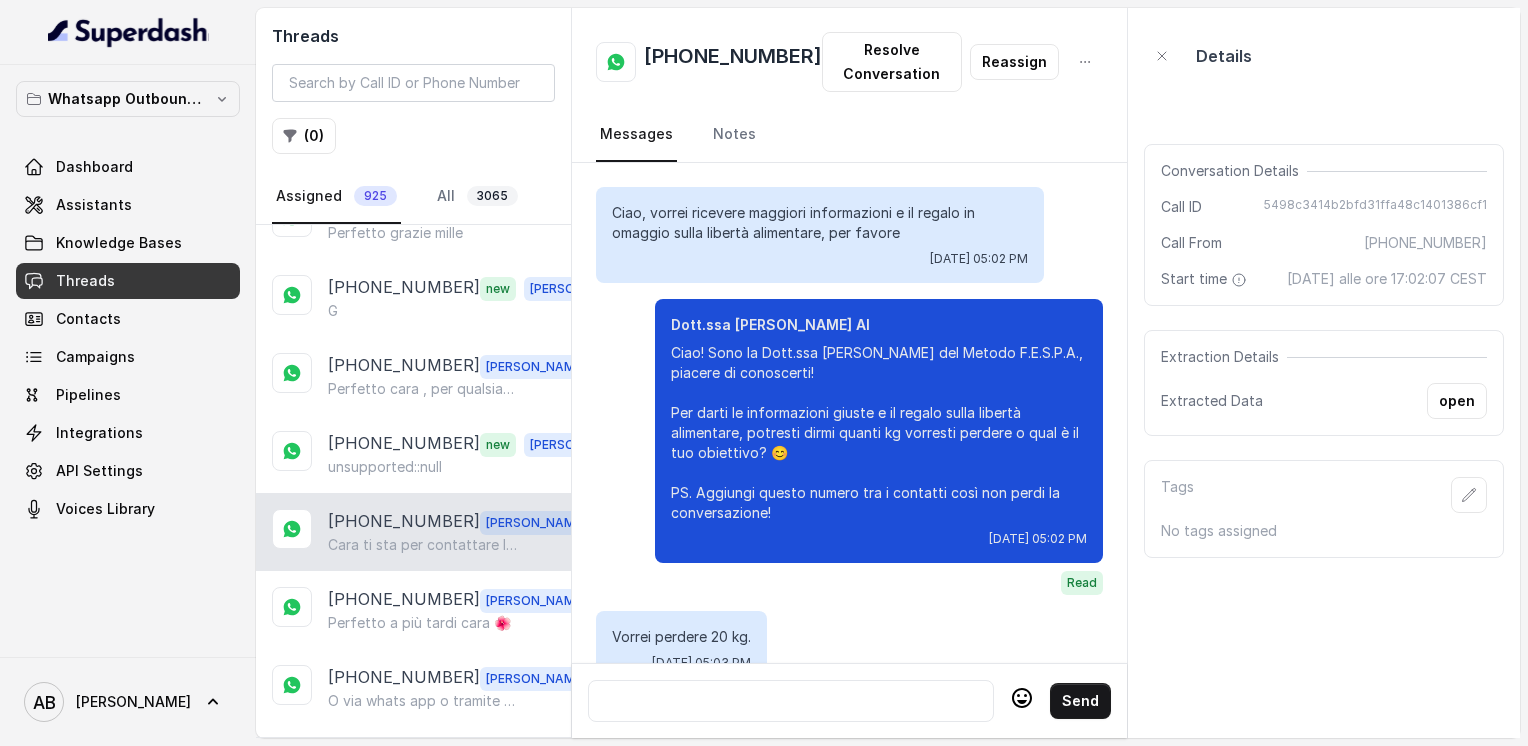 scroll, scrollTop: 2960, scrollLeft: 0, axis: vertical 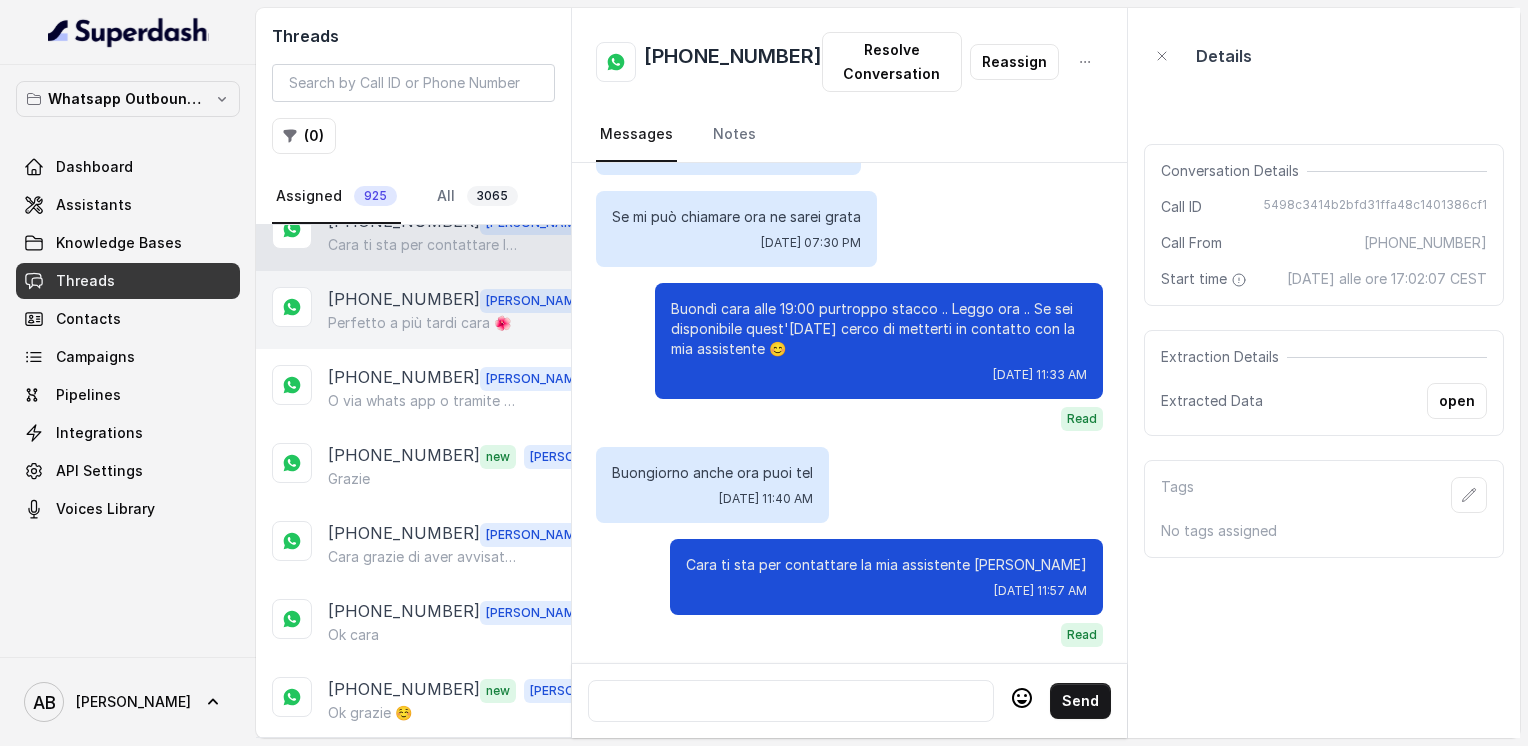 click on "Perfetto a più tardi cara 🌺" at bounding box center [419, 323] 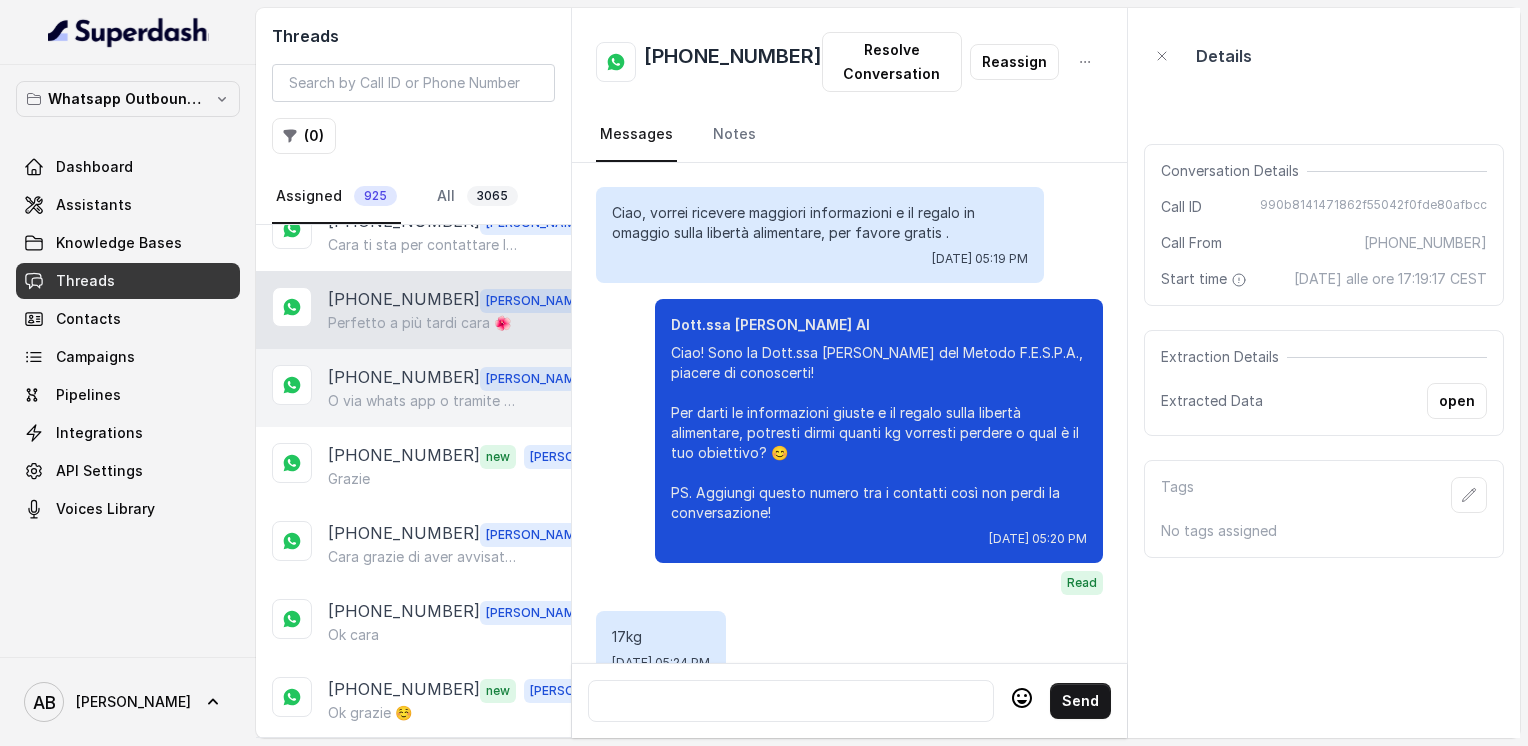 scroll, scrollTop: 4024, scrollLeft: 0, axis: vertical 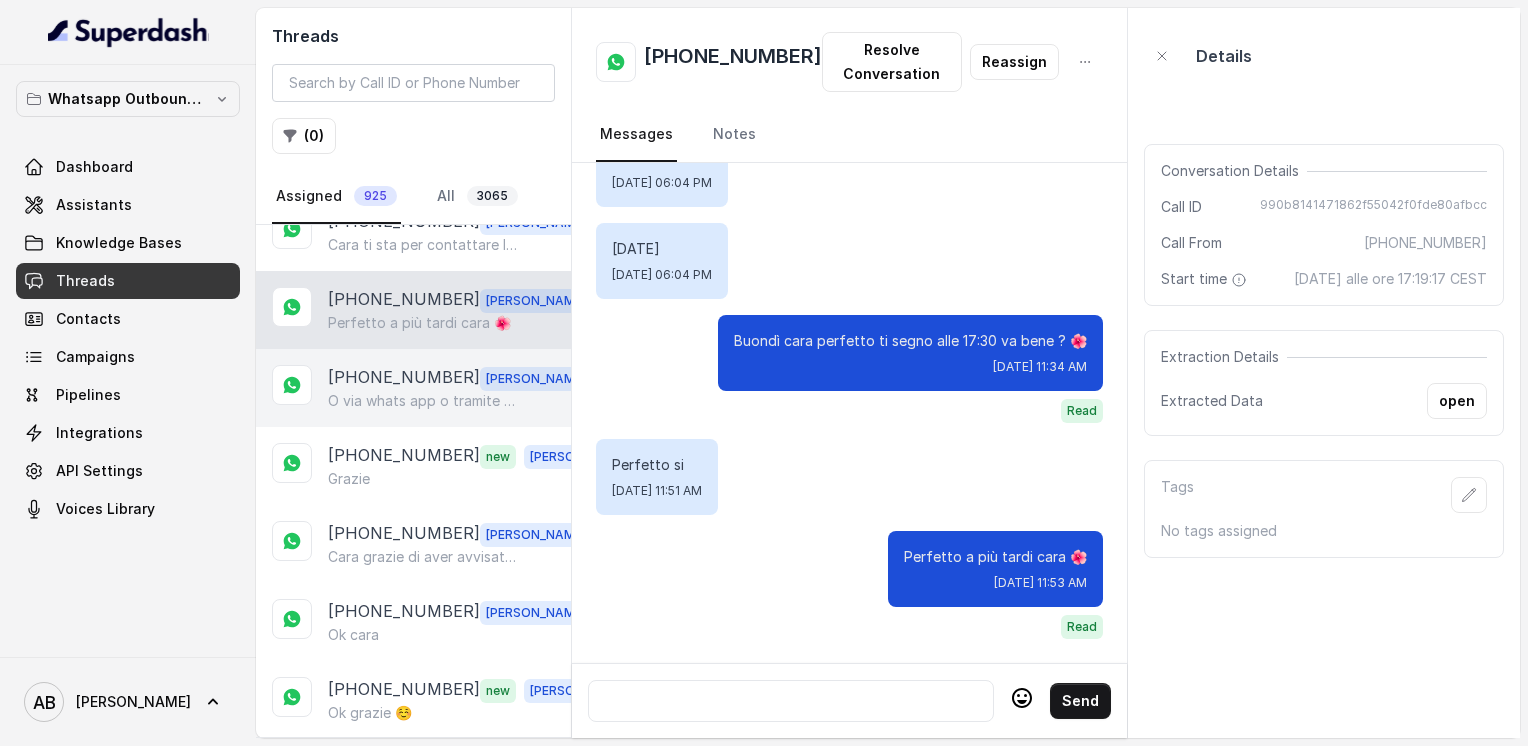 click on "O via whats app o tramite chiamata normale cara" at bounding box center [424, 401] 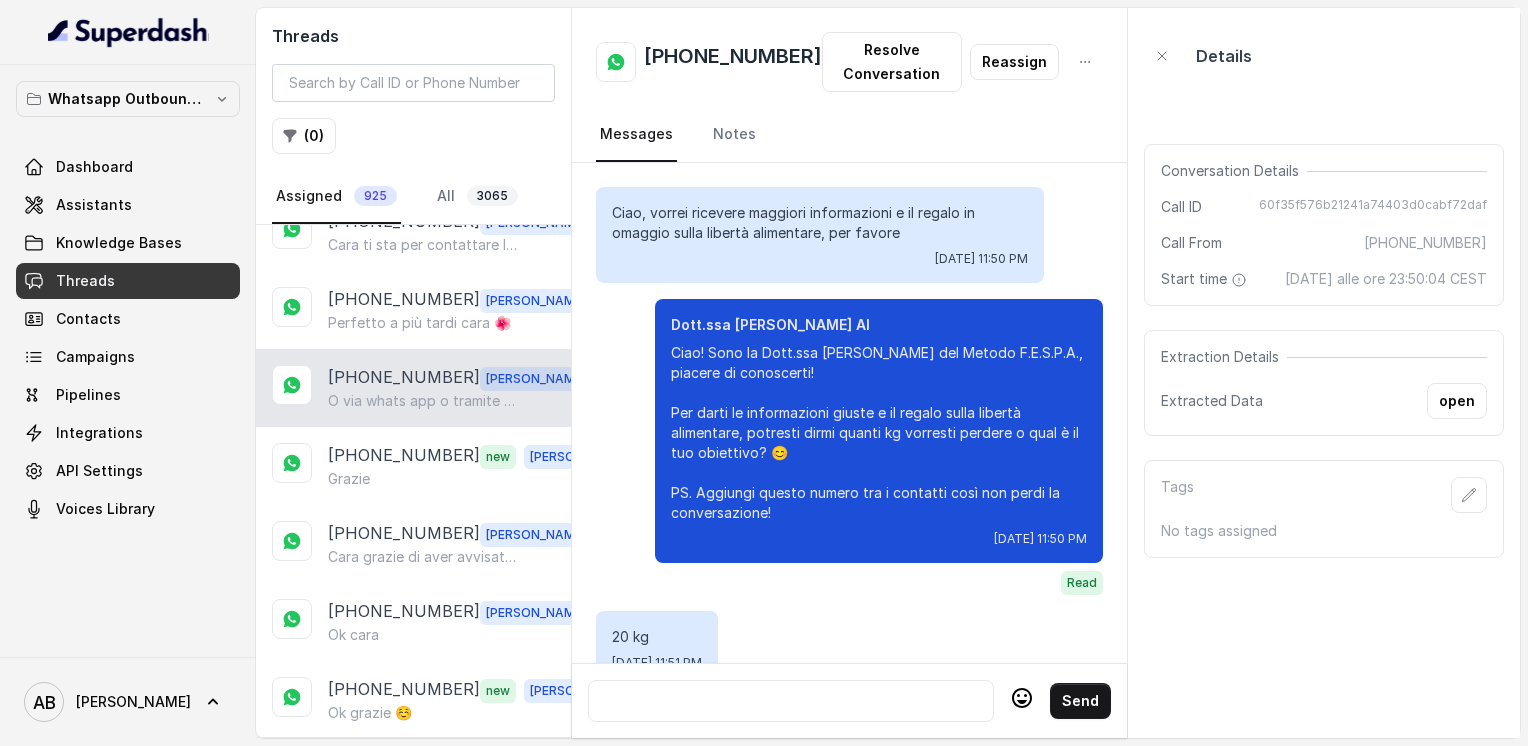 scroll, scrollTop: 2764, scrollLeft: 0, axis: vertical 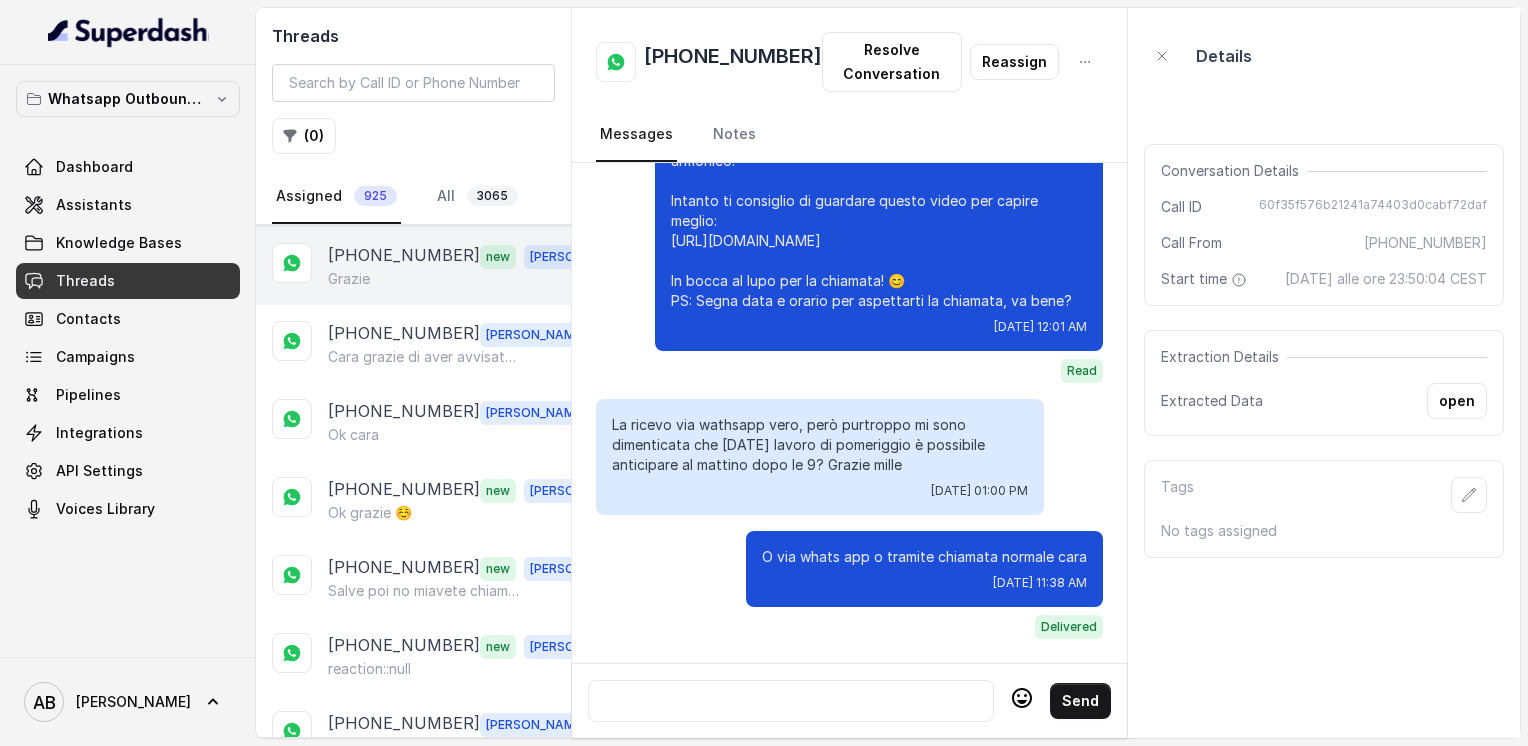 click on "Grazie" at bounding box center [469, 279] 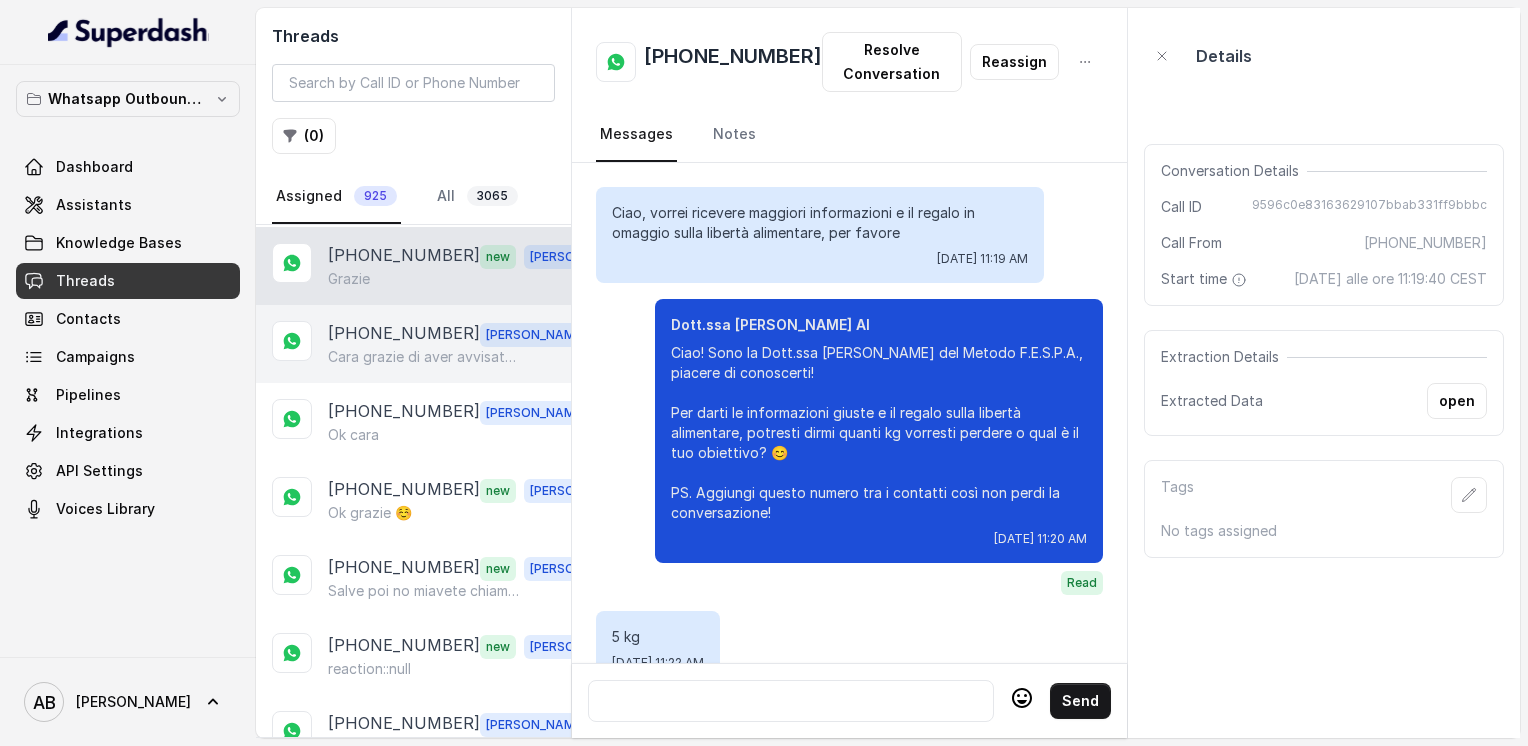 scroll, scrollTop: 2124, scrollLeft: 0, axis: vertical 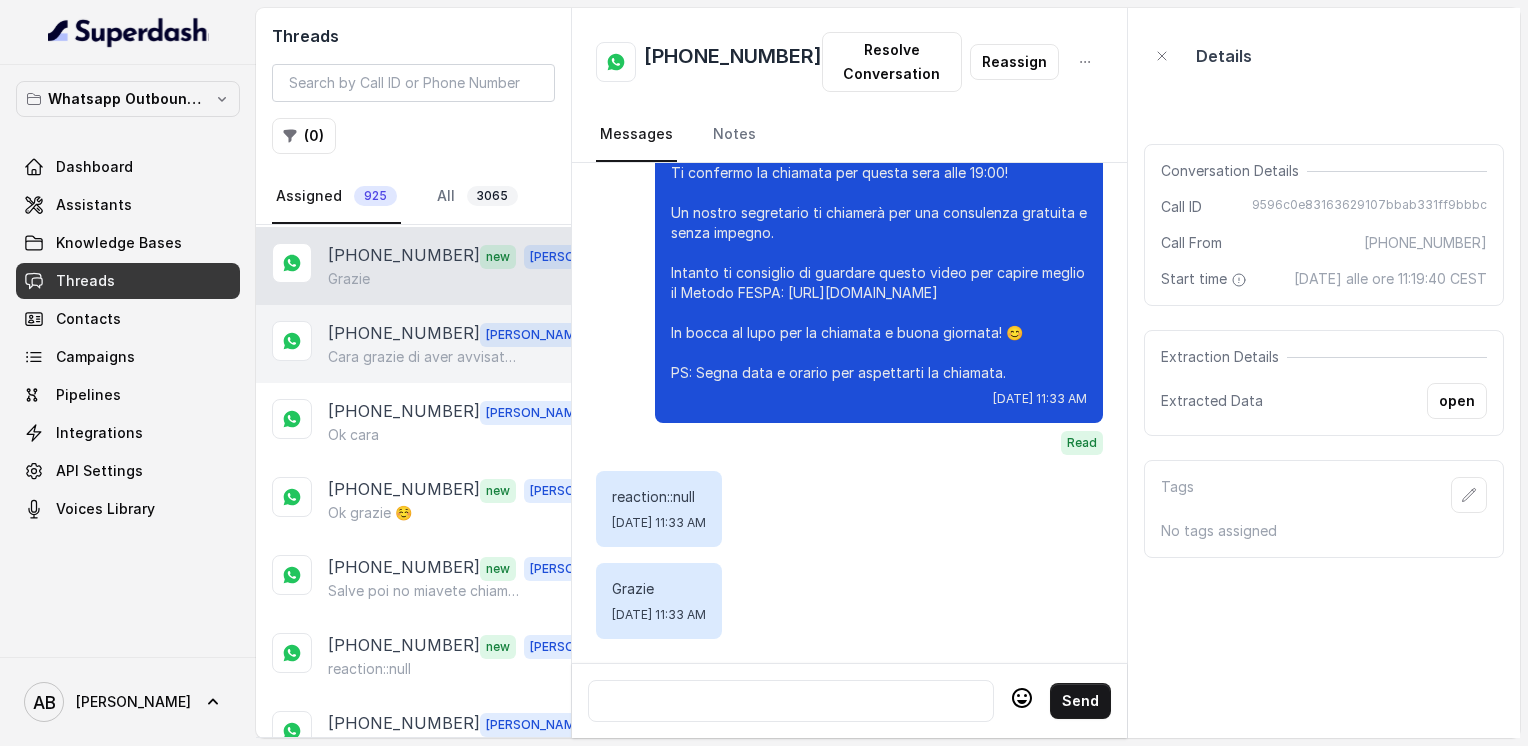 click on "Cara grazie di aver avvisato , voglio ricordarti che la chiamata è molto breve dura al massimo 5 minuti .." at bounding box center [424, 357] 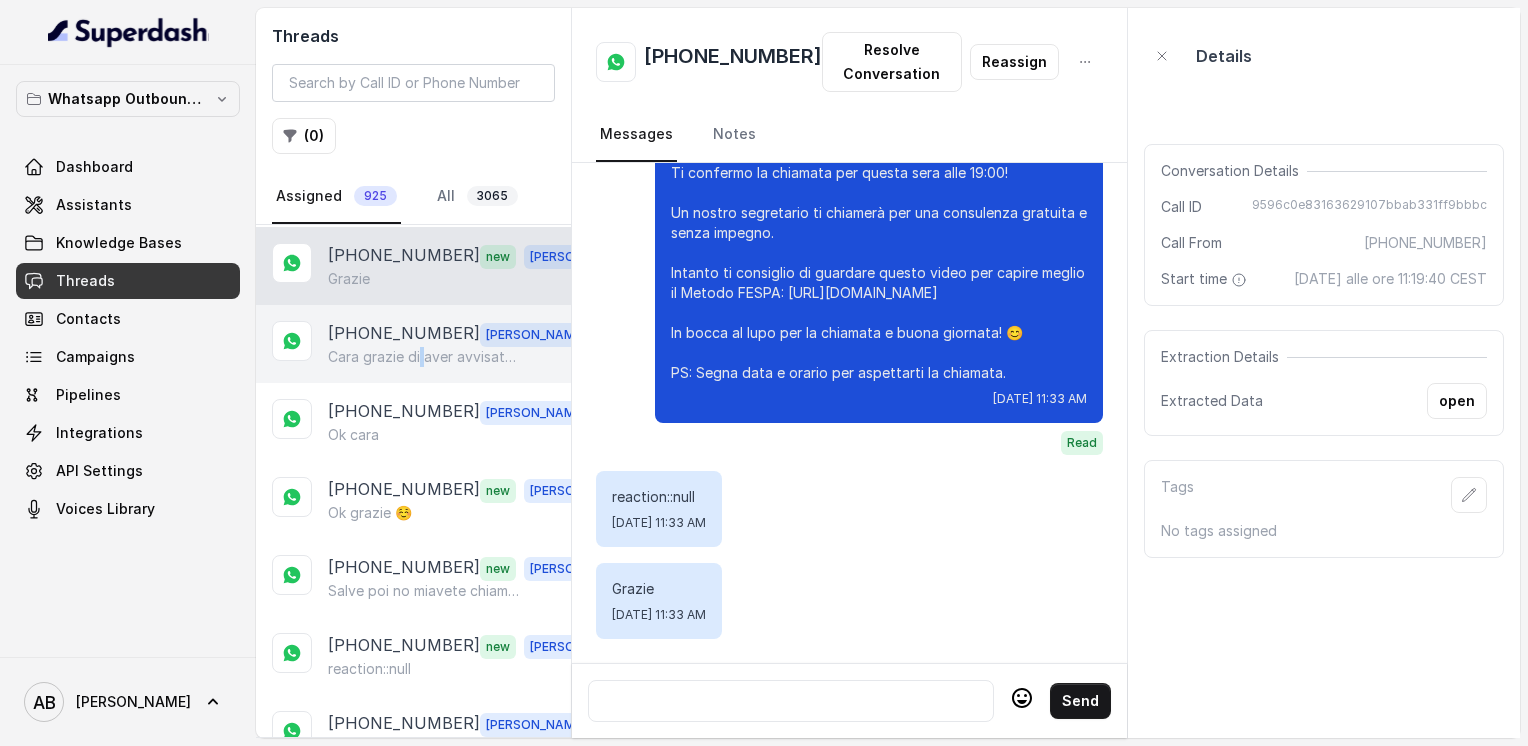 click on "Cara grazie di aver avvisato , voglio ricordarti che la chiamata è molto breve dura al massimo 5 minuti .." at bounding box center [424, 357] 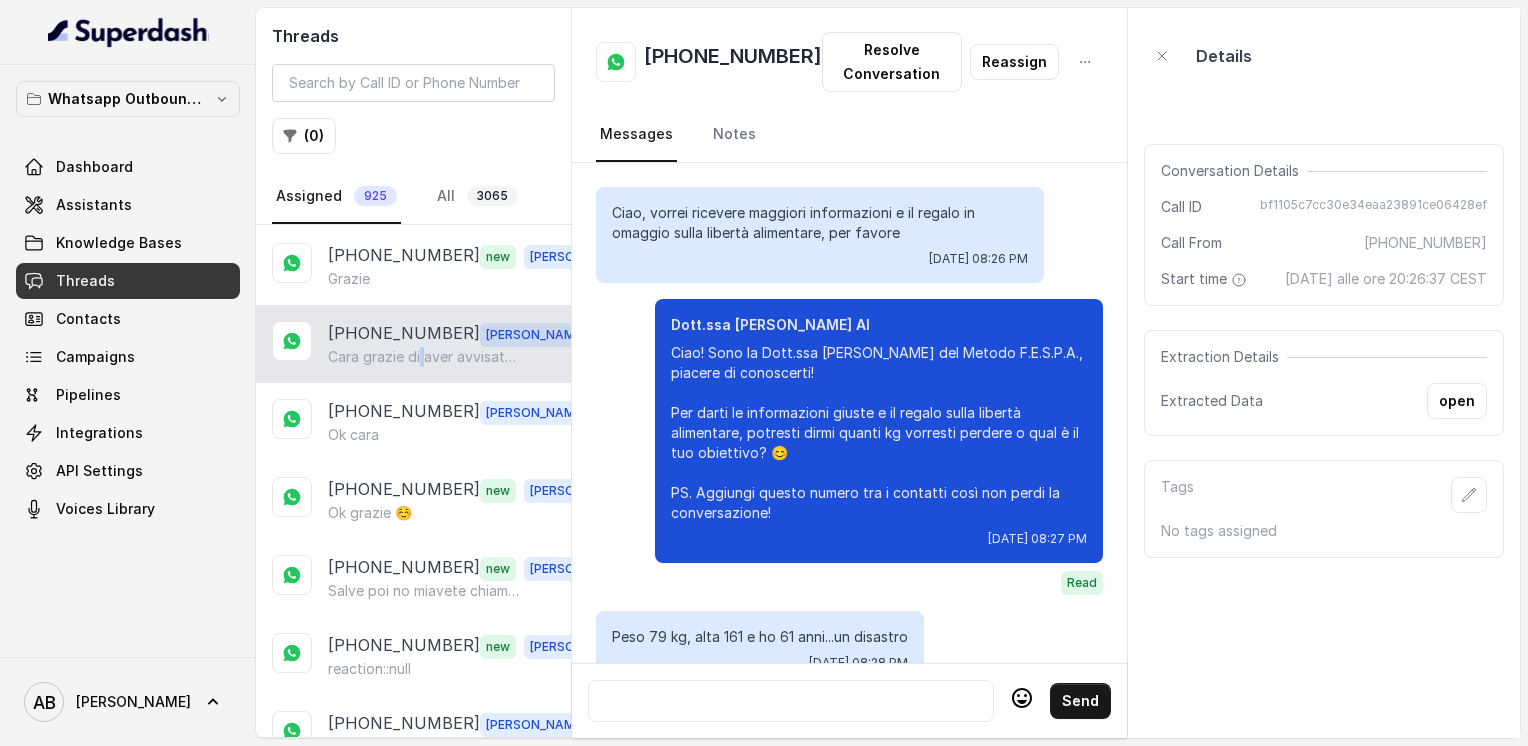 scroll, scrollTop: 2176, scrollLeft: 0, axis: vertical 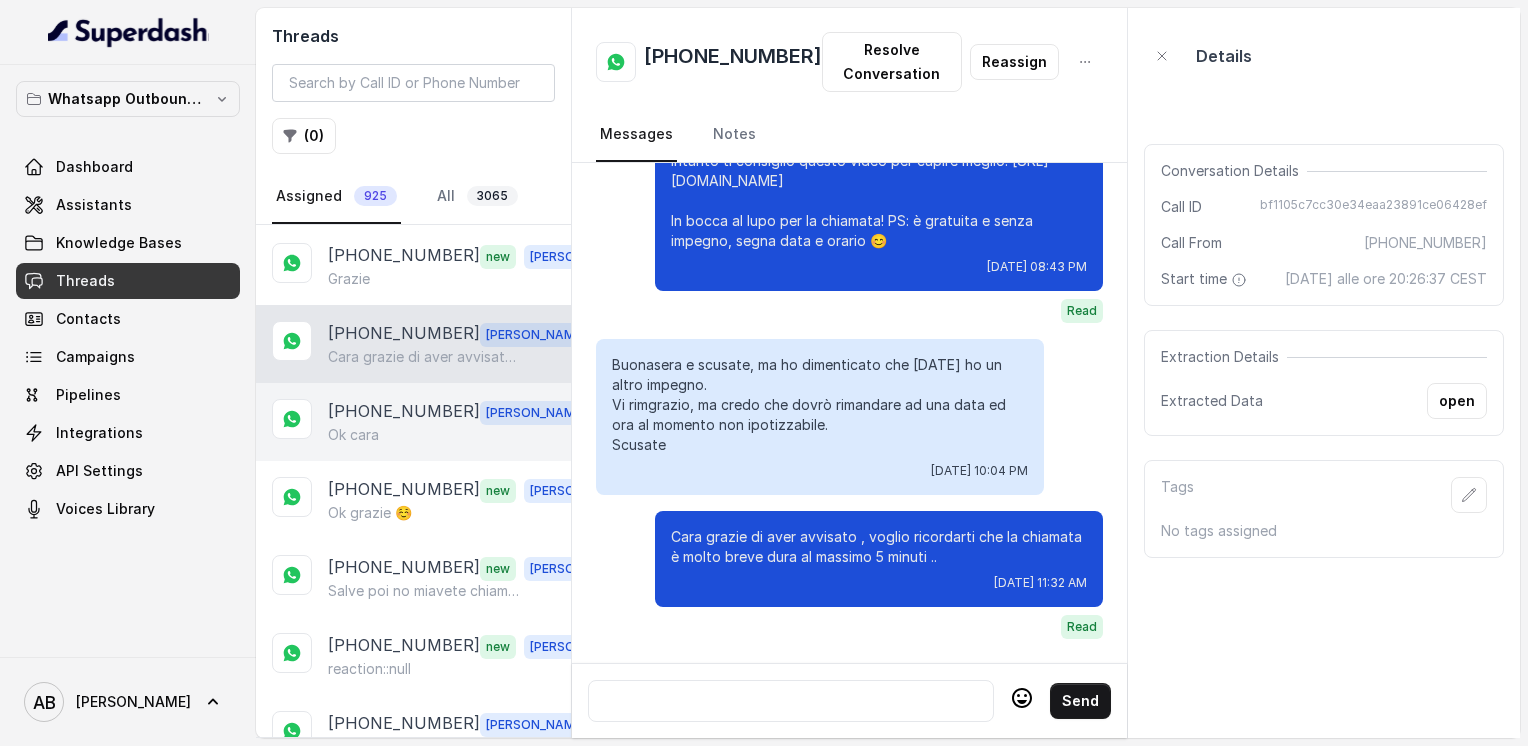 click on "[PHONE_NUMBER]" at bounding box center (404, 412) 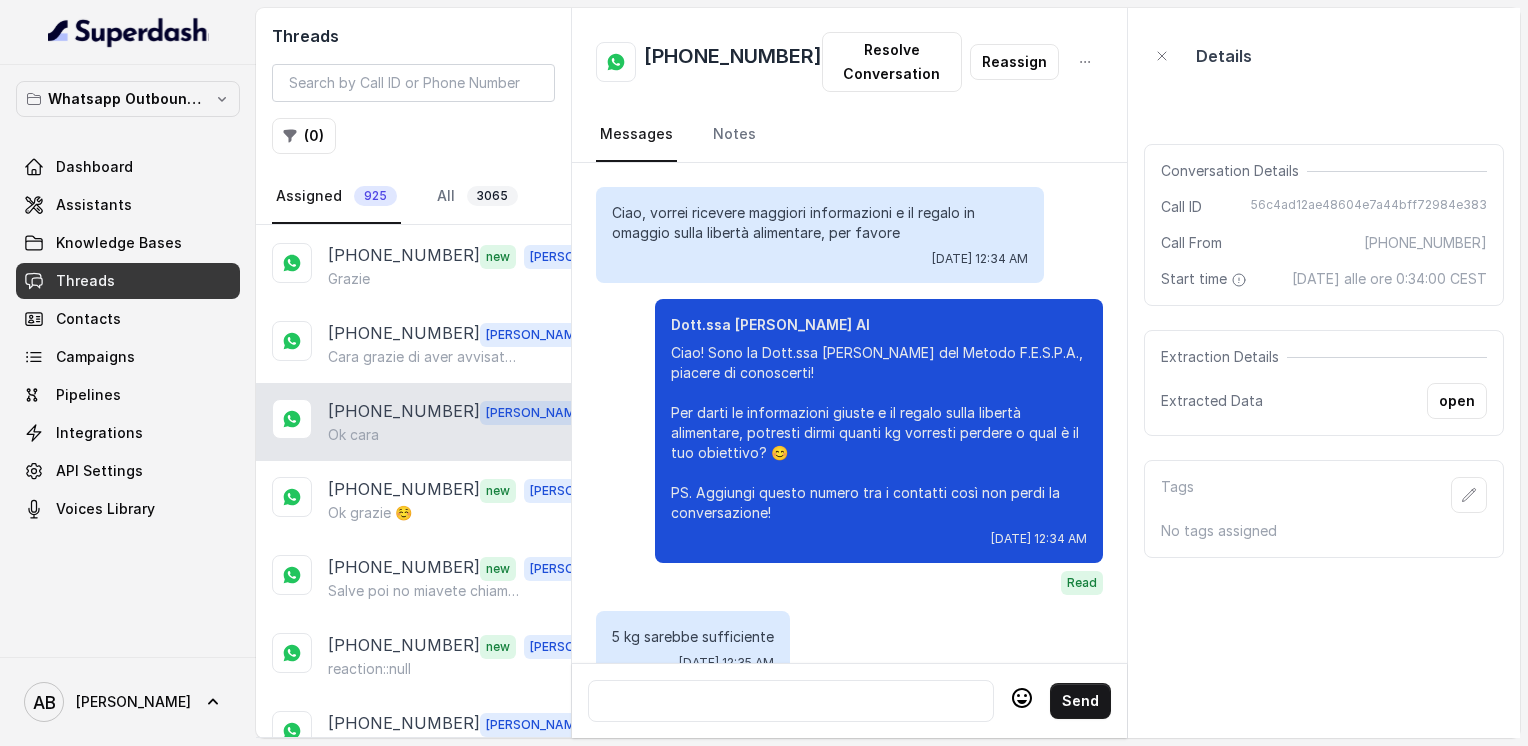 scroll, scrollTop: 1760, scrollLeft: 0, axis: vertical 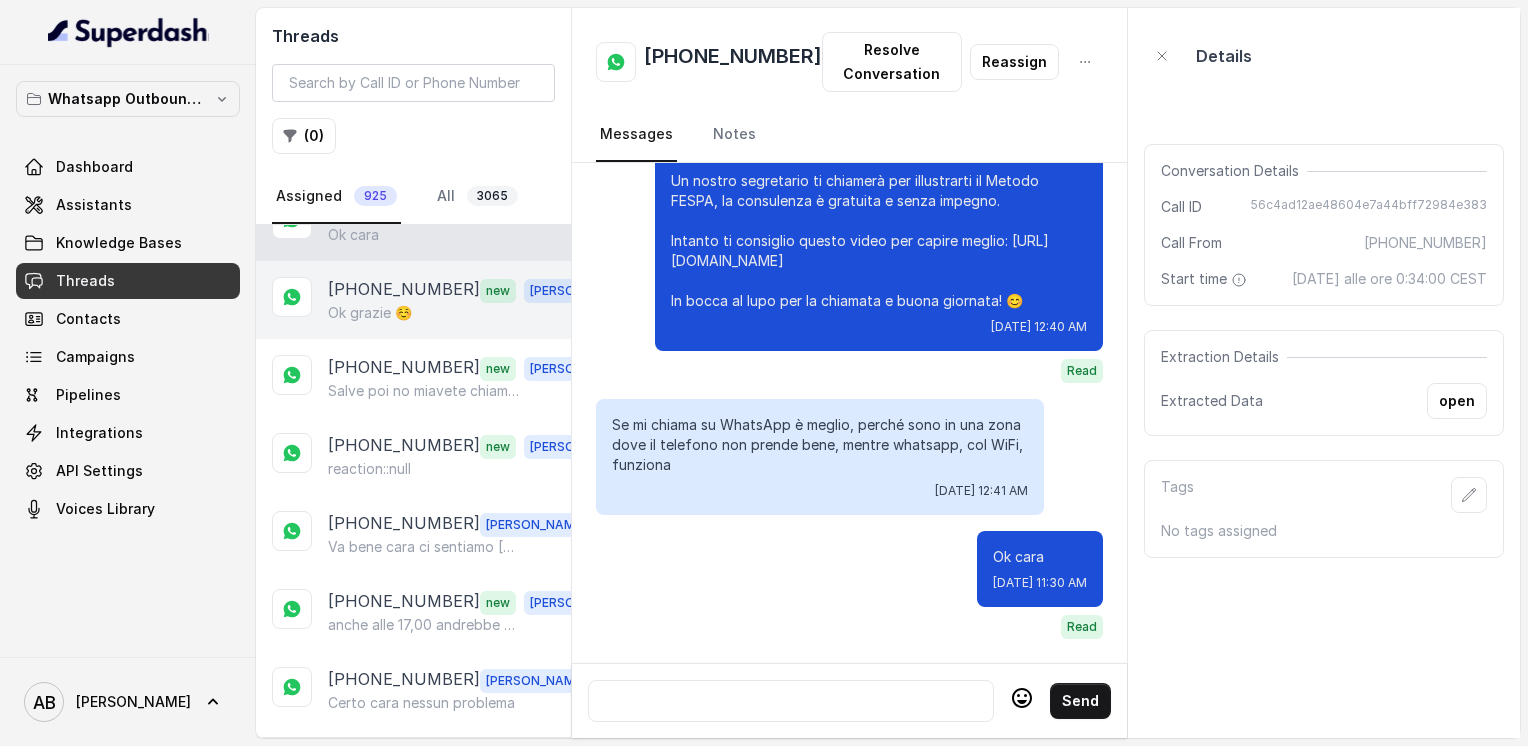 click on "[PHONE_NUMBER]" at bounding box center (404, 290) 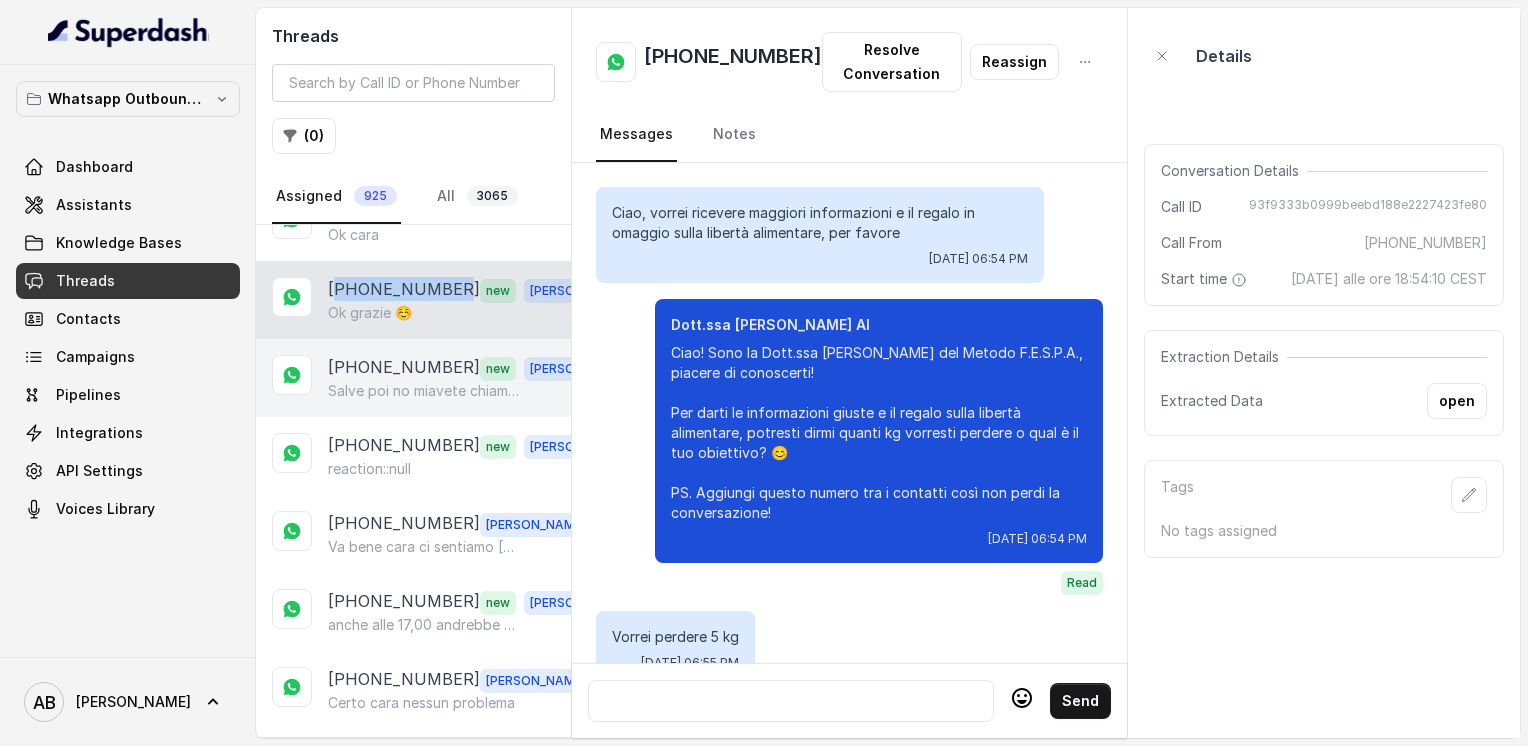 scroll, scrollTop: 3028, scrollLeft: 0, axis: vertical 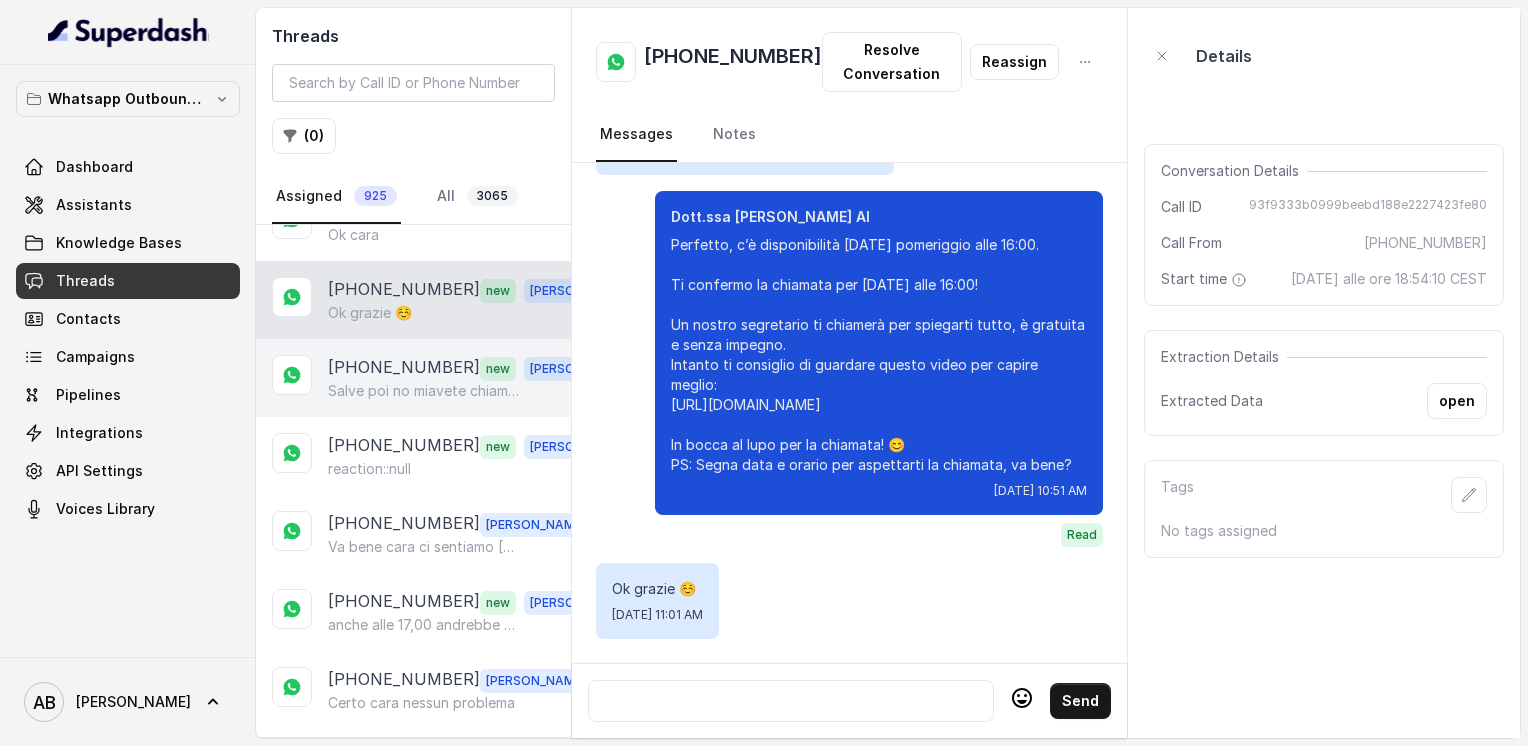 click on "[PHONE_NUMBER]" at bounding box center [404, 368] 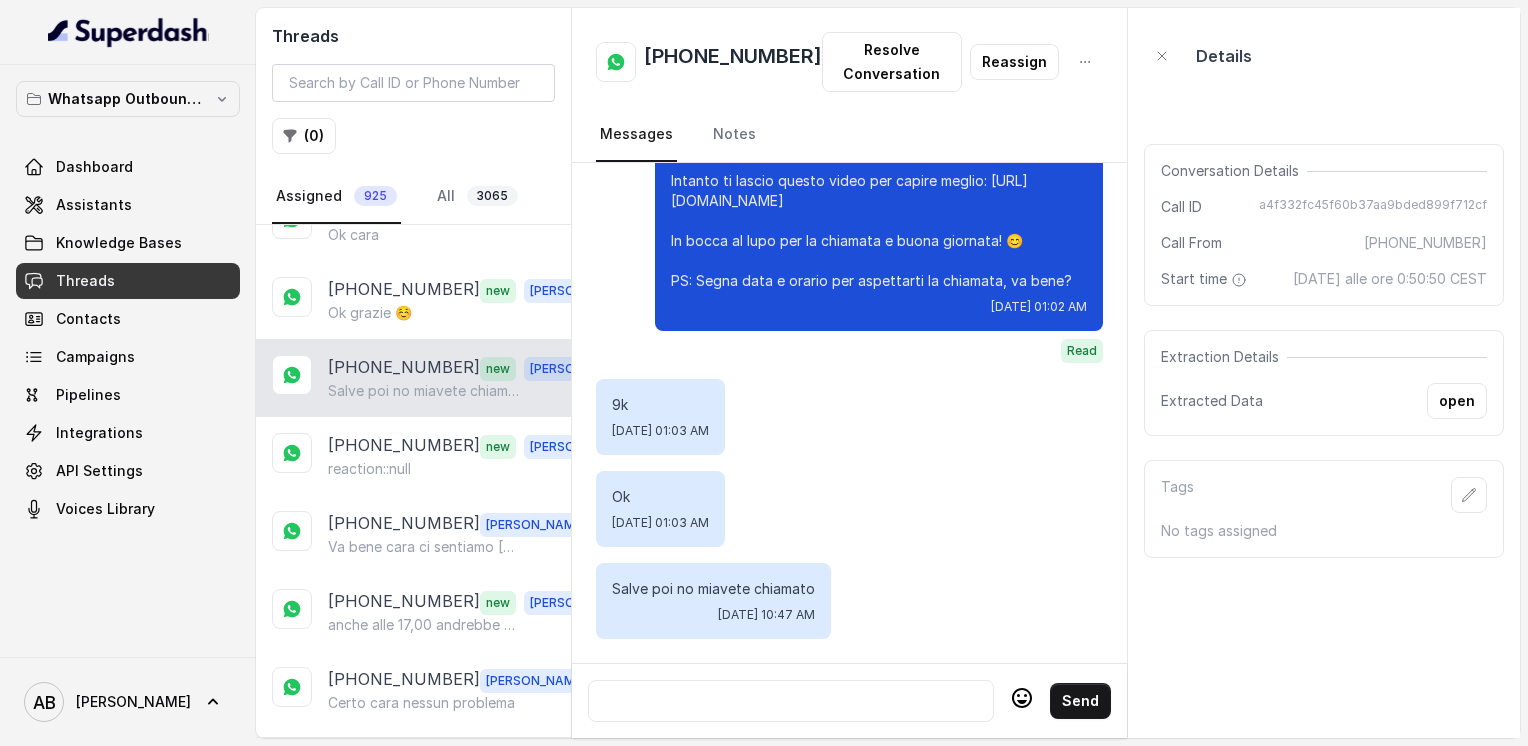 scroll, scrollTop: 2712, scrollLeft: 0, axis: vertical 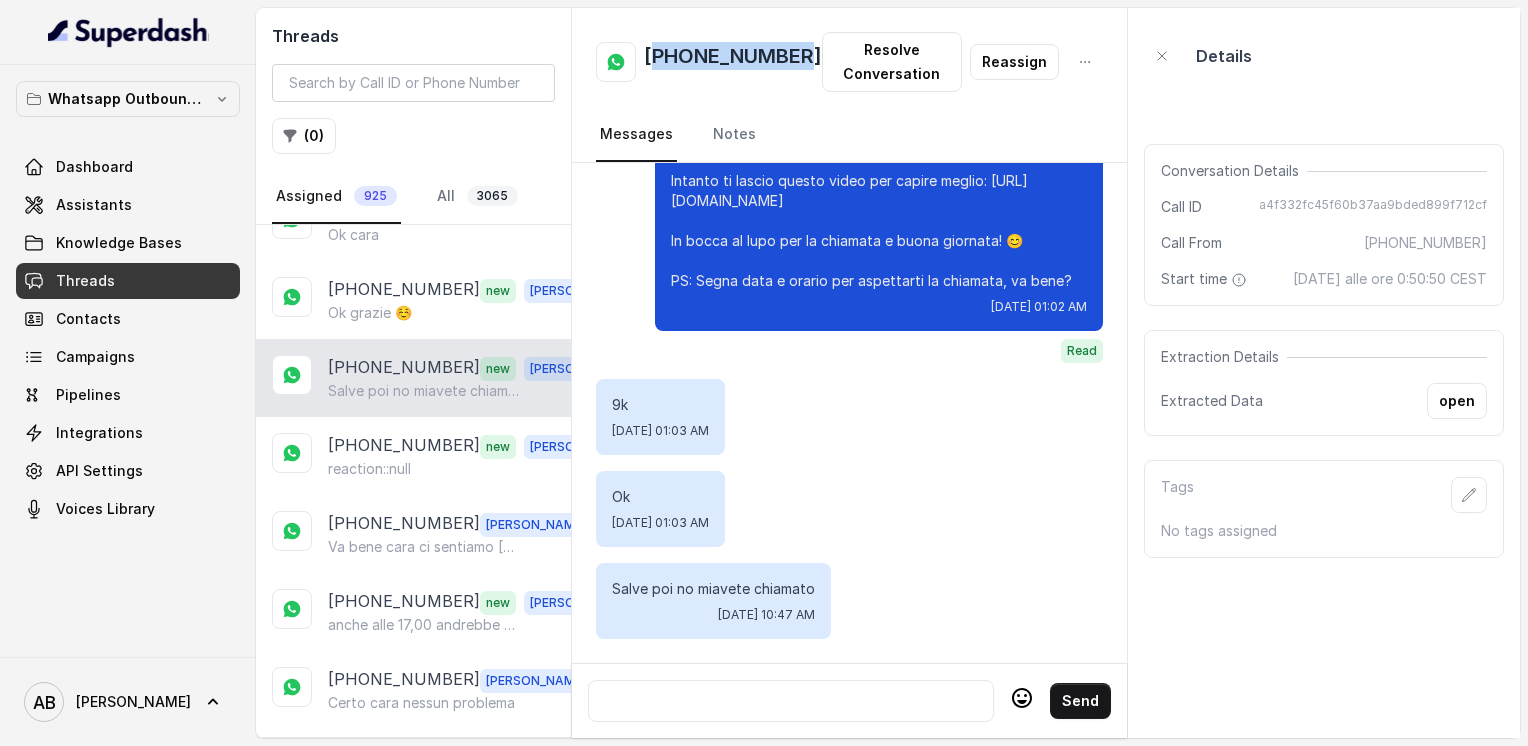 click on "[PHONE_NUMBER]" at bounding box center (733, 62) 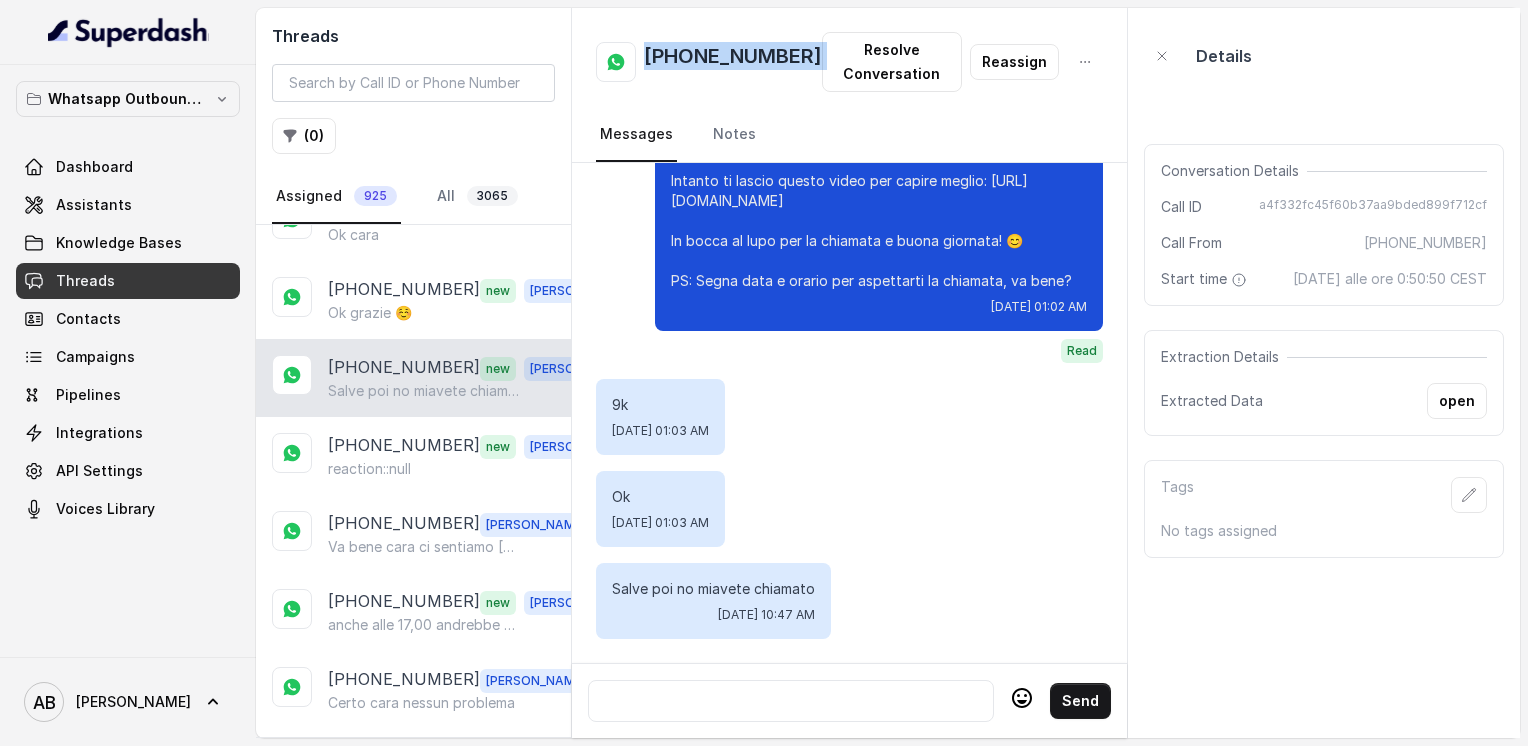 click on "[PHONE_NUMBER]" at bounding box center [733, 62] 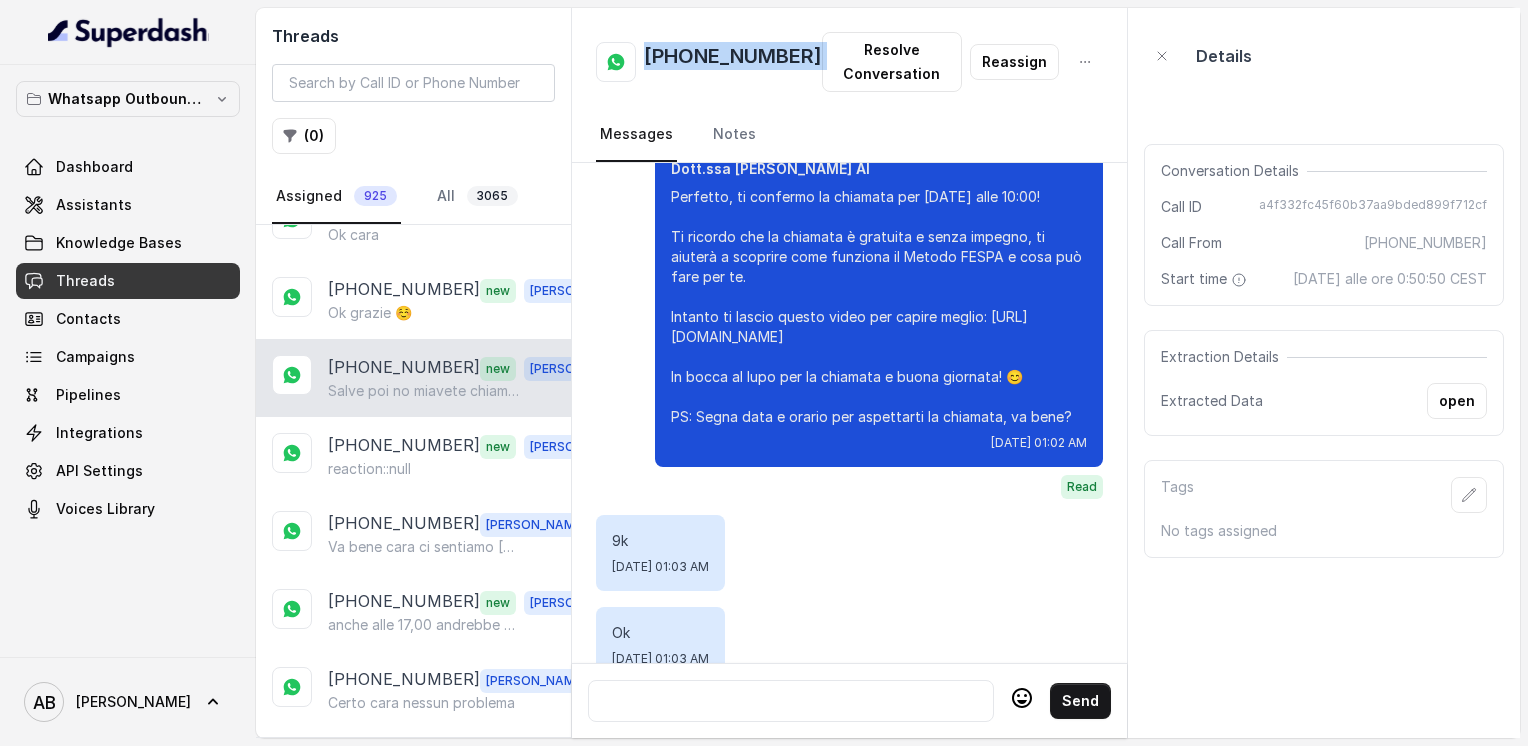 scroll, scrollTop: 2712, scrollLeft: 0, axis: vertical 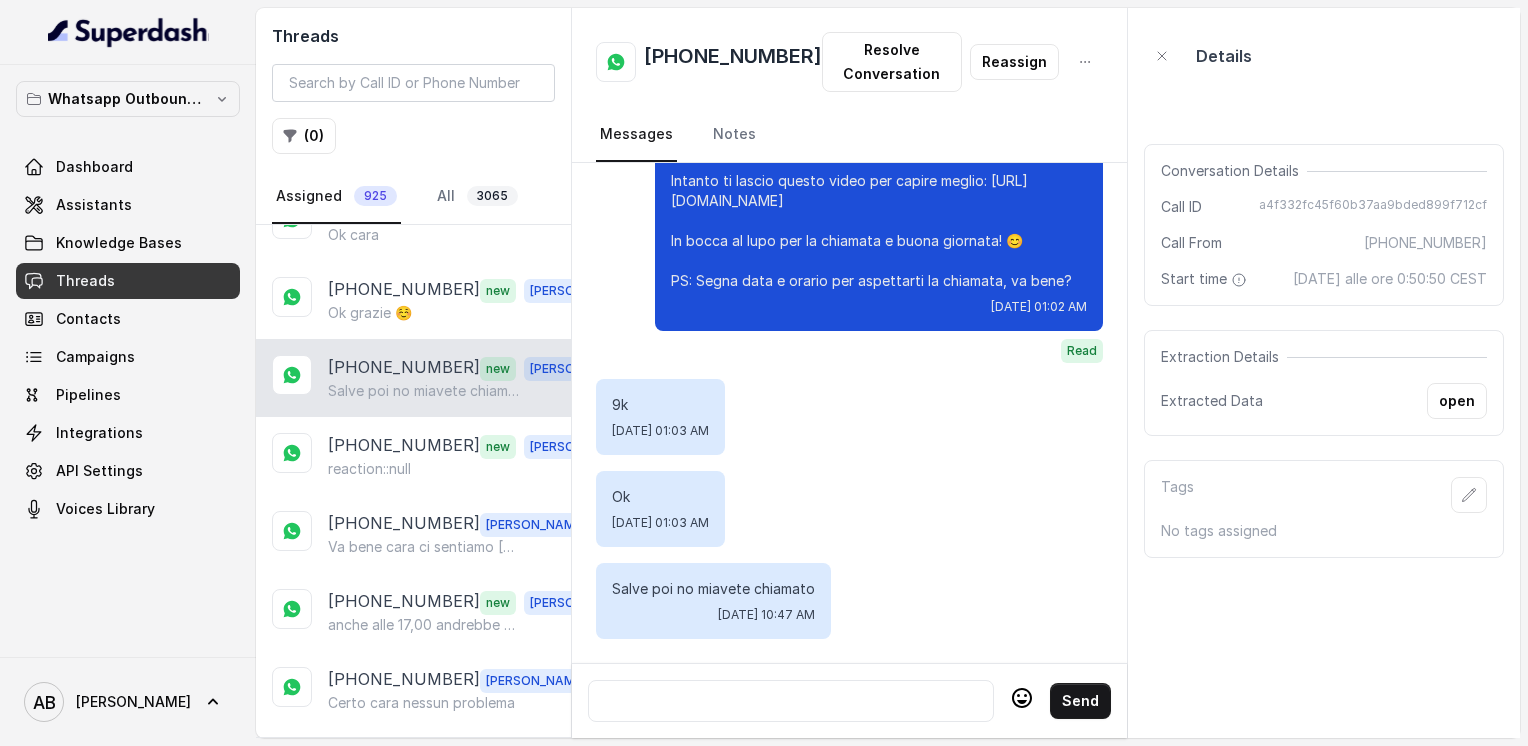 click at bounding box center (791, 701) 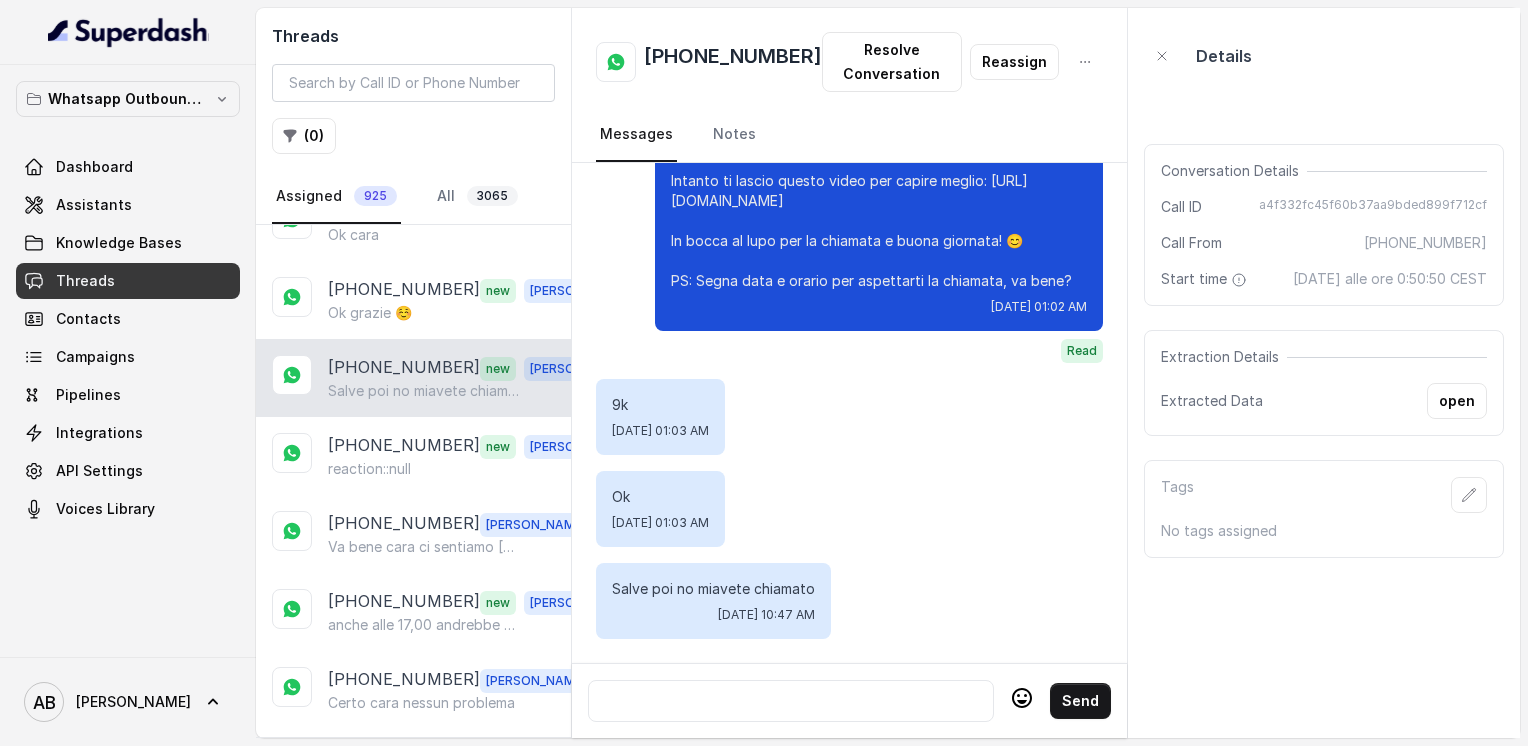 click at bounding box center [791, 701] 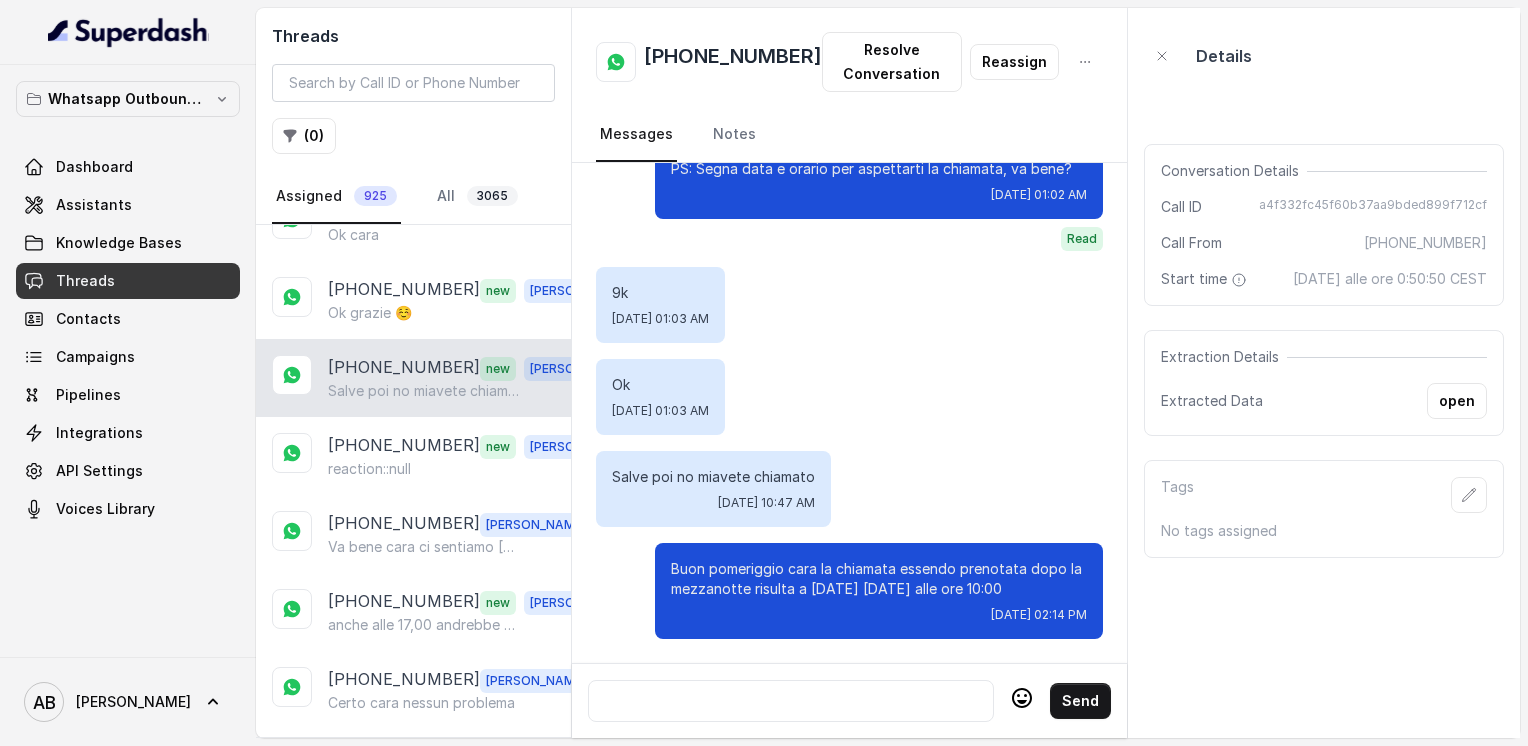scroll, scrollTop: 2824, scrollLeft: 0, axis: vertical 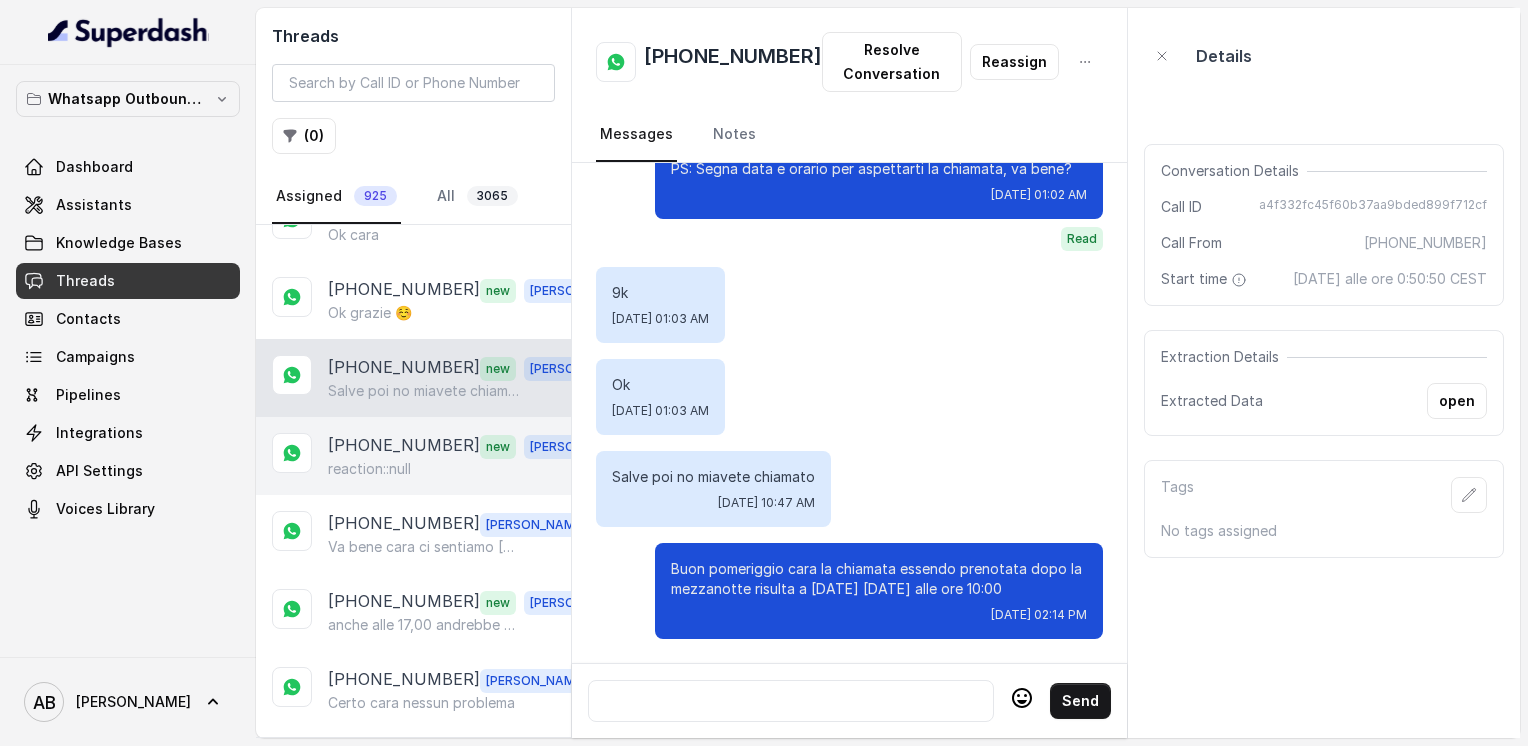 click on "[PHONE_NUMBER]" at bounding box center [404, 446] 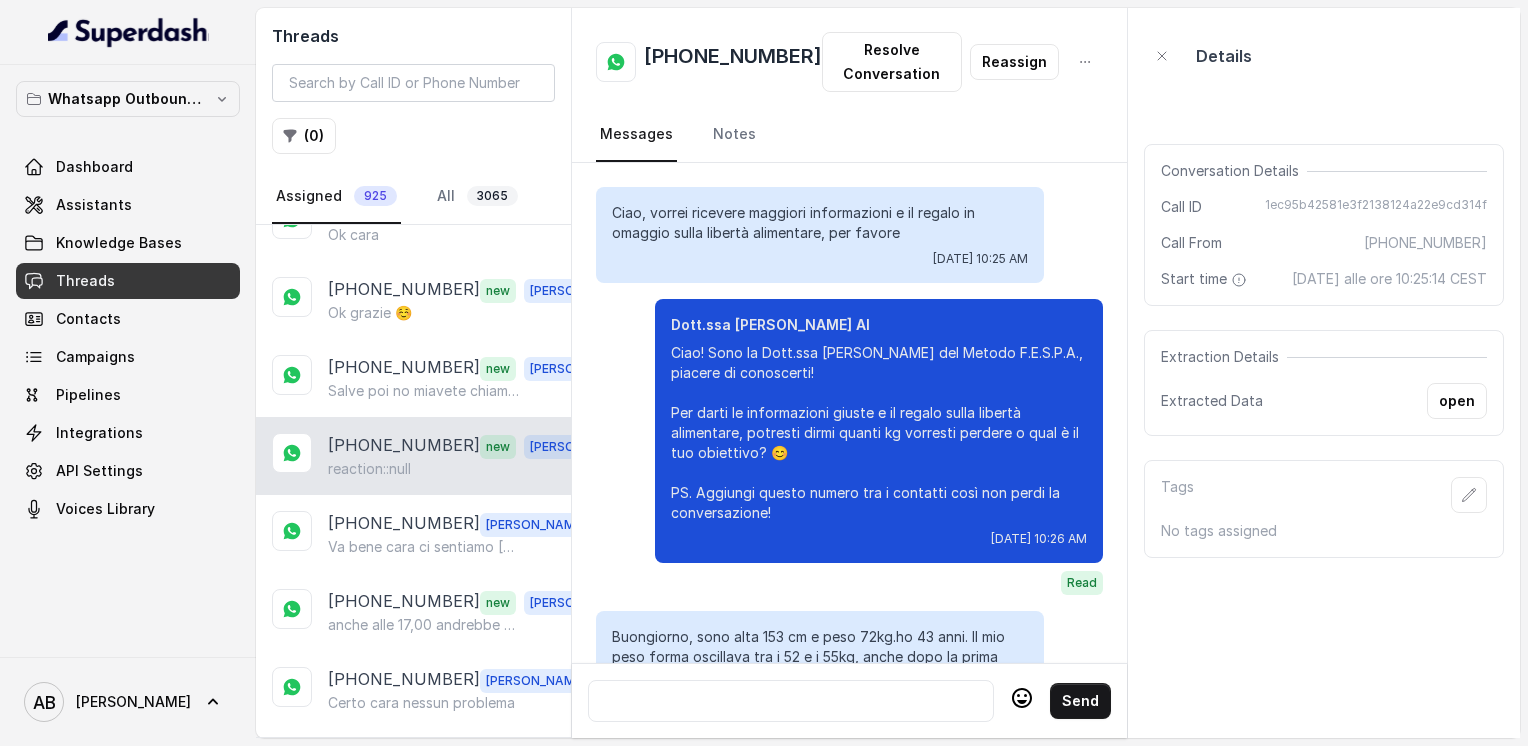 scroll, scrollTop: 2212, scrollLeft: 0, axis: vertical 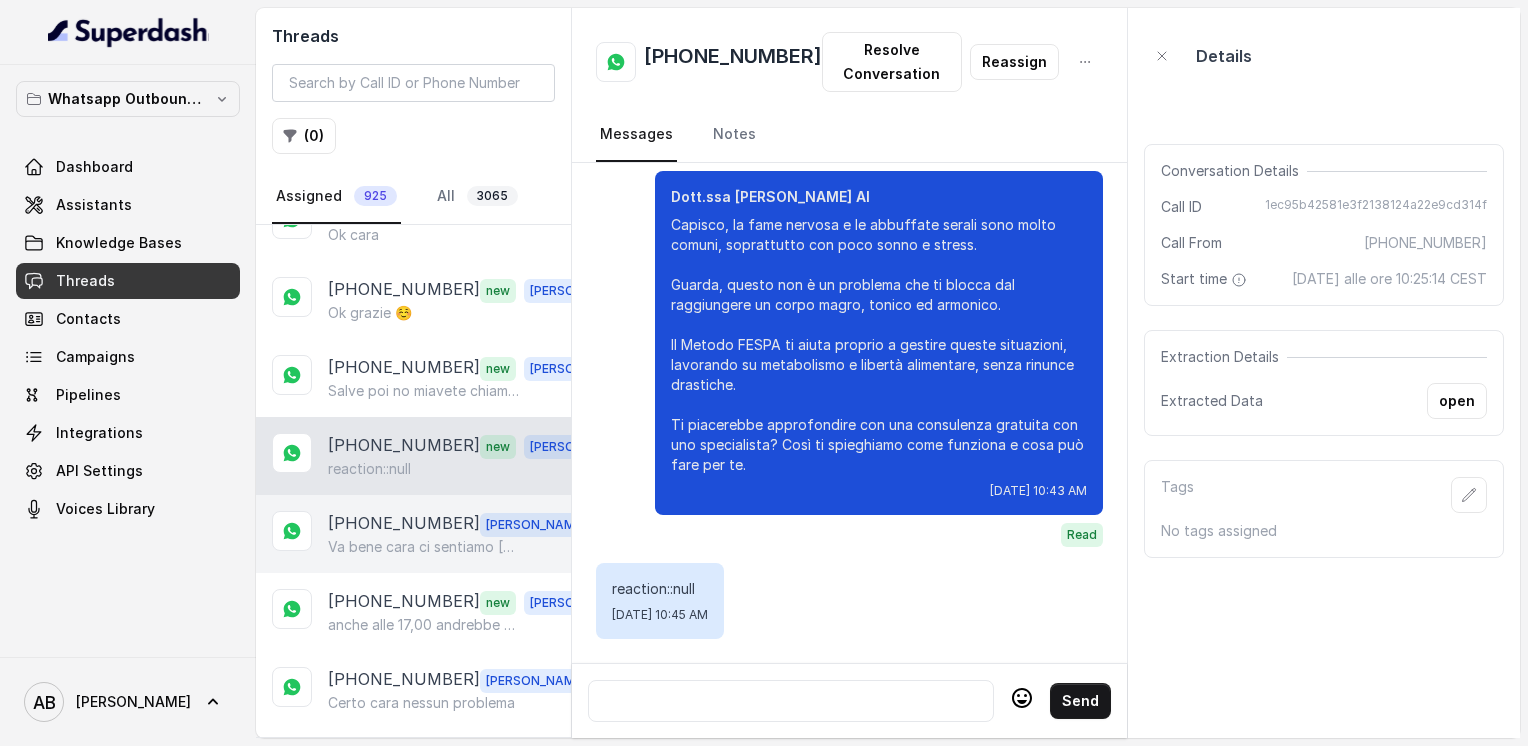 click on "[PHONE_NUMBER]" at bounding box center (404, 524) 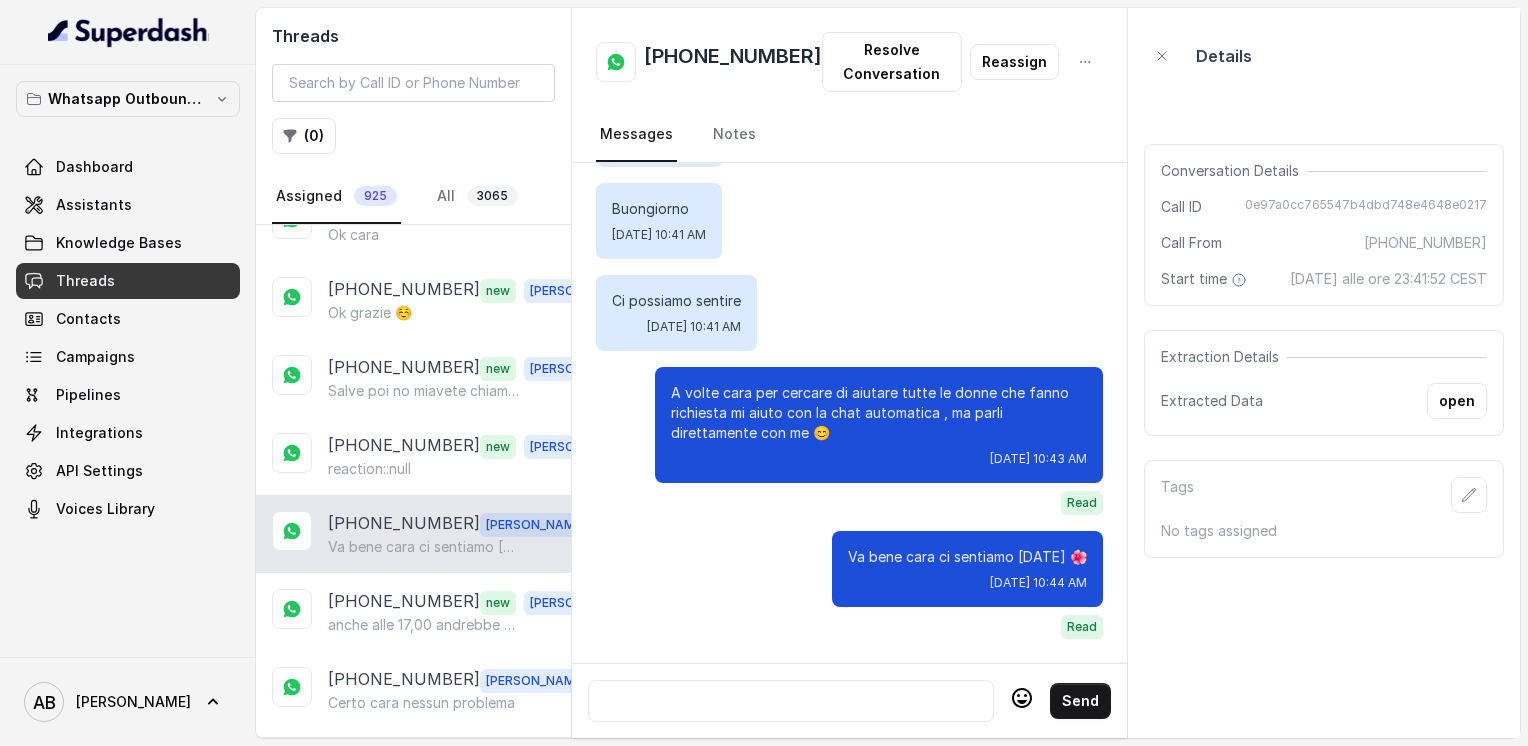 scroll, scrollTop: 4252, scrollLeft: 0, axis: vertical 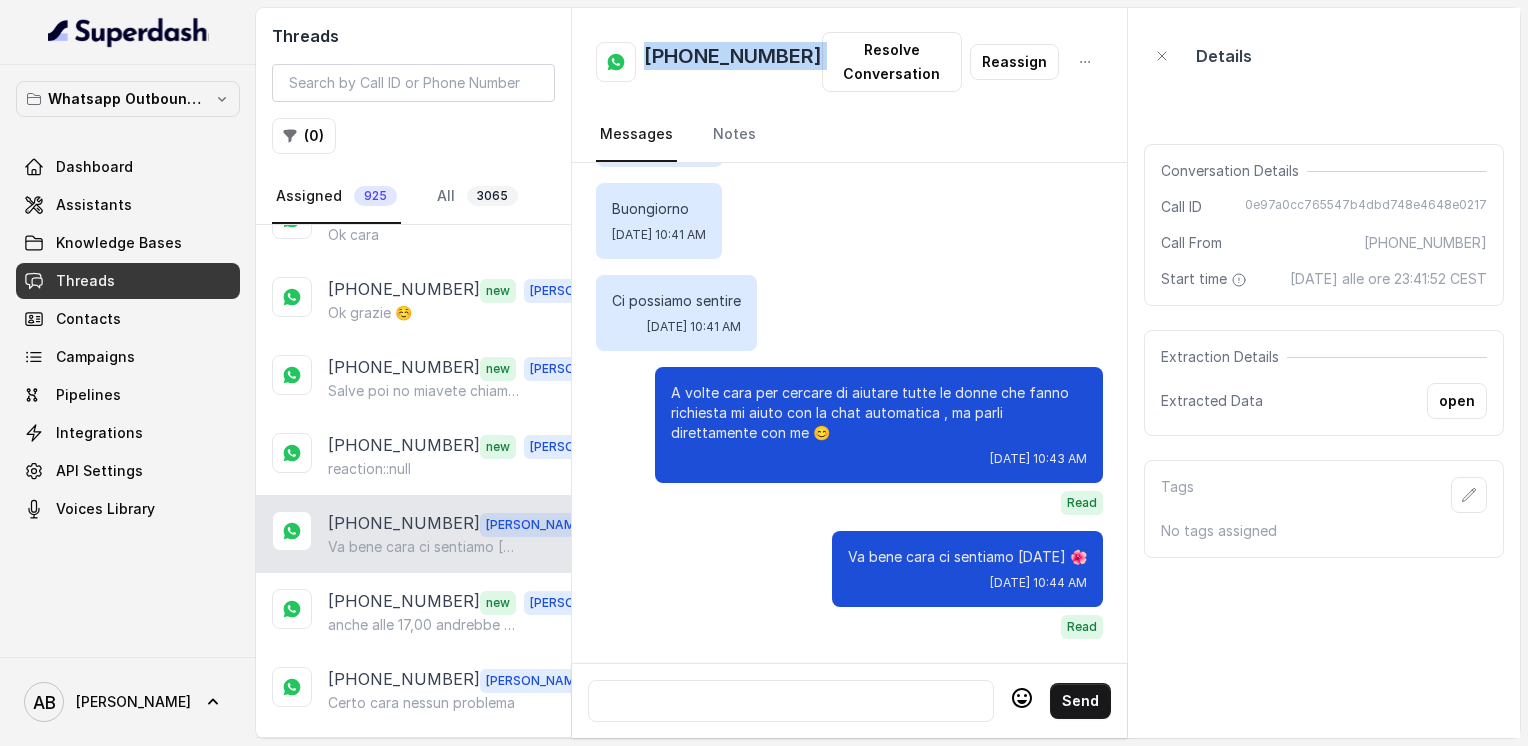 click on "[PHONE_NUMBER]" at bounding box center (733, 62) 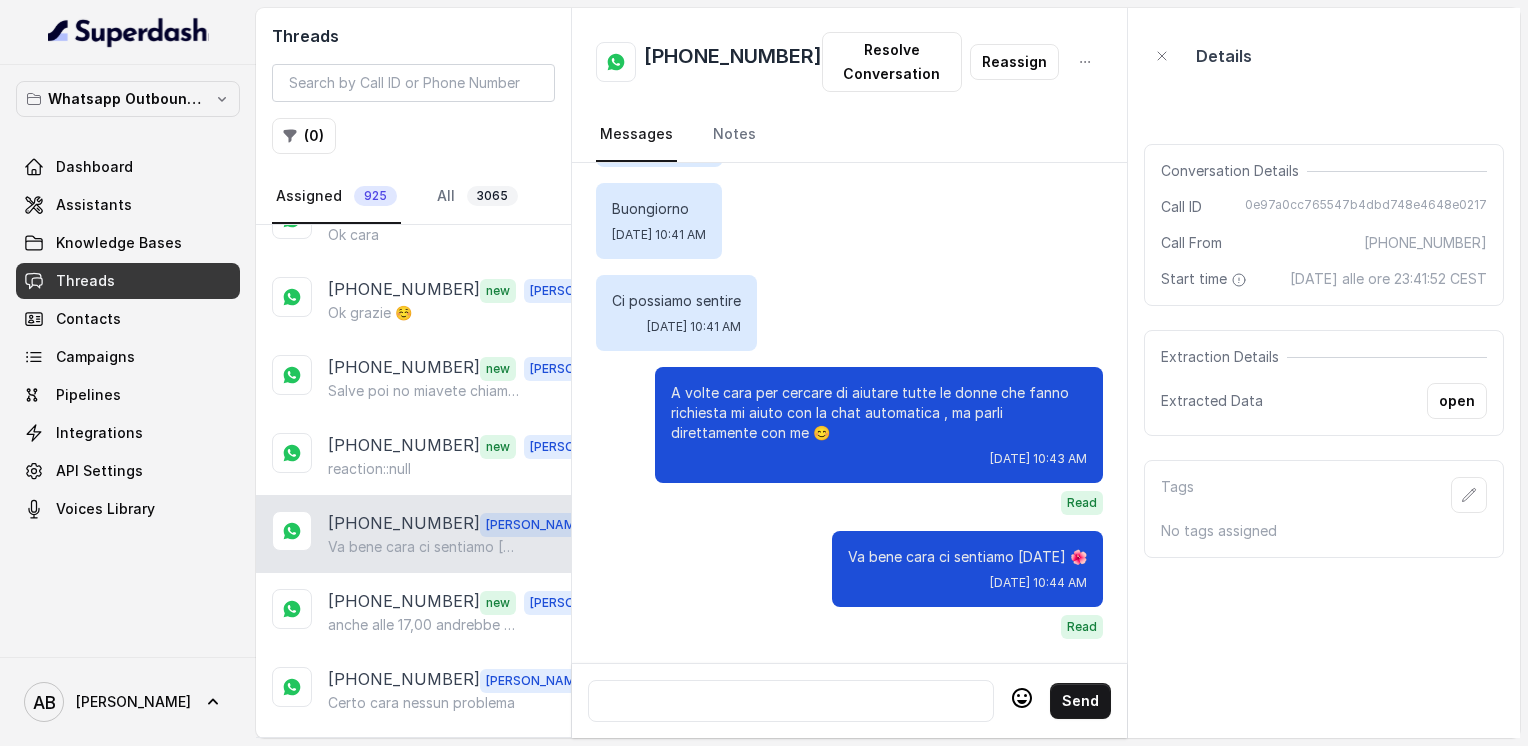 click at bounding box center (791, 701) 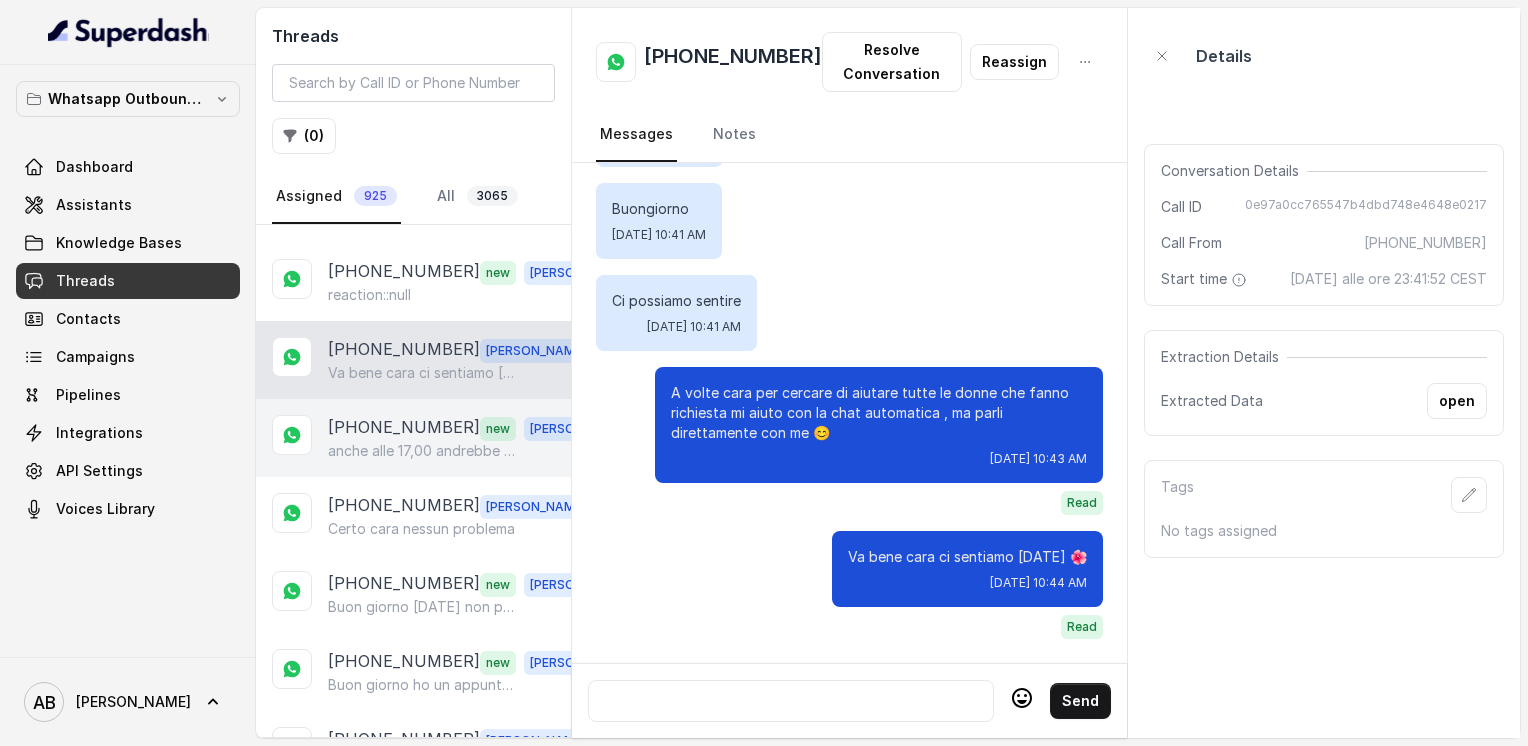 scroll, scrollTop: 1100, scrollLeft: 0, axis: vertical 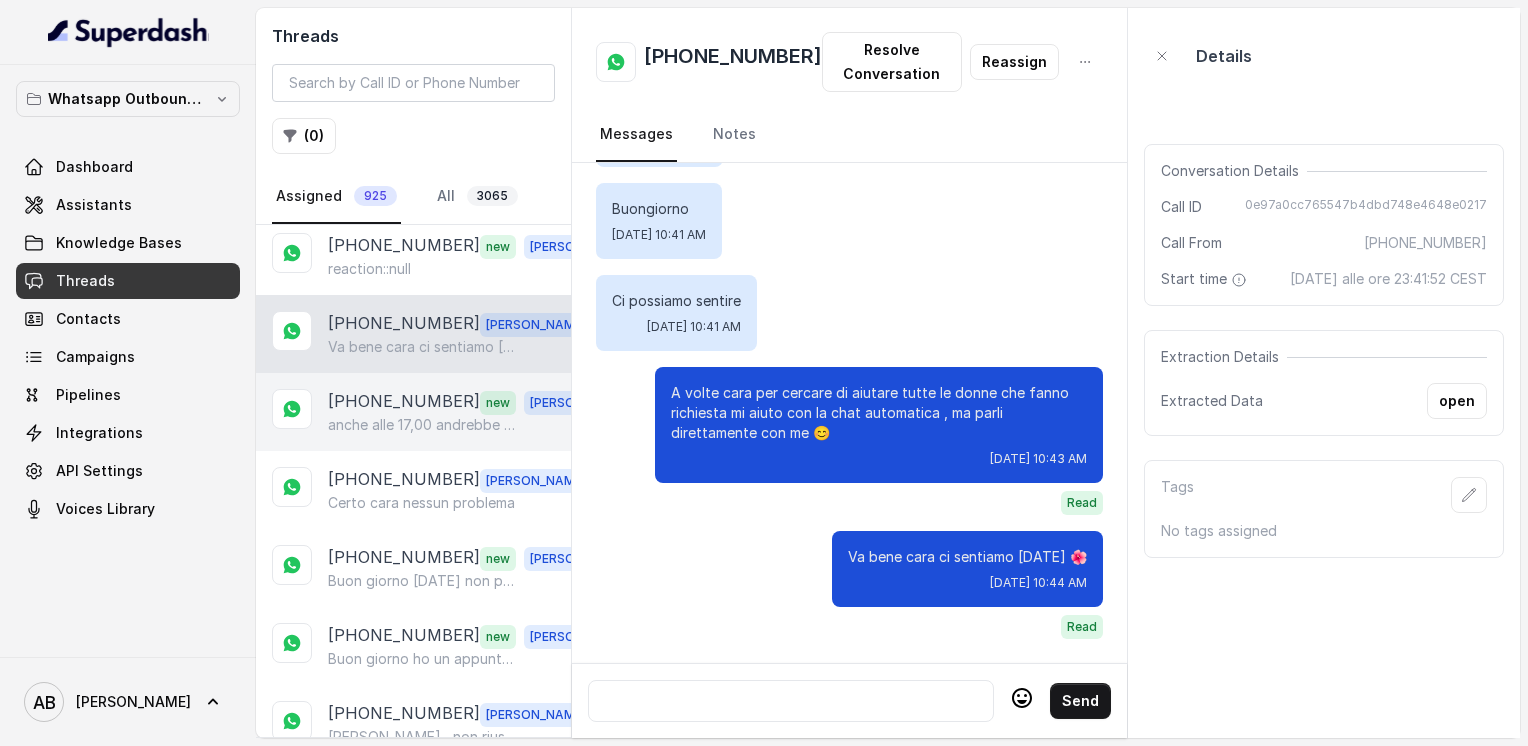 click on "+393935627501   new Alessandro anche alle 17,00 andrebbe bene" at bounding box center [413, 412] 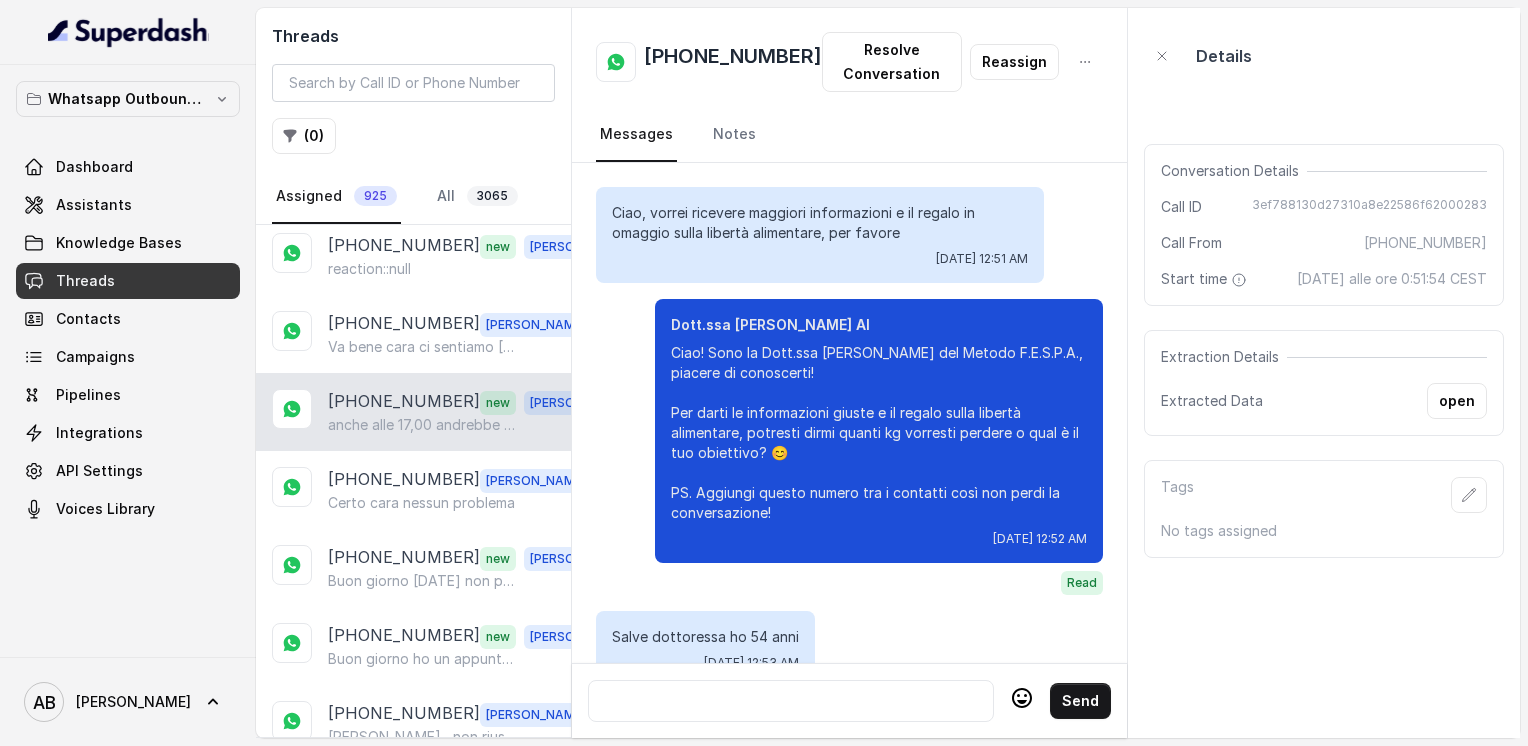 click on "+393935627501   new Alessandro anche alle 17,00 andrebbe bene" at bounding box center (413, 412) 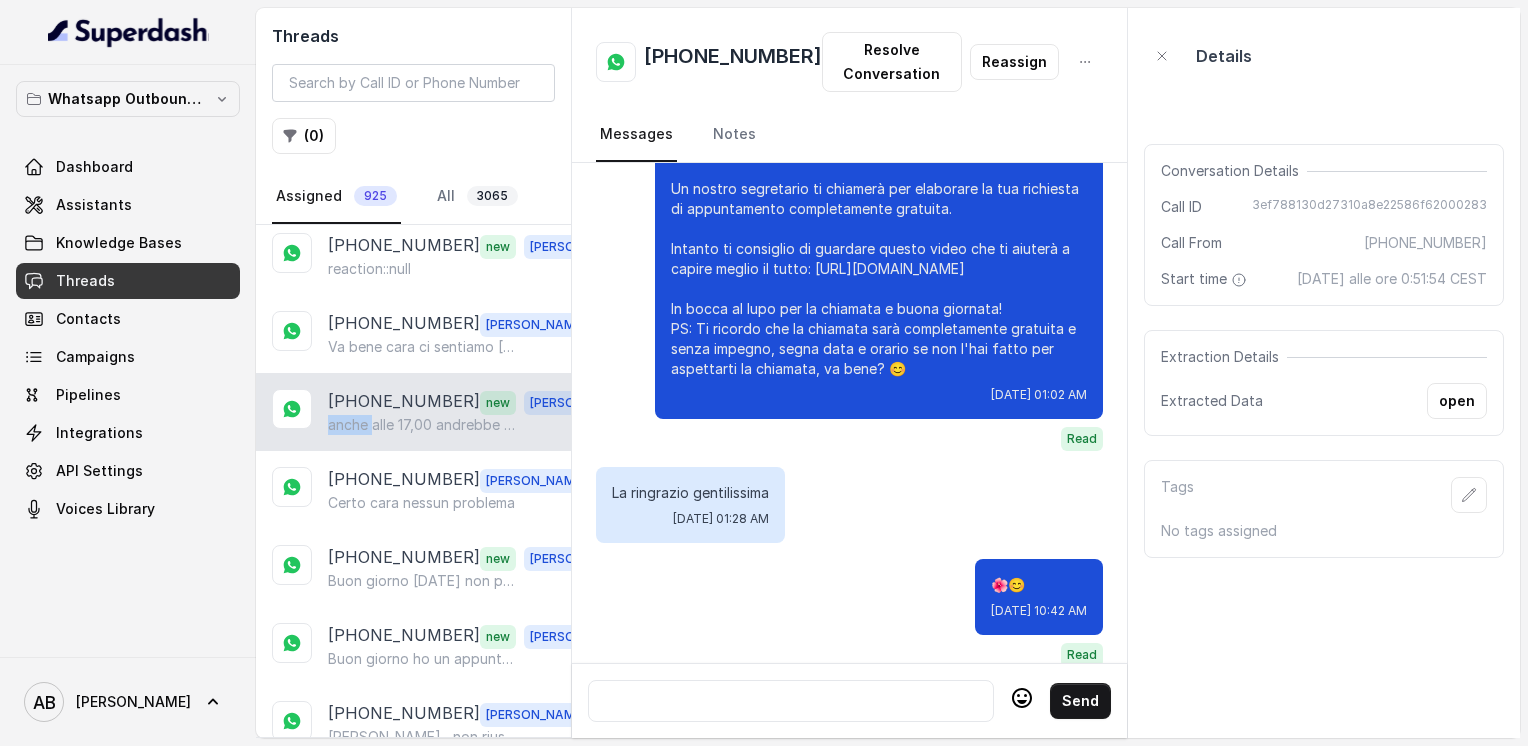 scroll, scrollTop: 3168, scrollLeft: 0, axis: vertical 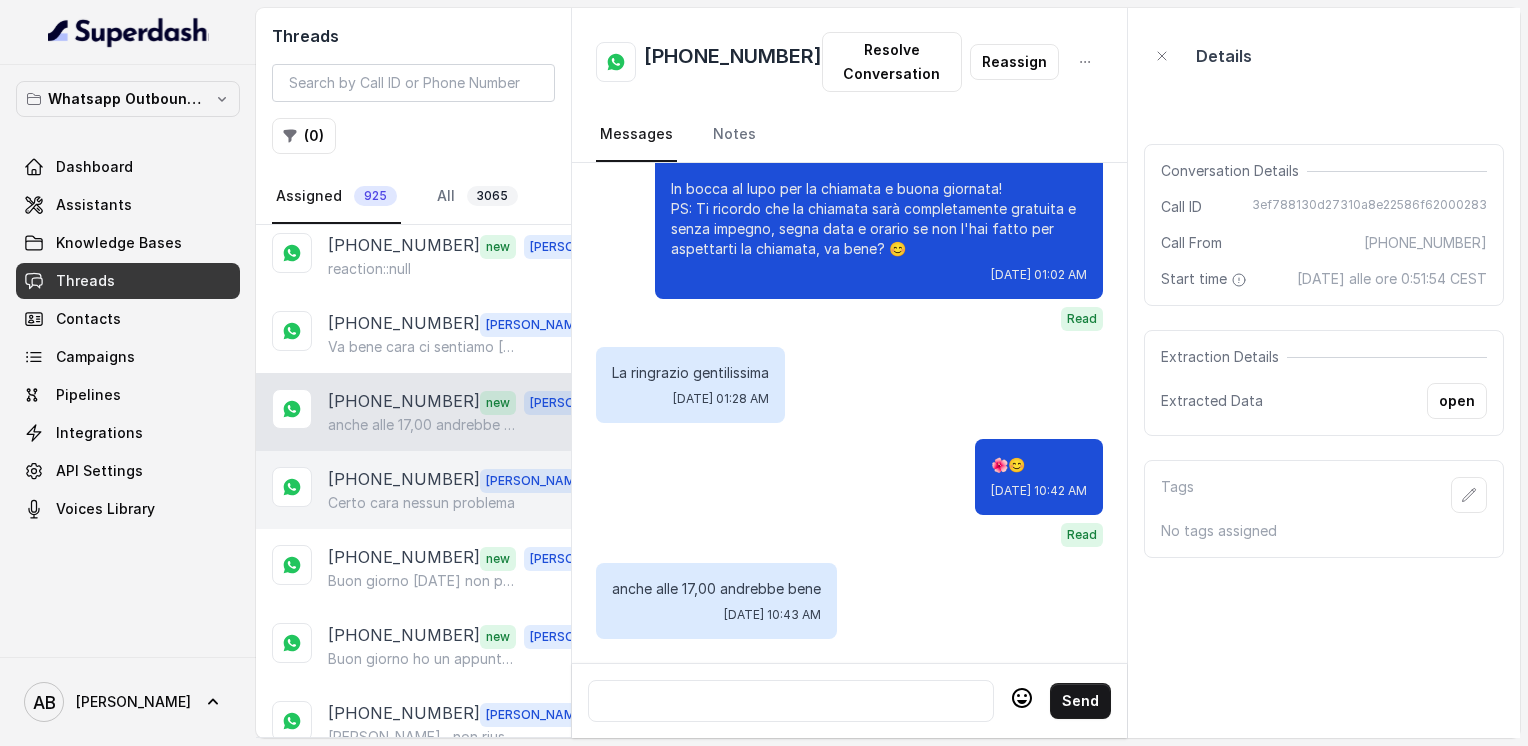 click on "Certo cara nessun problema" at bounding box center [421, 503] 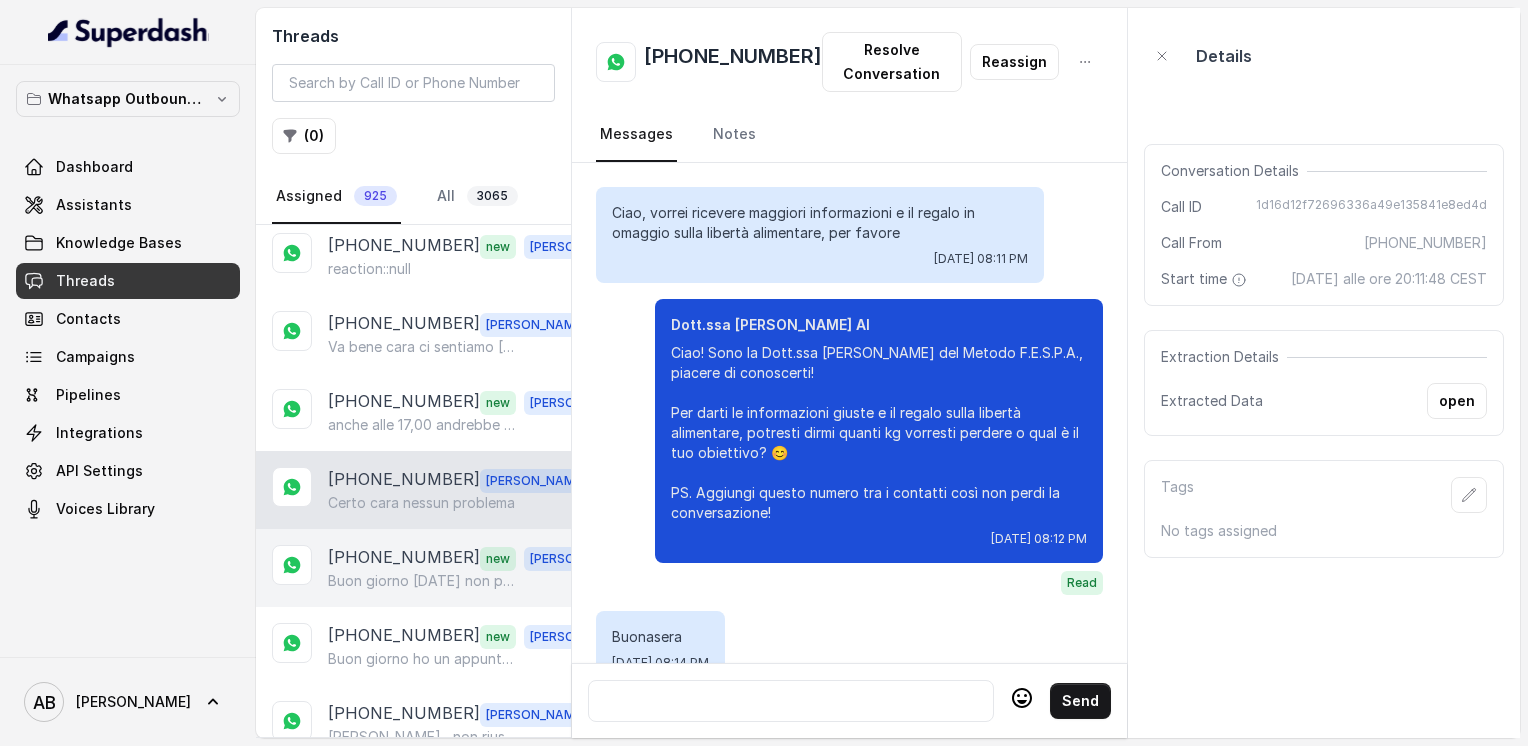 scroll, scrollTop: 5018, scrollLeft: 0, axis: vertical 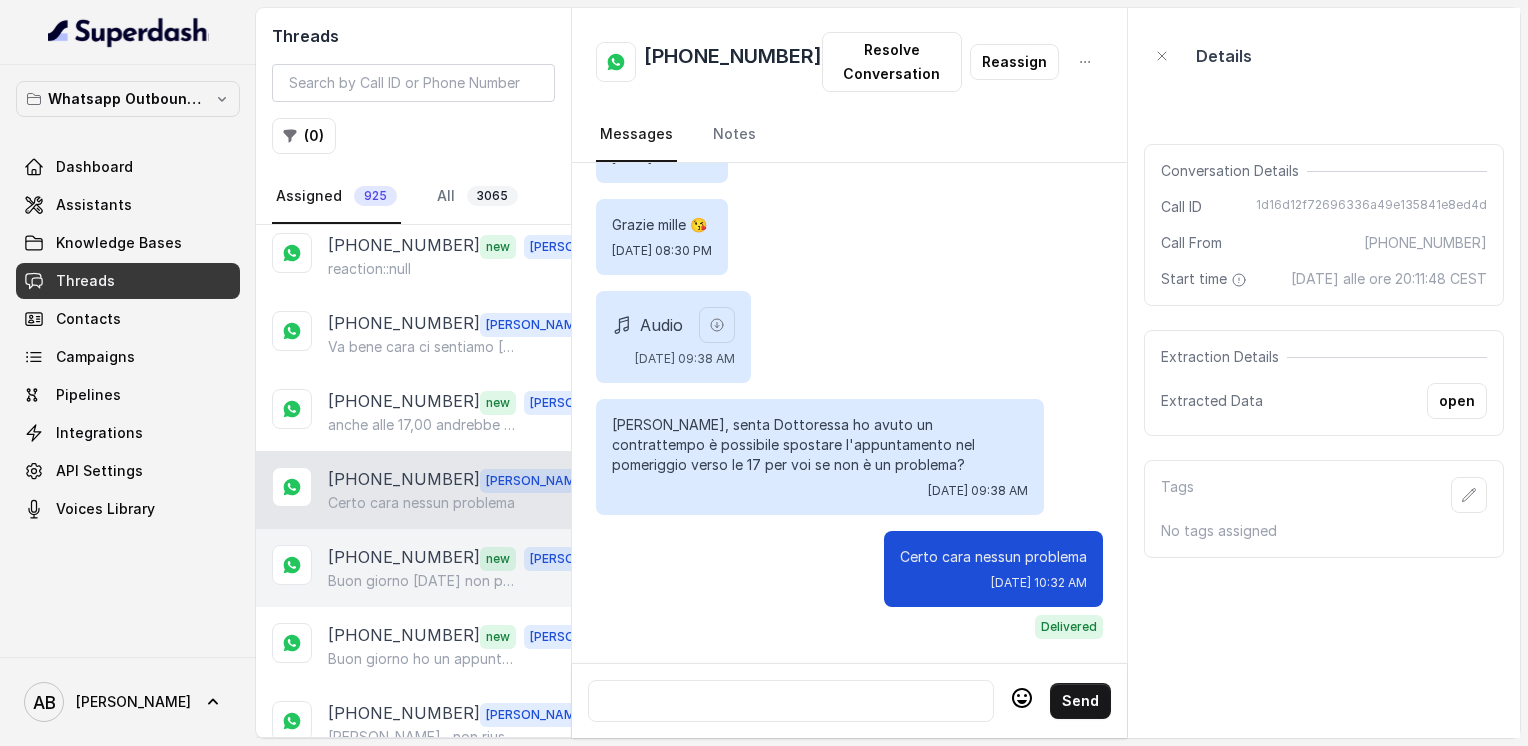 click on "[PHONE_NUMBER]" at bounding box center (404, 558) 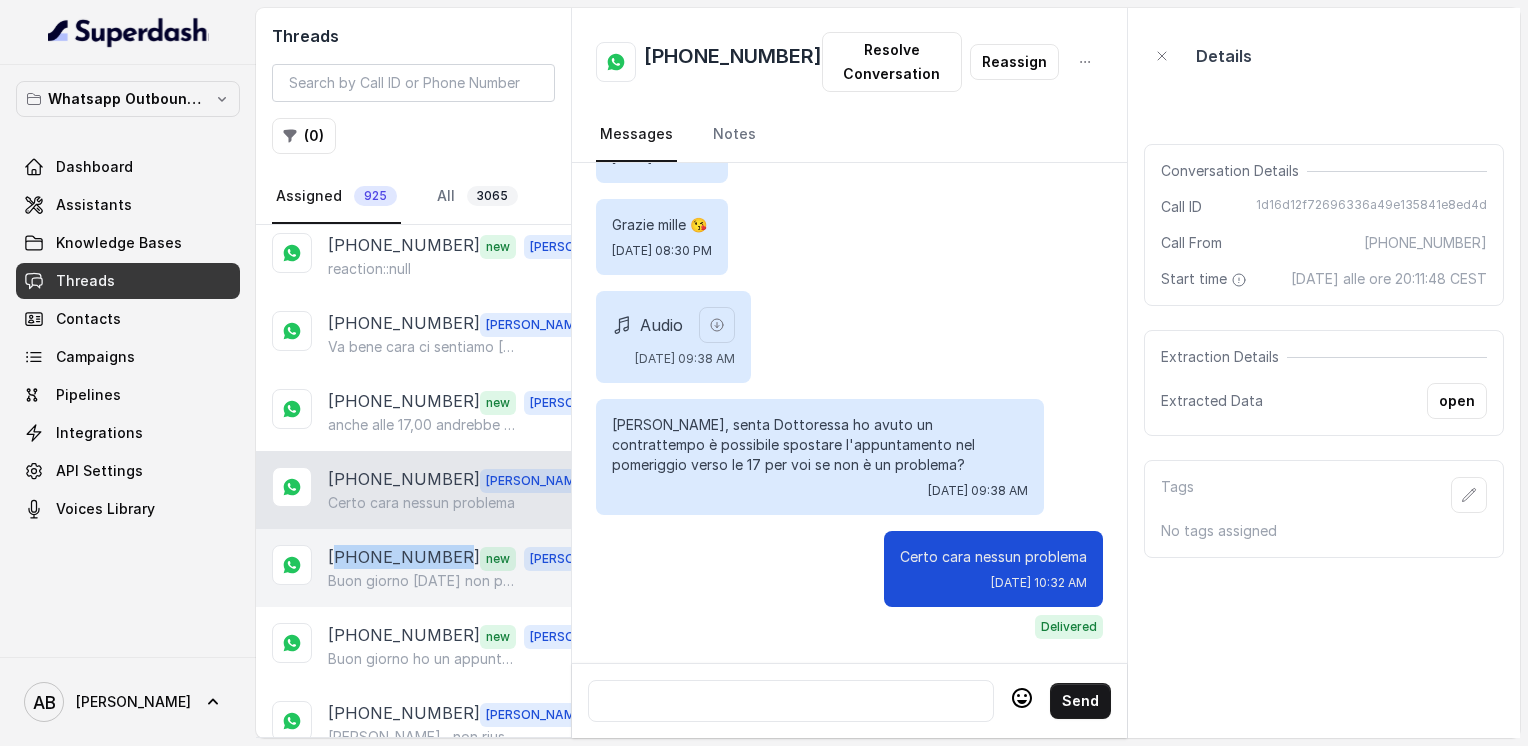 click on "[PHONE_NUMBER]" at bounding box center [404, 558] 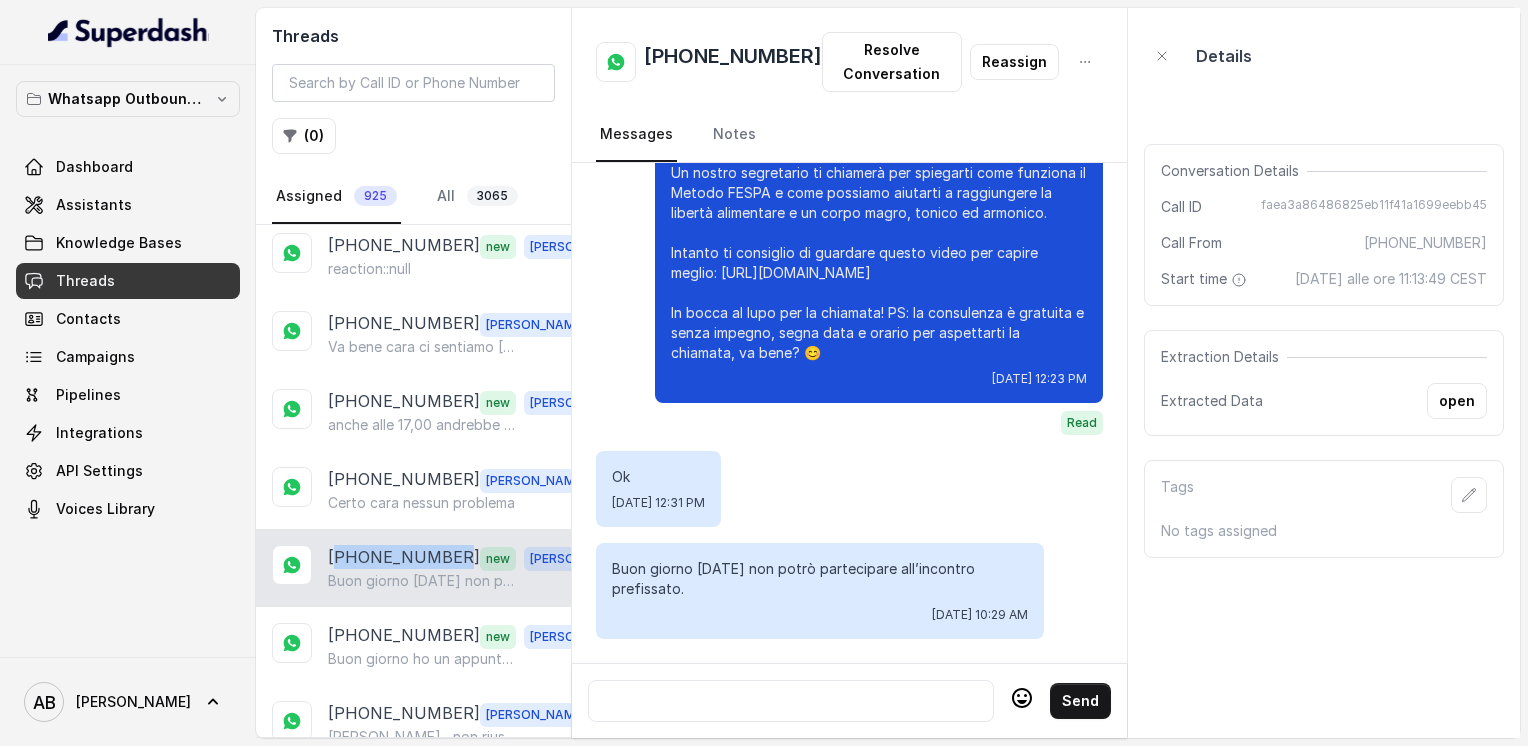 scroll, scrollTop: 2164, scrollLeft: 0, axis: vertical 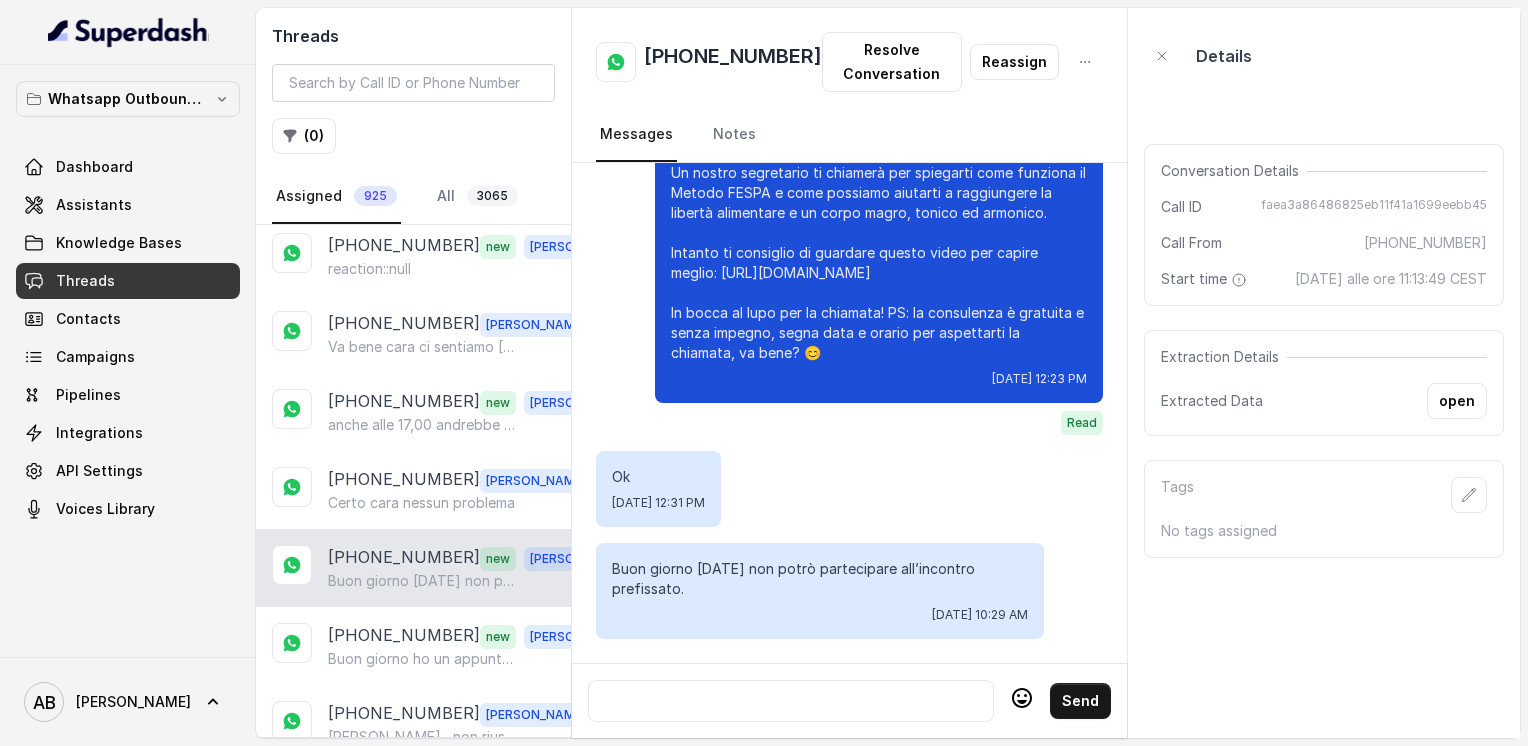 click at bounding box center [791, 701] 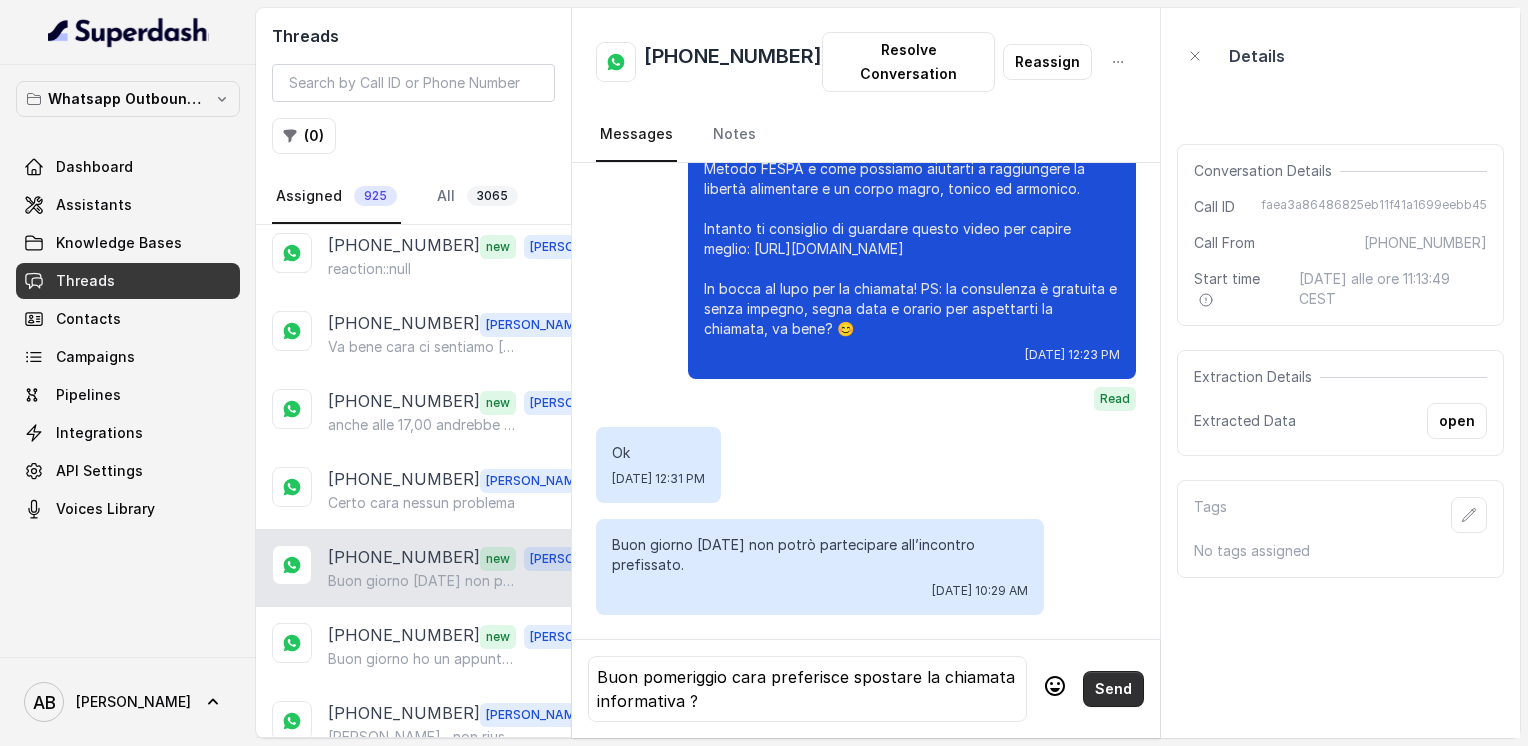 click on "Send" at bounding box center (1113, 689) 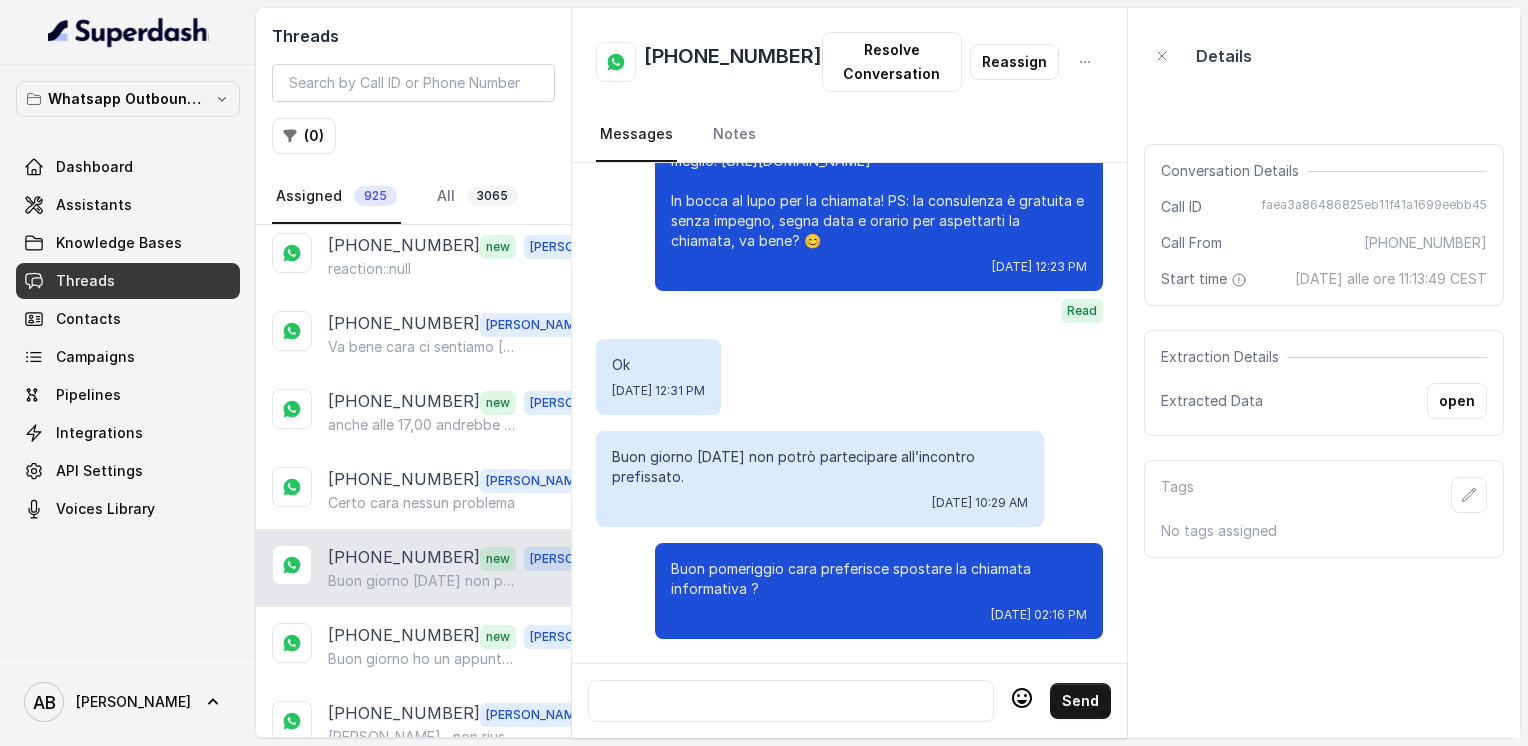 scroll, scrollTop: 2276, scrollLeft: 0, axis: vertical 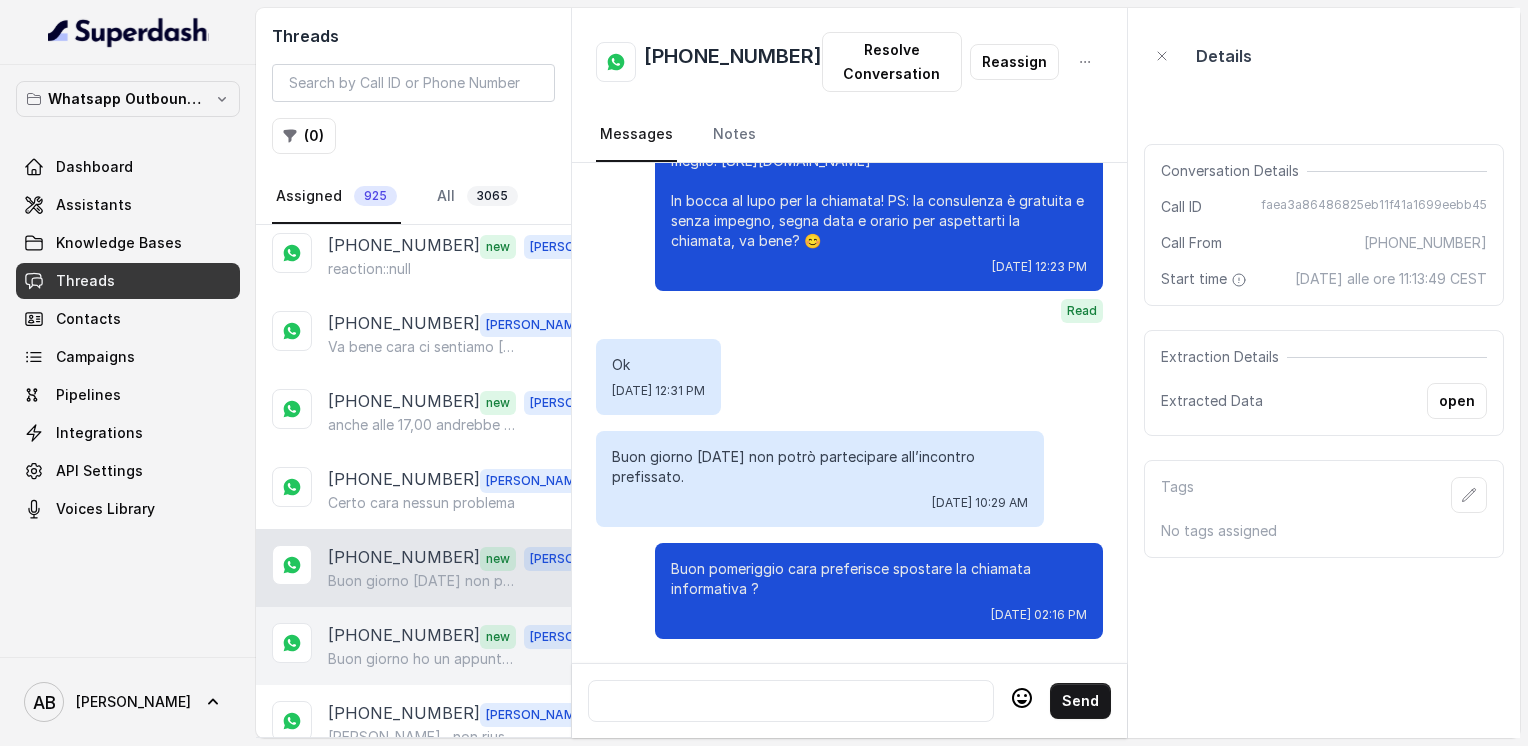 click on "[PHONE_NUMBER]" at bounding box center [404, 636] 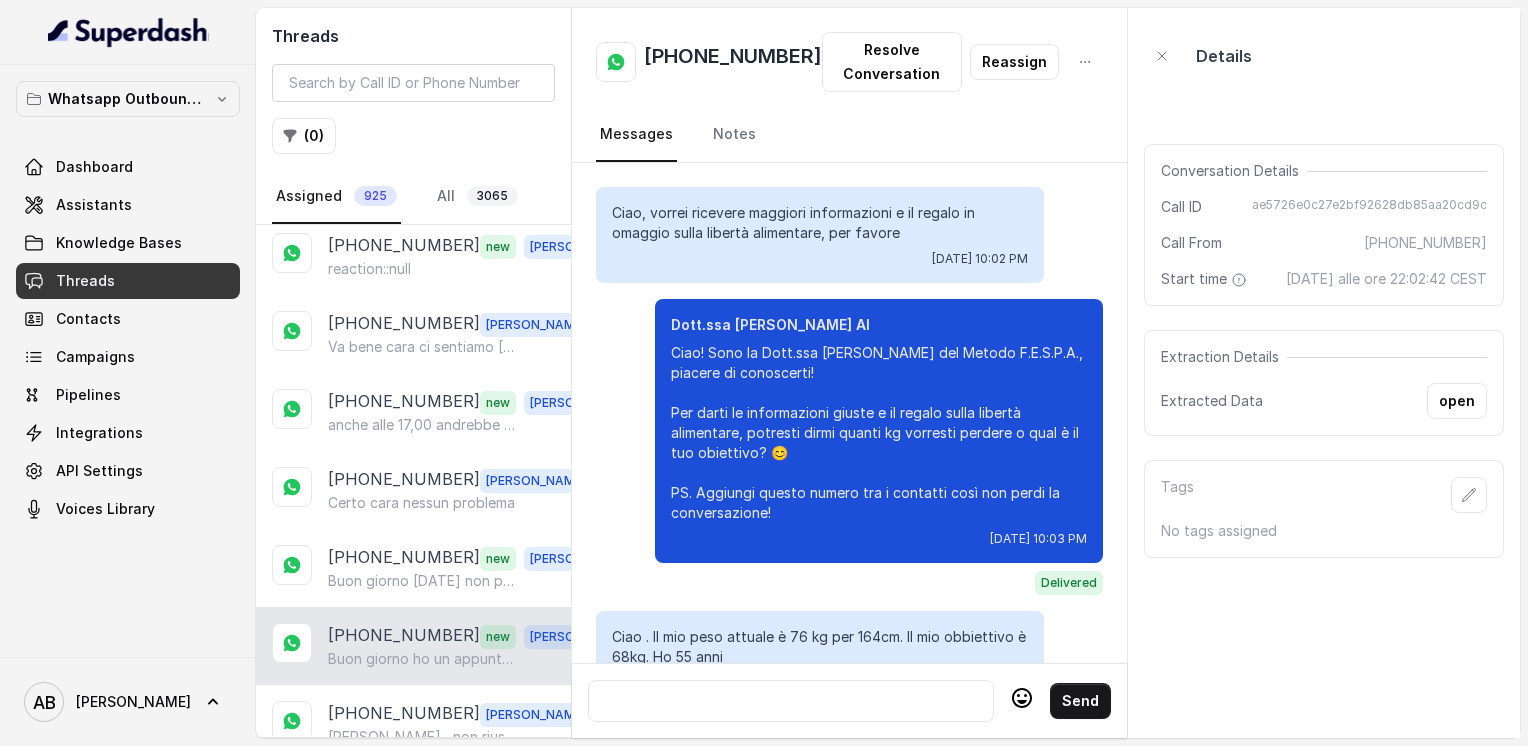 scroll, scrollTop: 2892, scrollLeft: 0, axis: vertical 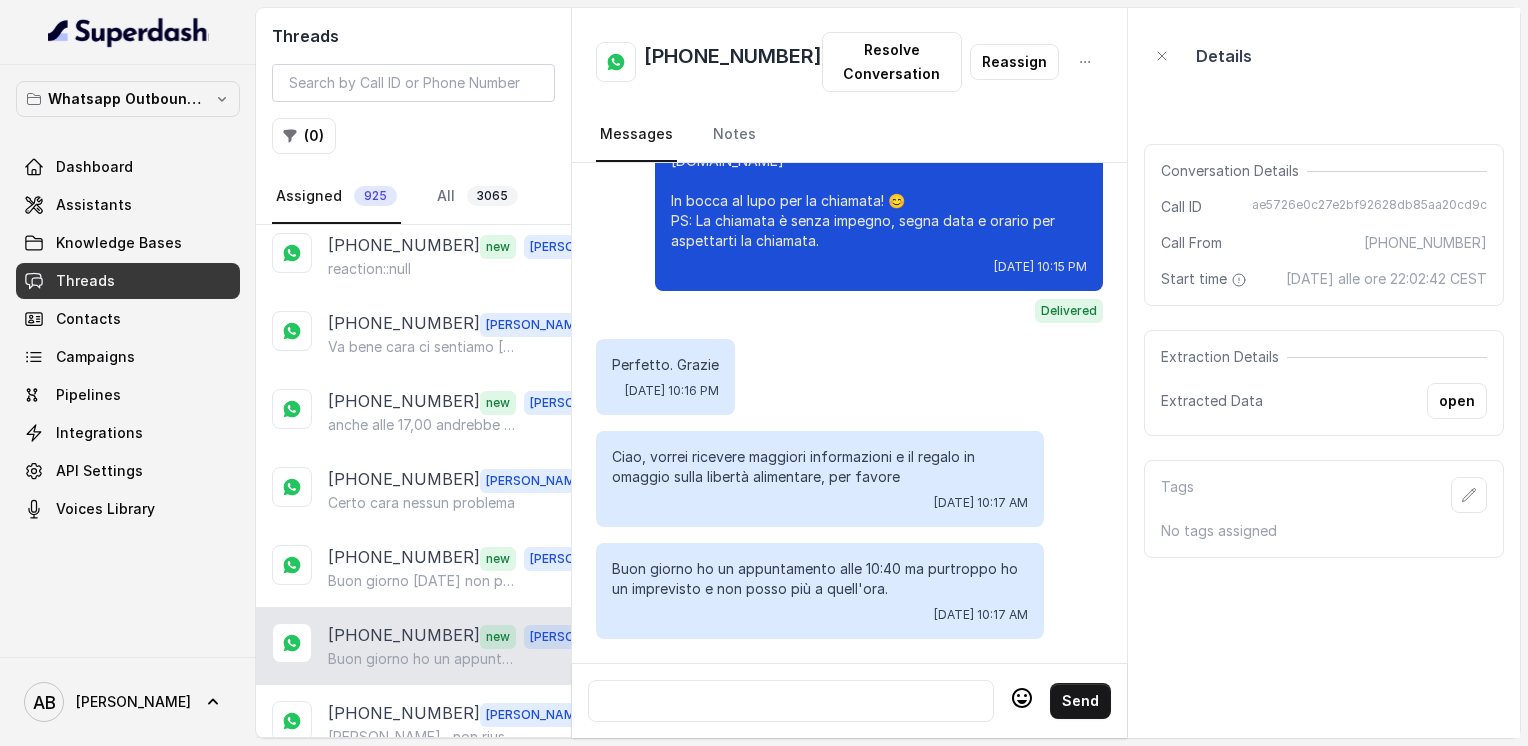click at bounding box center (791, 701) 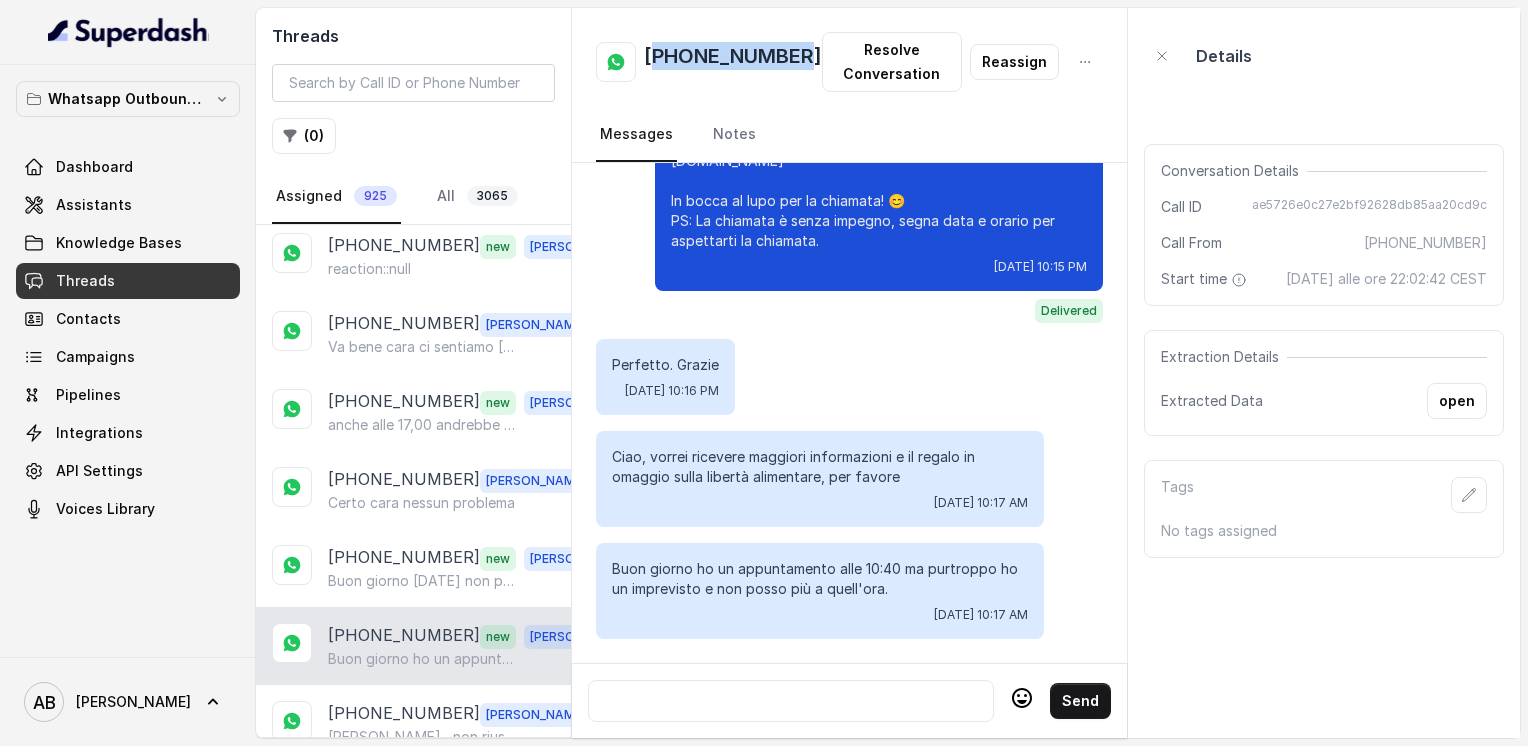 click on "[PHONE_NUMBER]" at bounding box center [733, 62] 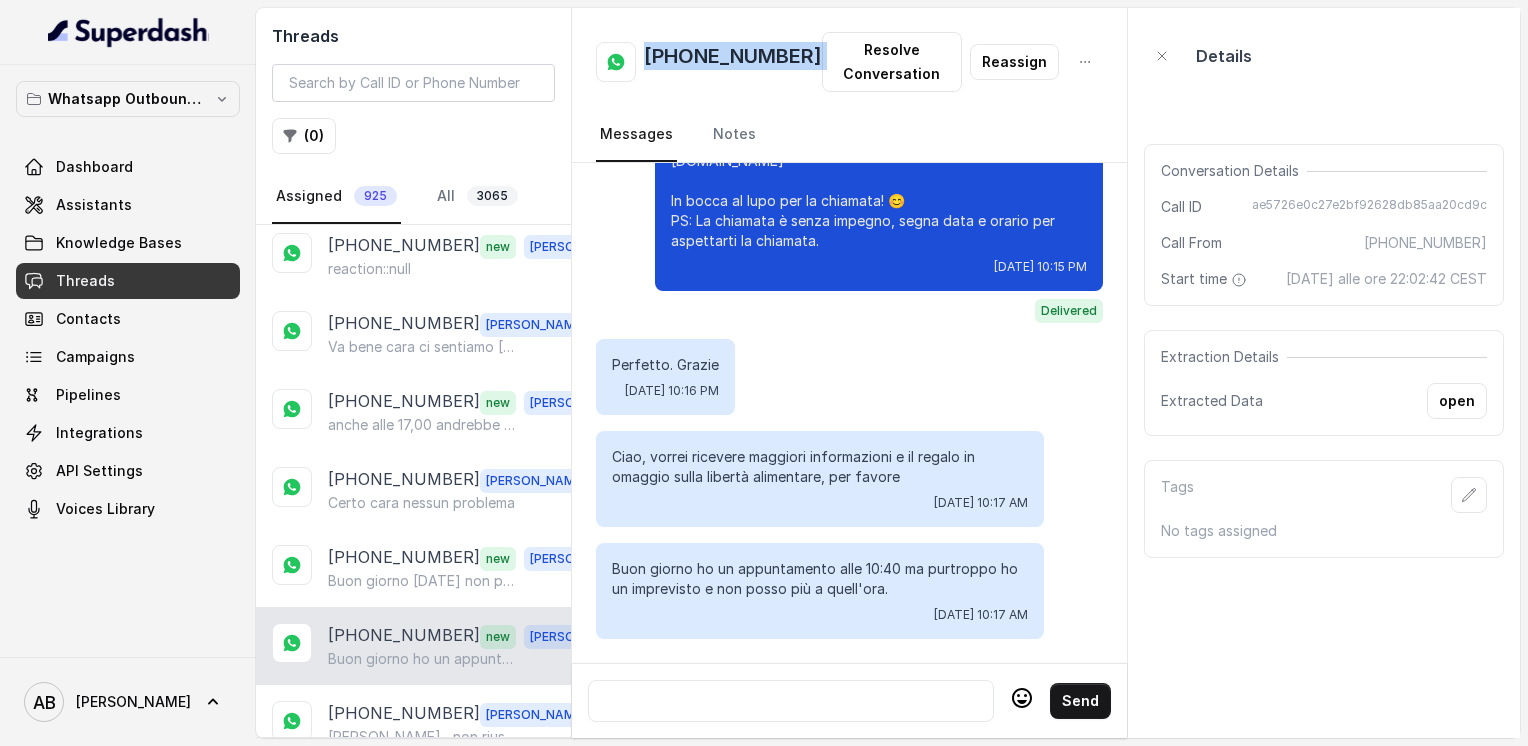 click on "[PHONE_NUMBER]" at bounding box center [733, 62] 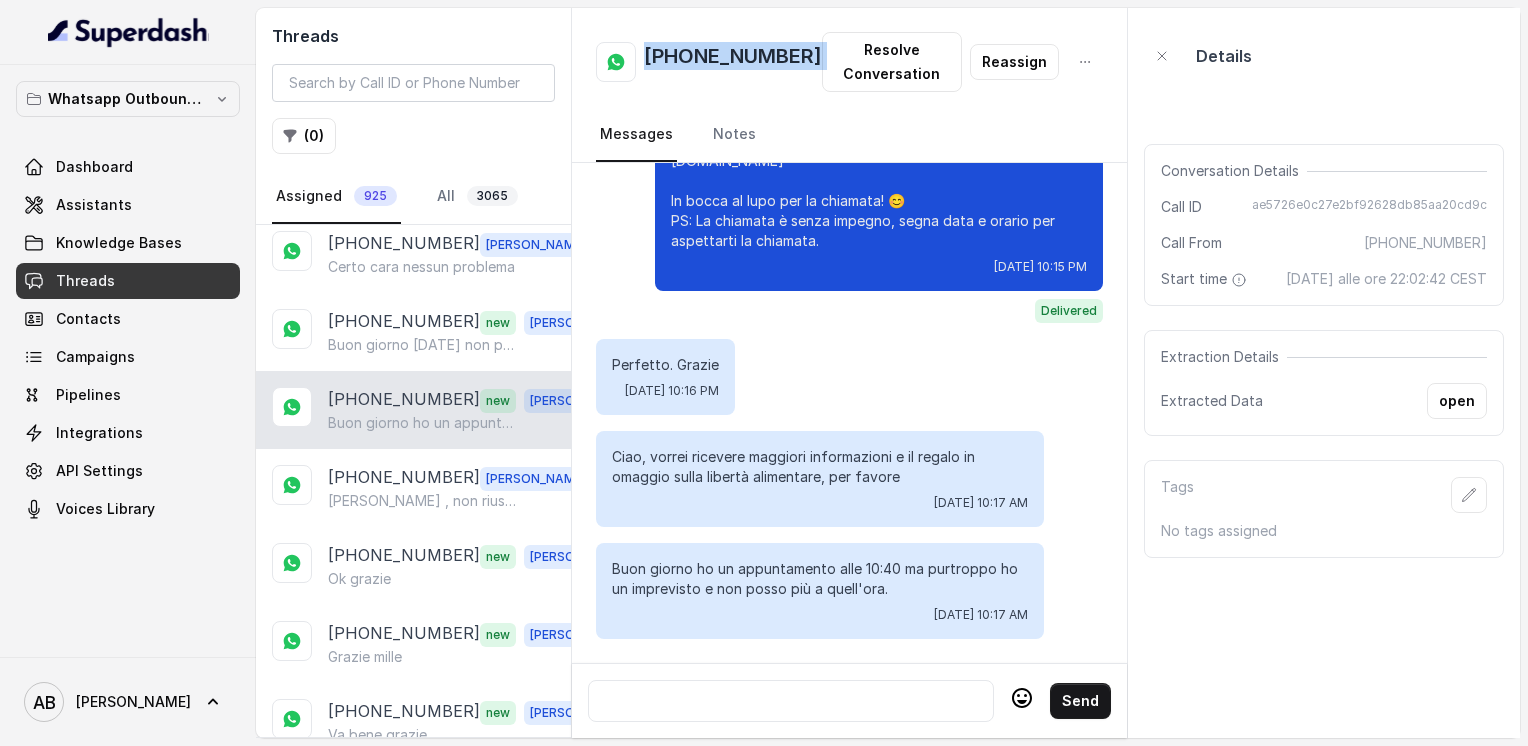 scroll, scrollTop: 1400, scrollLeft: 0, axis: vertical 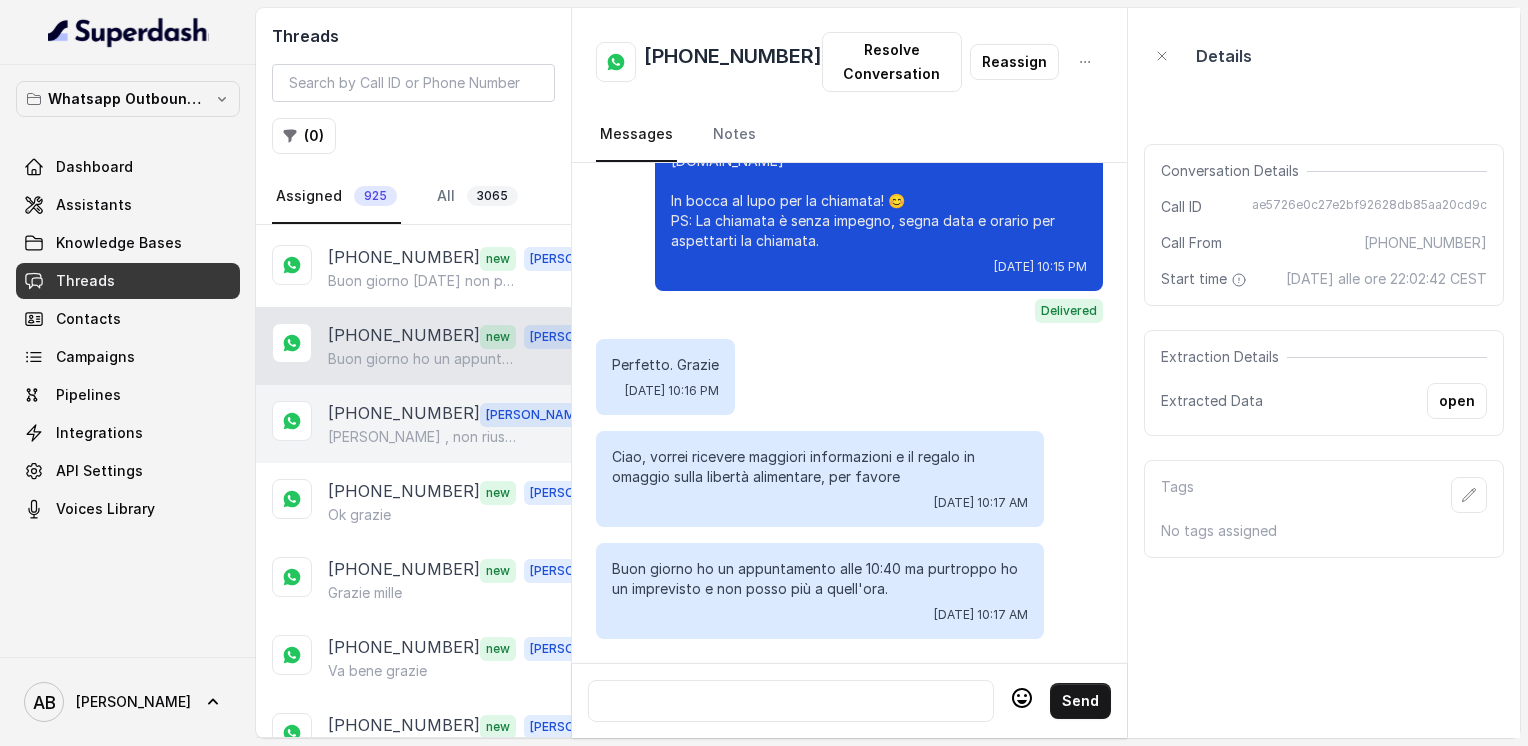 click on "[PERSON_NAME] , non riusciamo a contattarti è corretto il tuo numero ?" at bounding box center (424, 437) 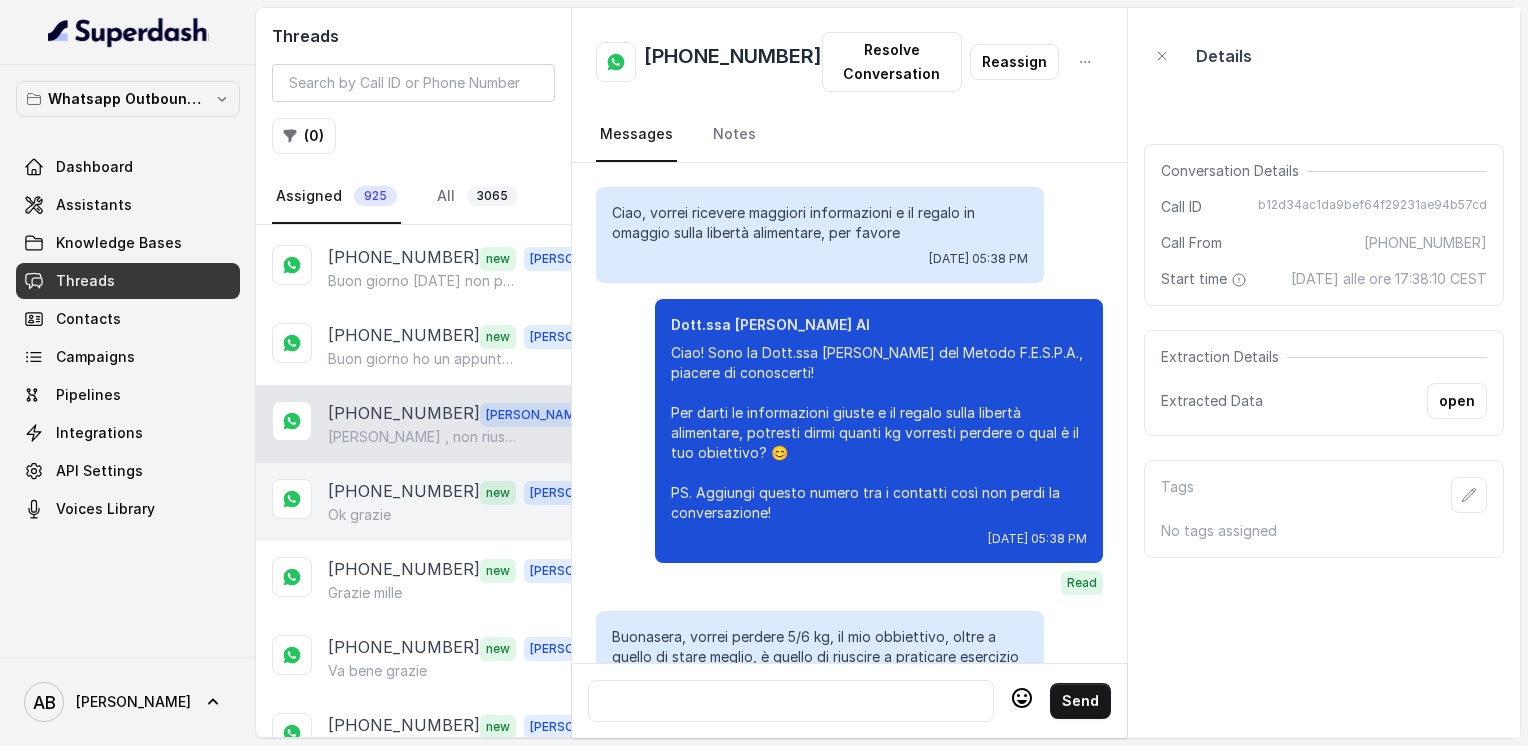 scroll, scrollTop: 2460, scrollLeft: 0, axis: vertical 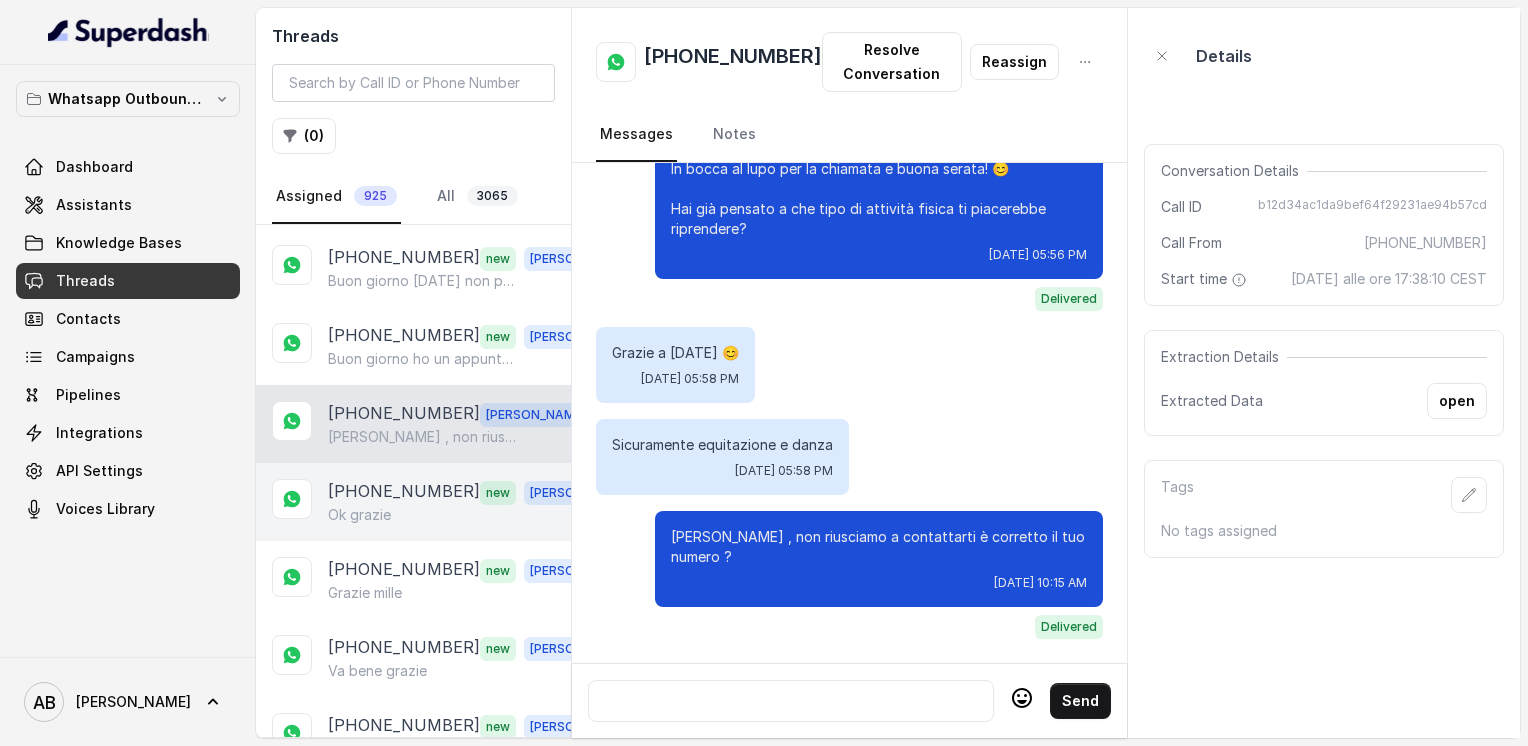 click on "Ok grazie" at bounding box center [469, 515] 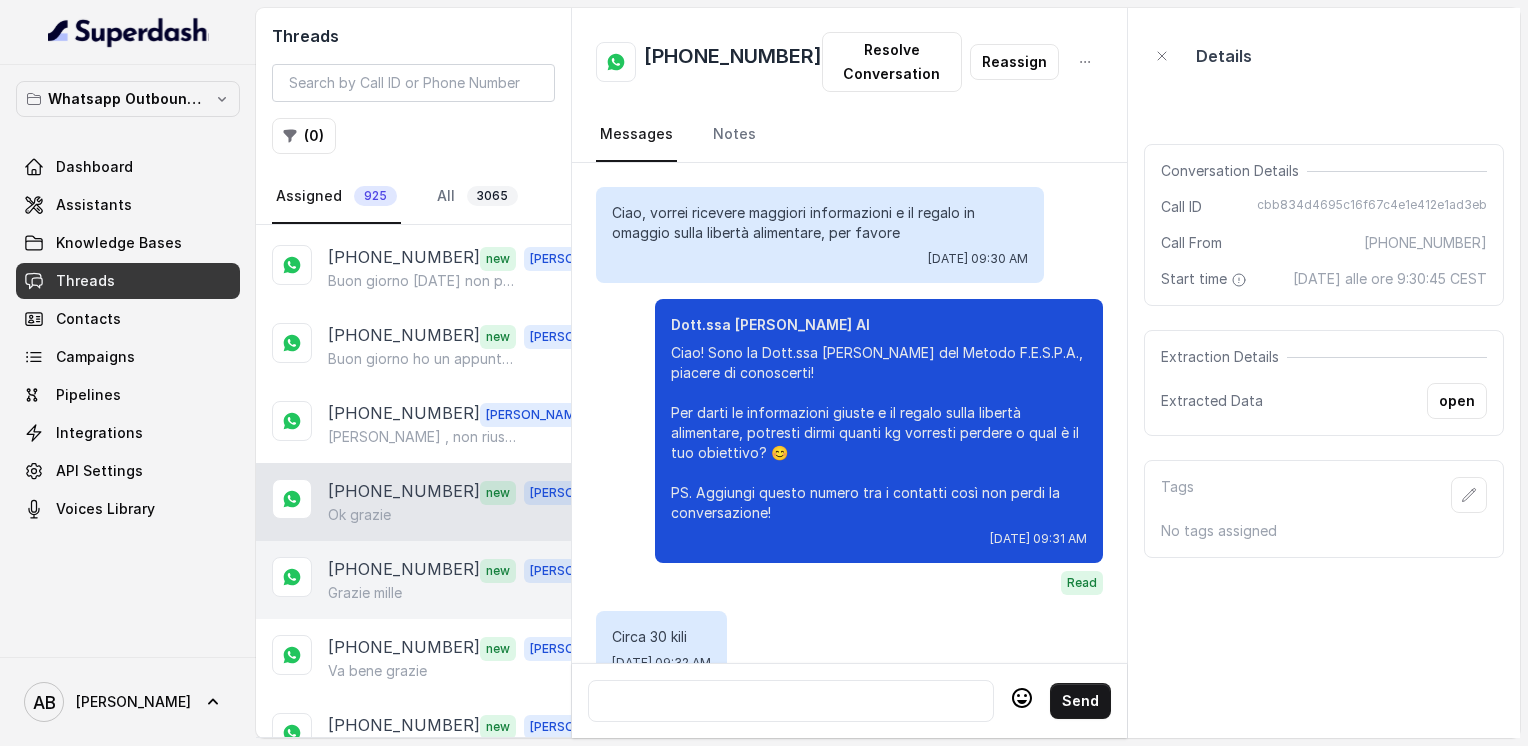scroll, scrollTop: 3984, scrollLeft: 0, axis: vertical 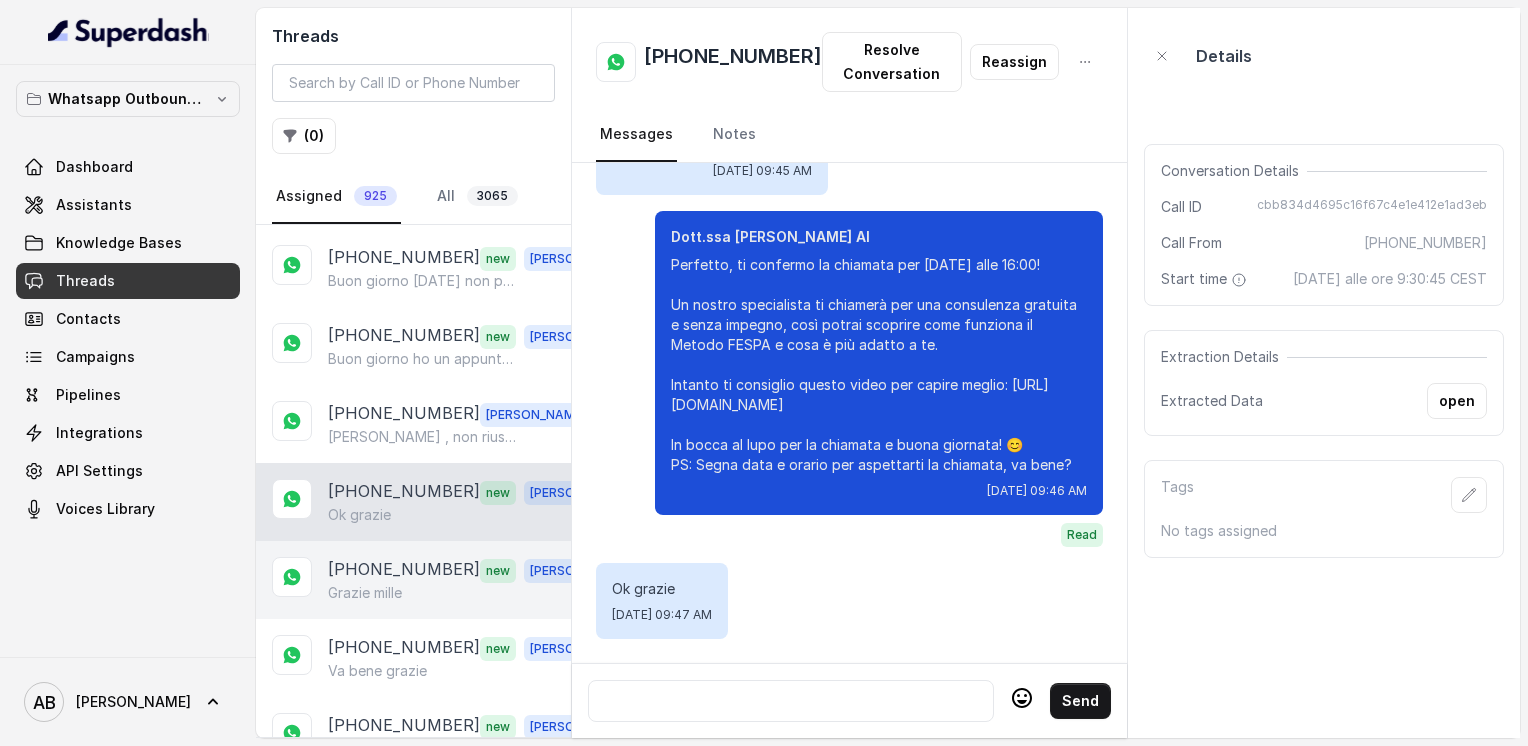 click on "Grazie mille" at bounding box center (365, 593) 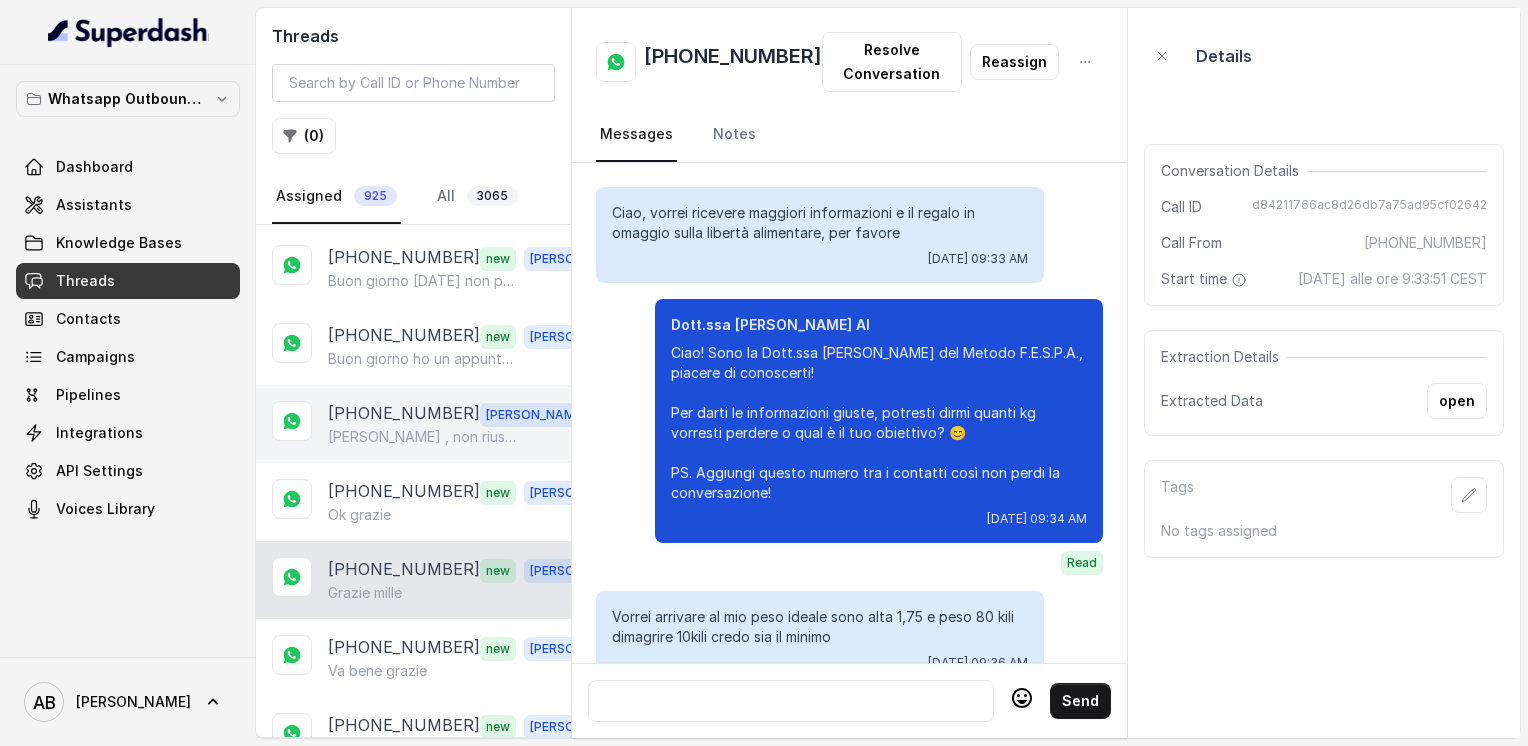 scroll, scrollTop: 2424, scrollLeft: 0, axis: vertical 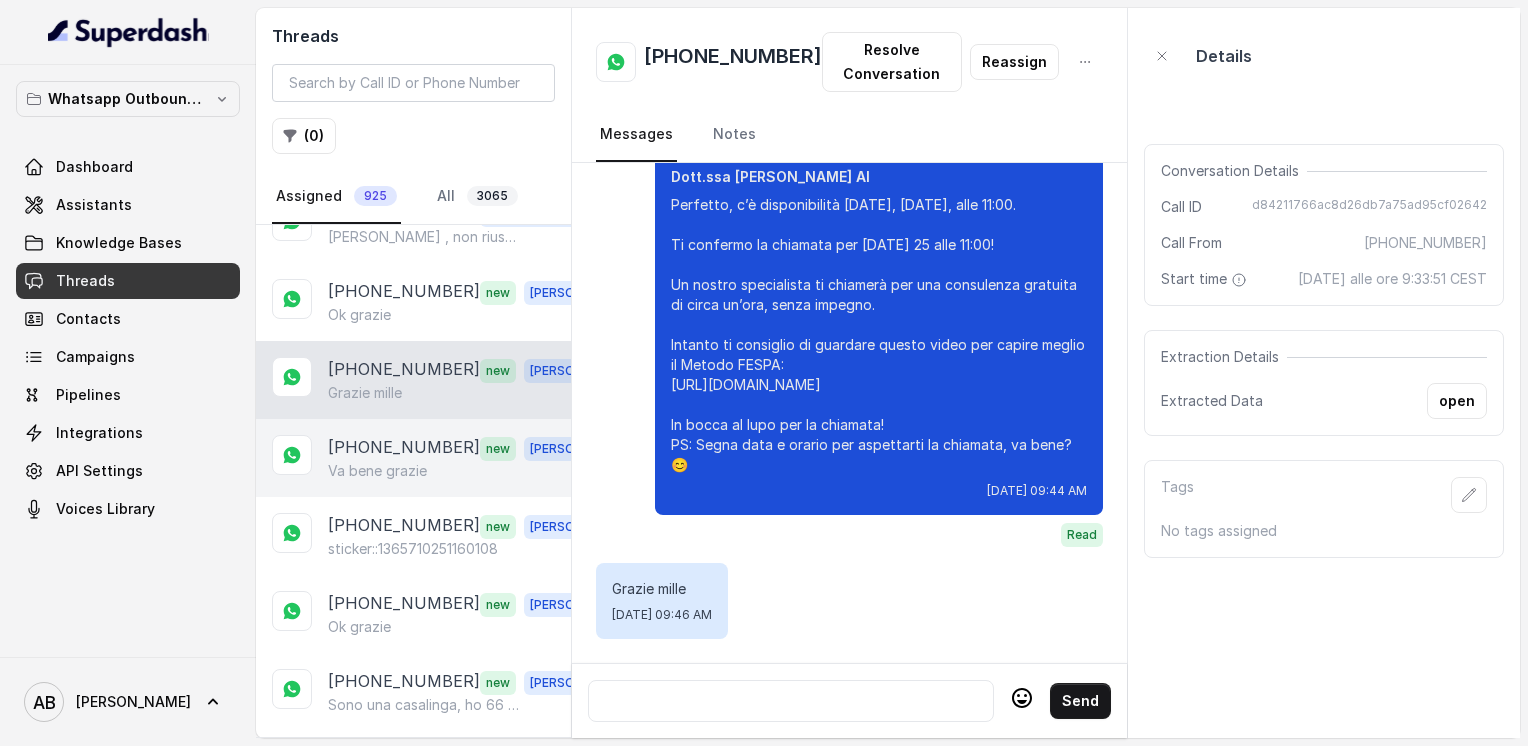 click on "Va bene grazie" at bounding box center (377, 471) 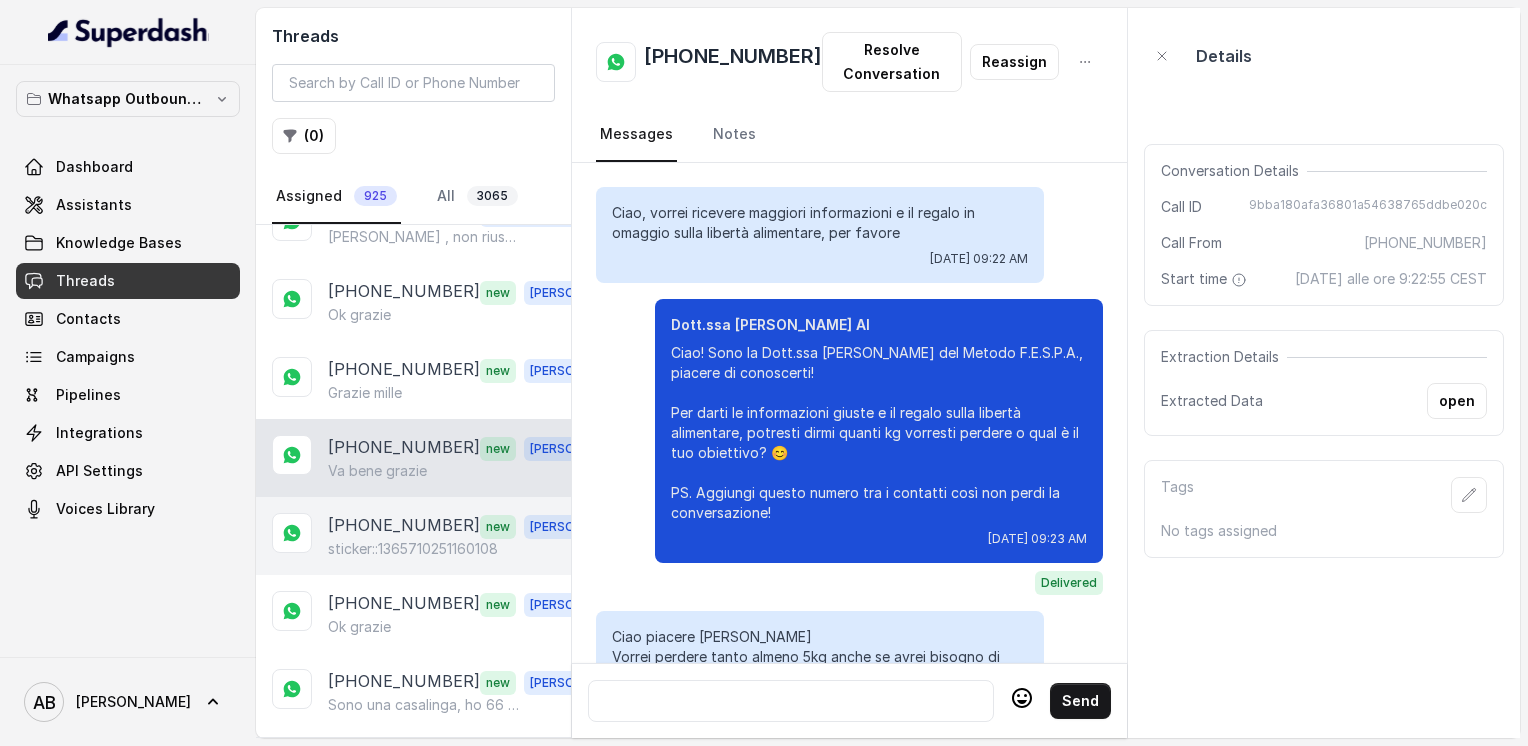 scroll, scrollTop: 2000, scrollLeft: 0, axis: vertical 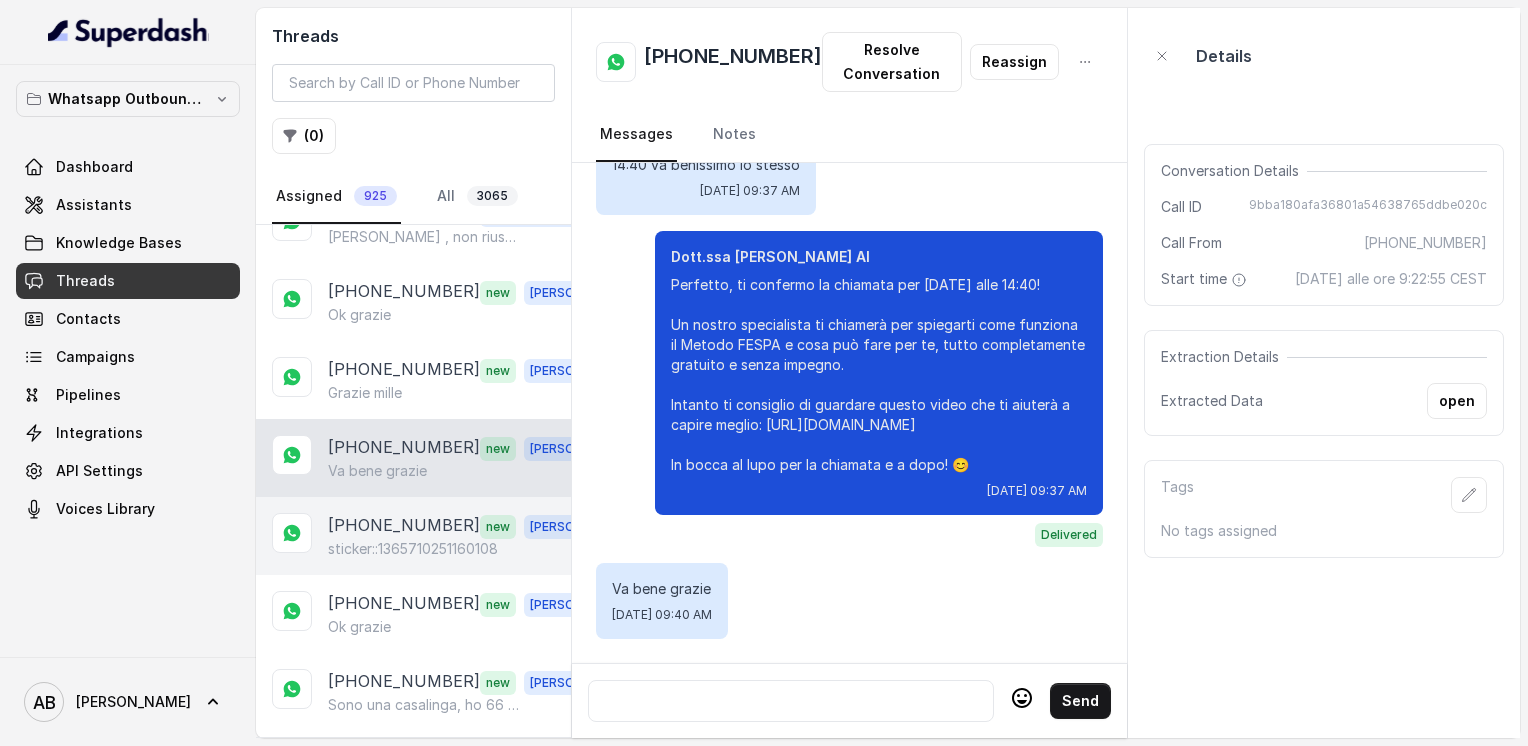 click on "[PHONE_NUMBER]" at bounding box center [404, 526] 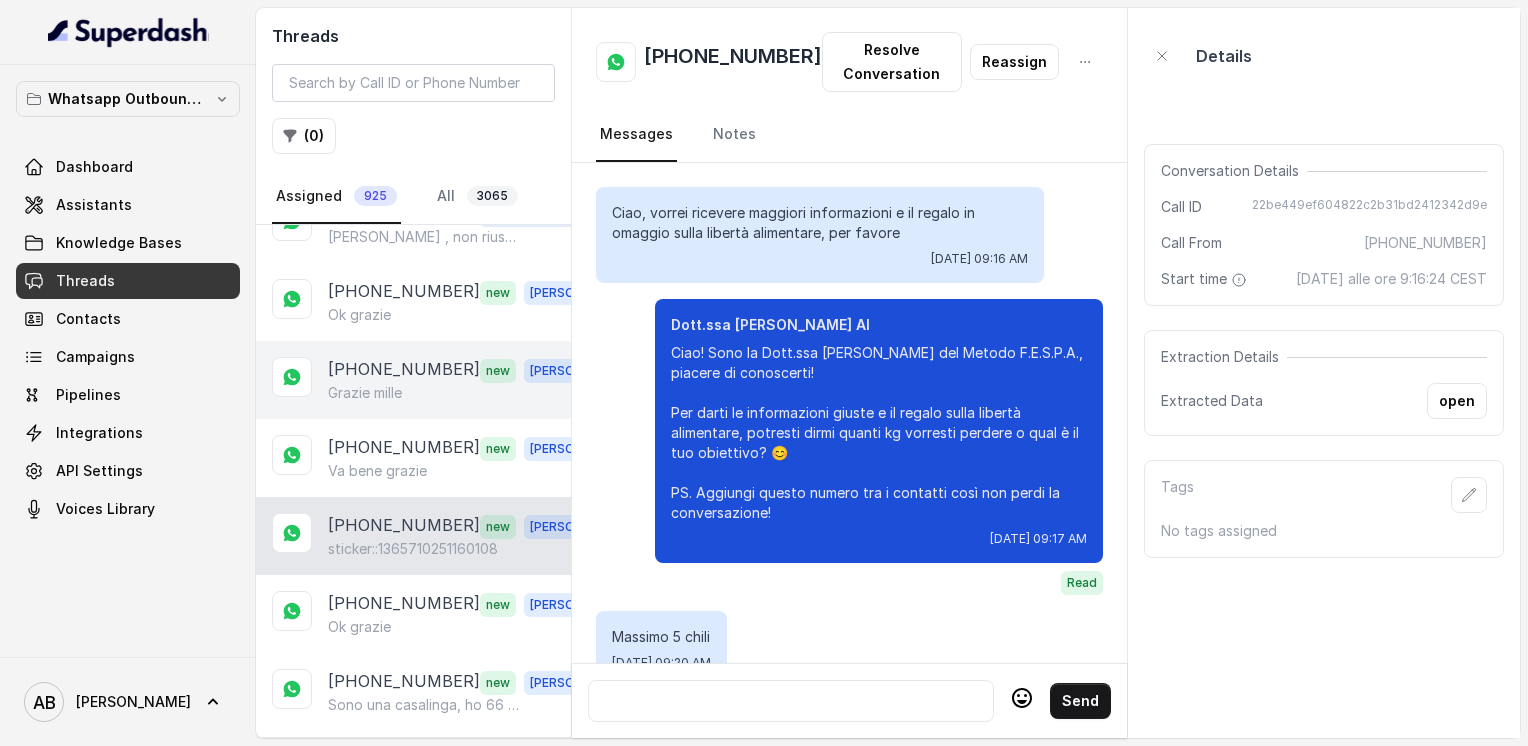 scroll, scrollTop: 1588, scrollLeft: 0, axis: vertical 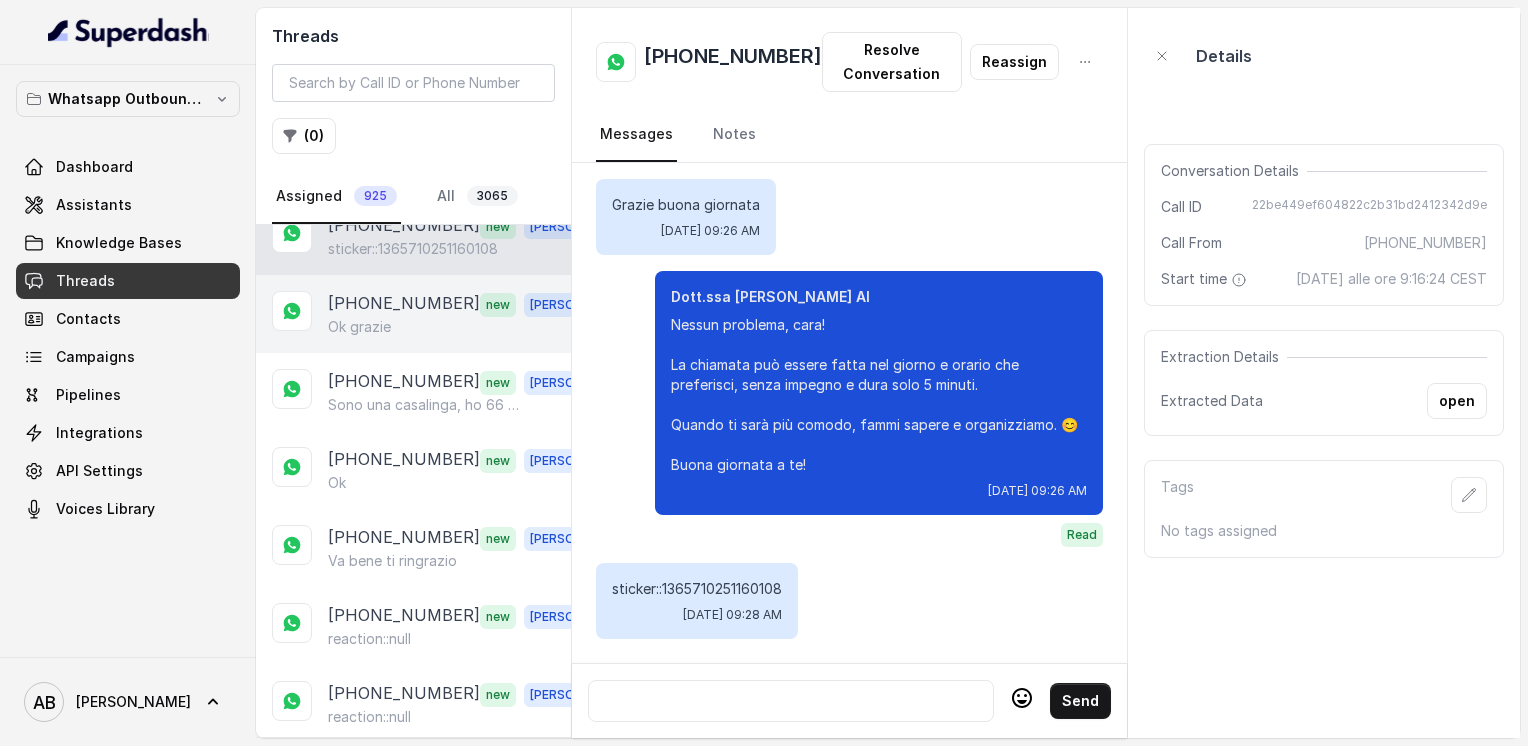 click on "Ok grazie" at bounding box center [469, 327] 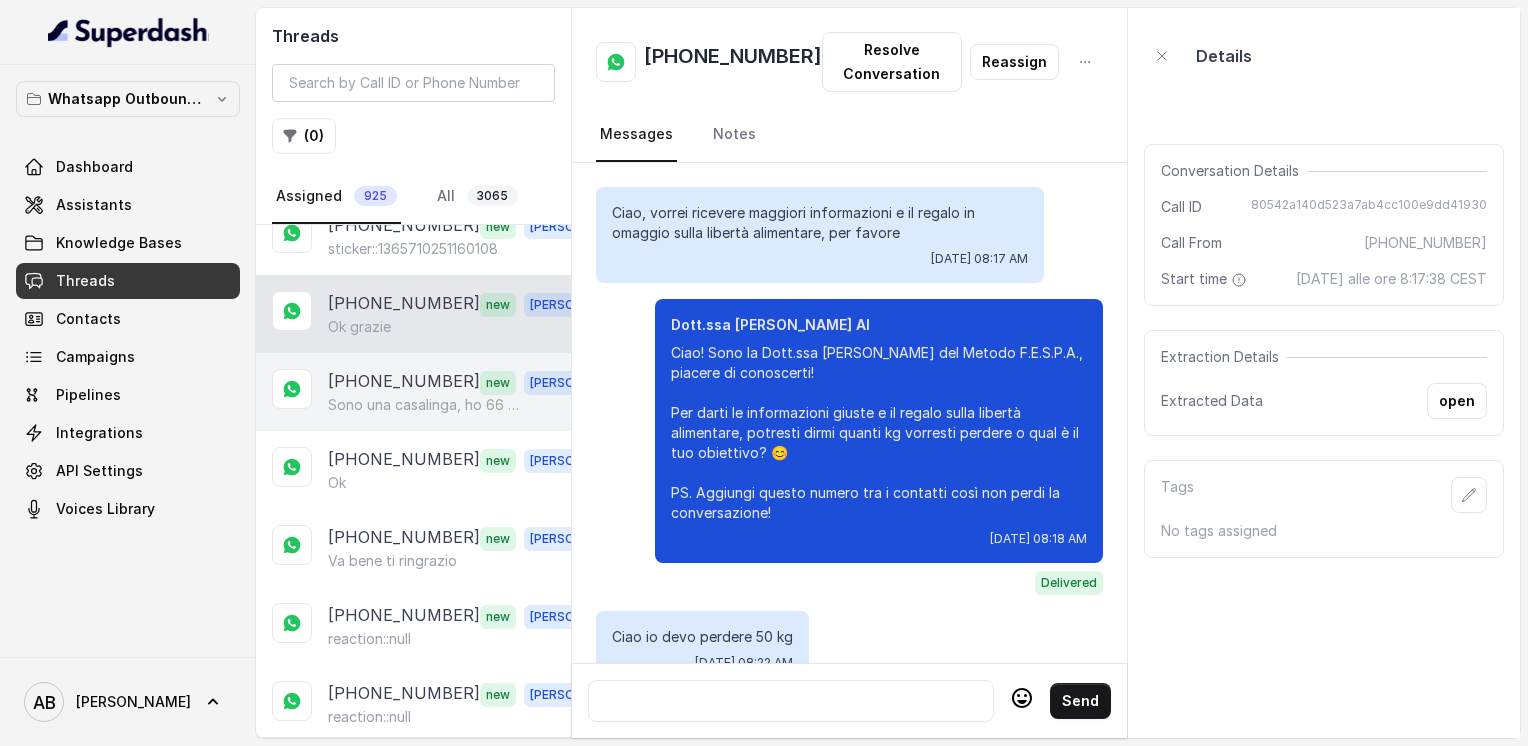 scroll, scrollTop: 2256, scrollLeft: 0, axis: vertical 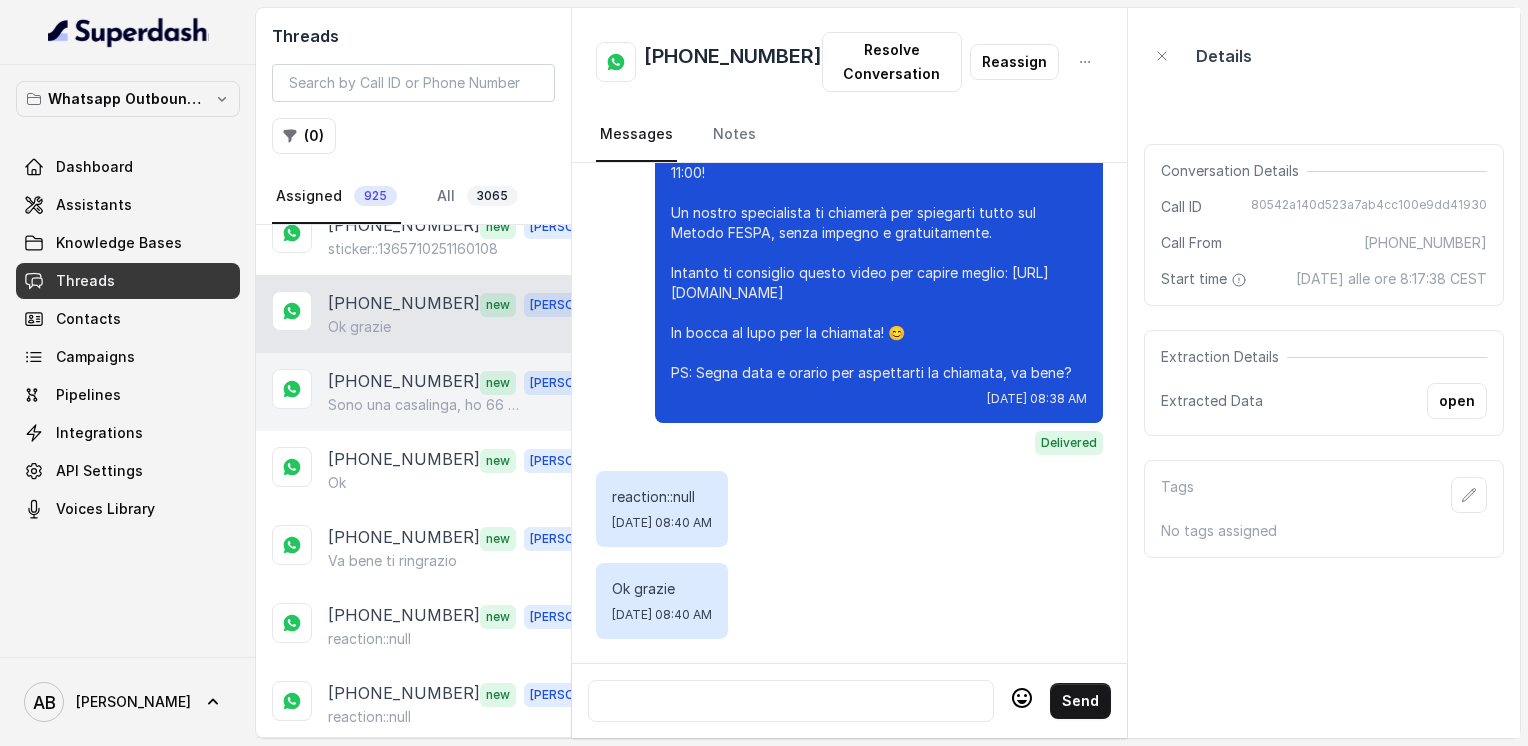 click on "Sono una casalinga, ho 66 anni." at bounding box center (424, 405) 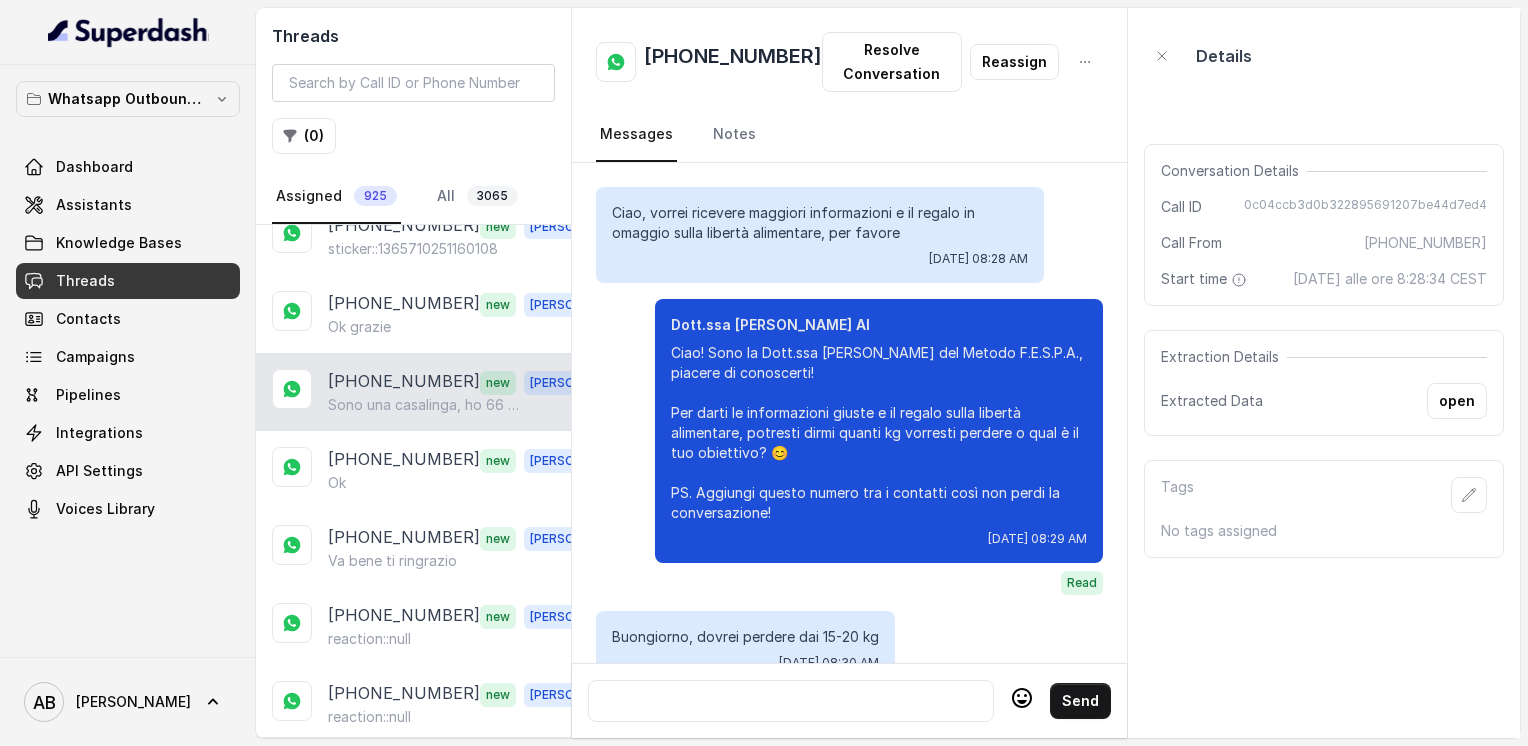 scroll, scrollTop: 1820, scrollLeft: 0, axis: vertical 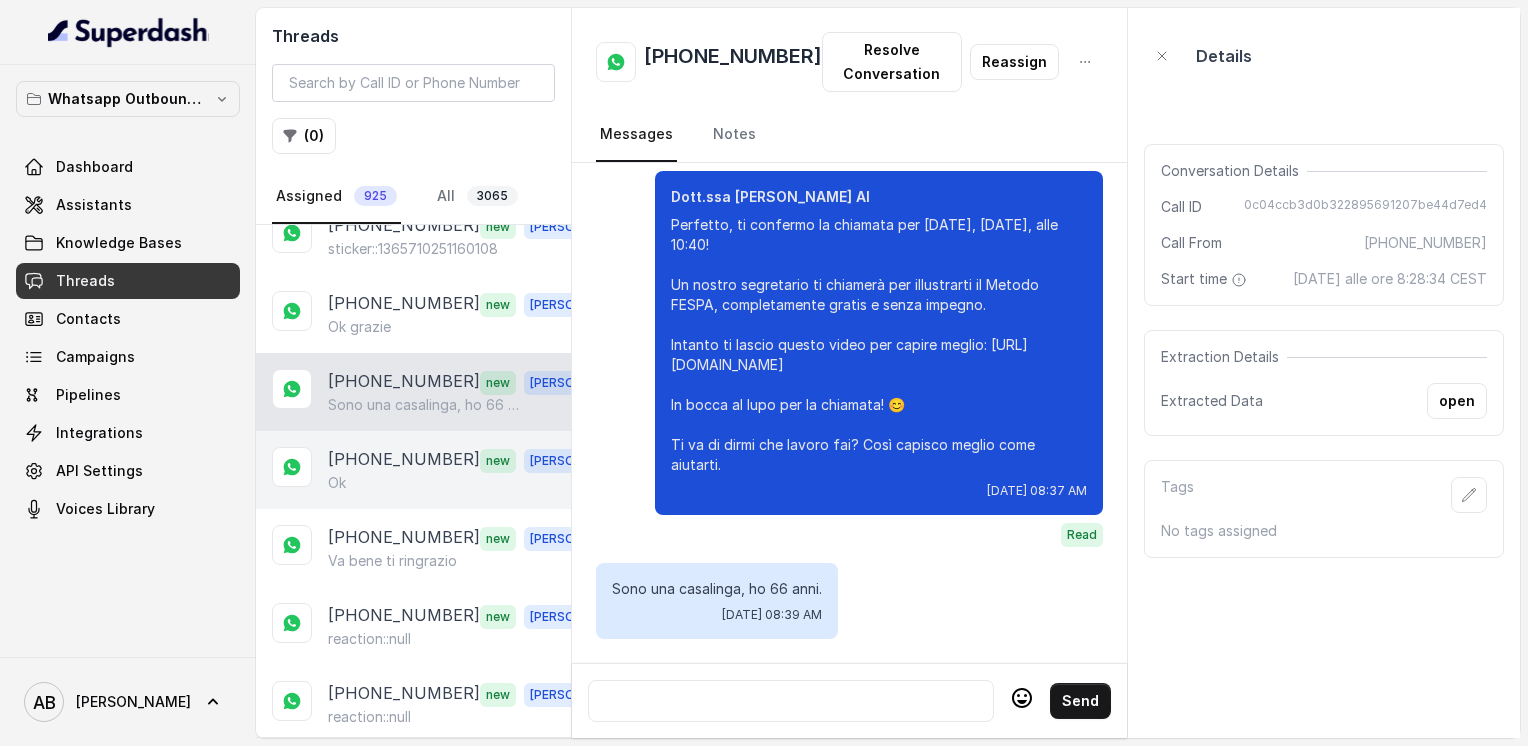 click on "Ok" at bounding box center (469, 483) 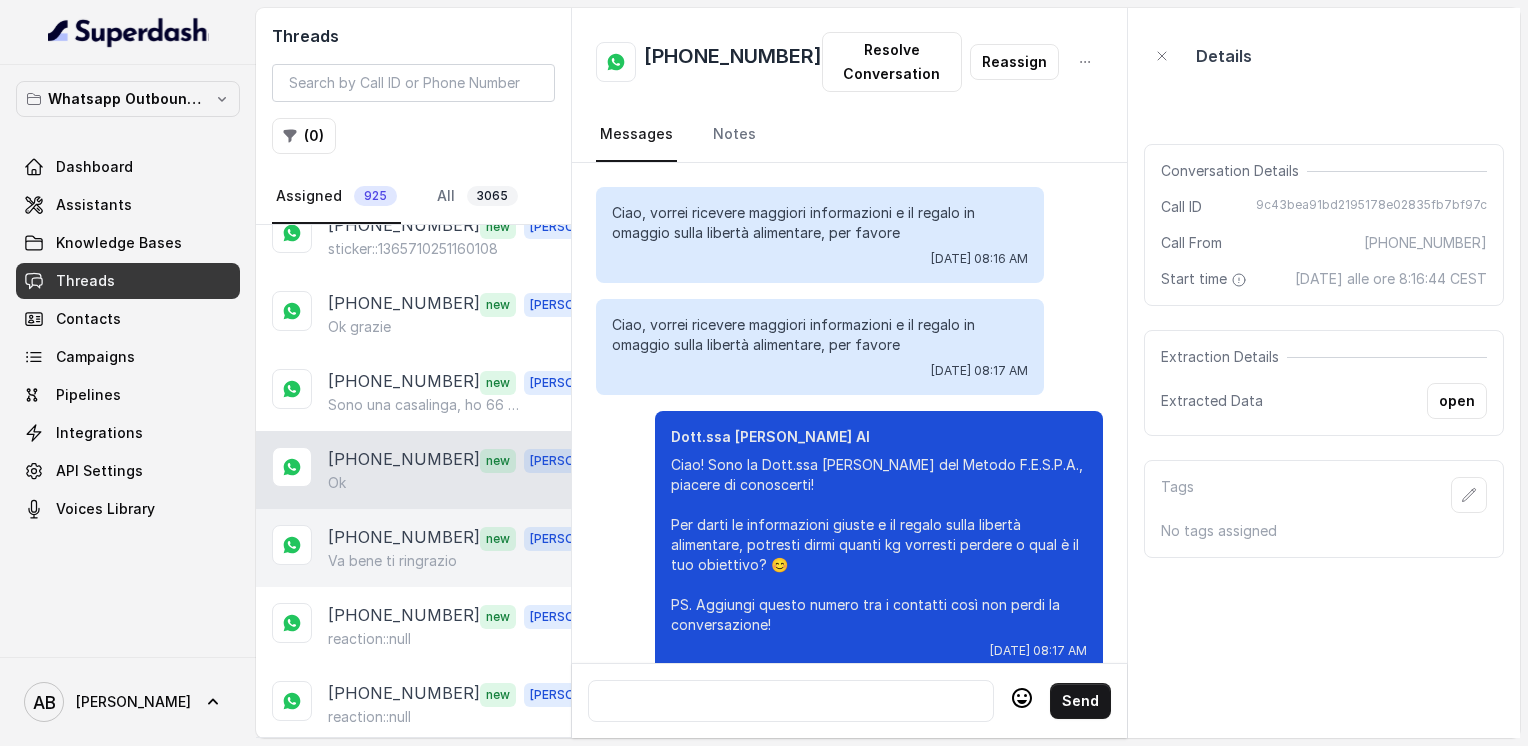 scroll, scrollTop: 3272, scrollLeft: 0, axis: vertical 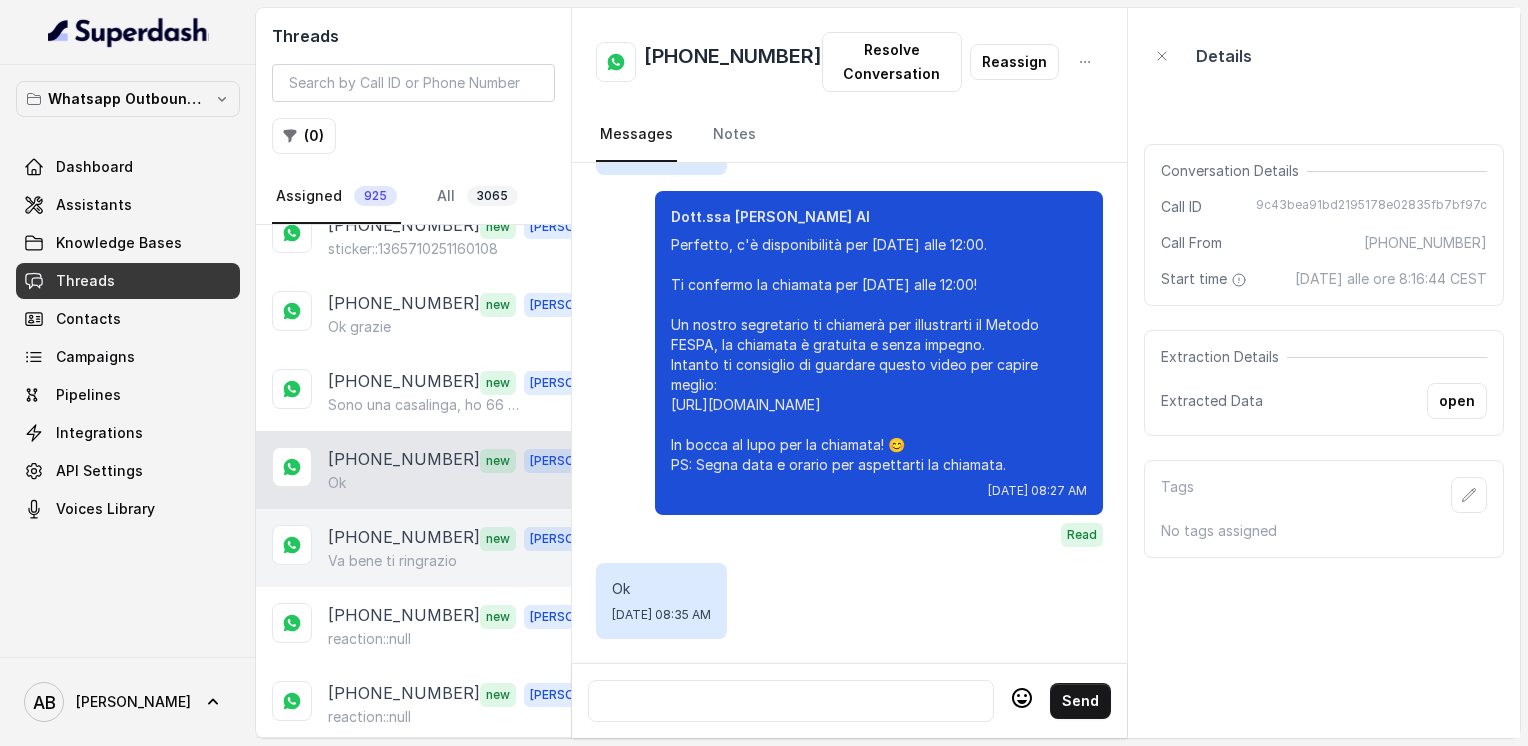 click on "Va bene ti ringrazio" at bounding box center (392, 561) 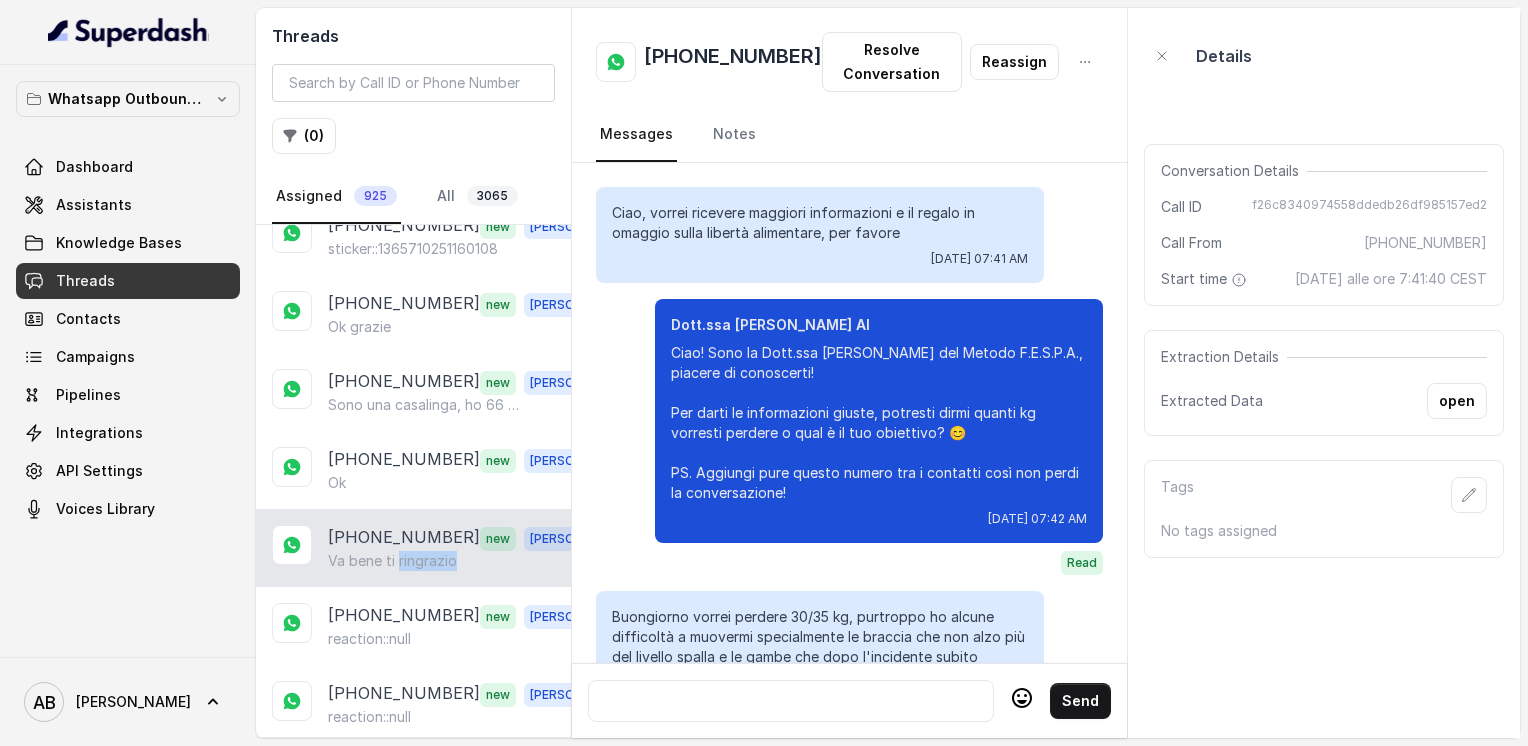 scroll, scrollTop: 5500, scrollLeft: 0, axis: vertical 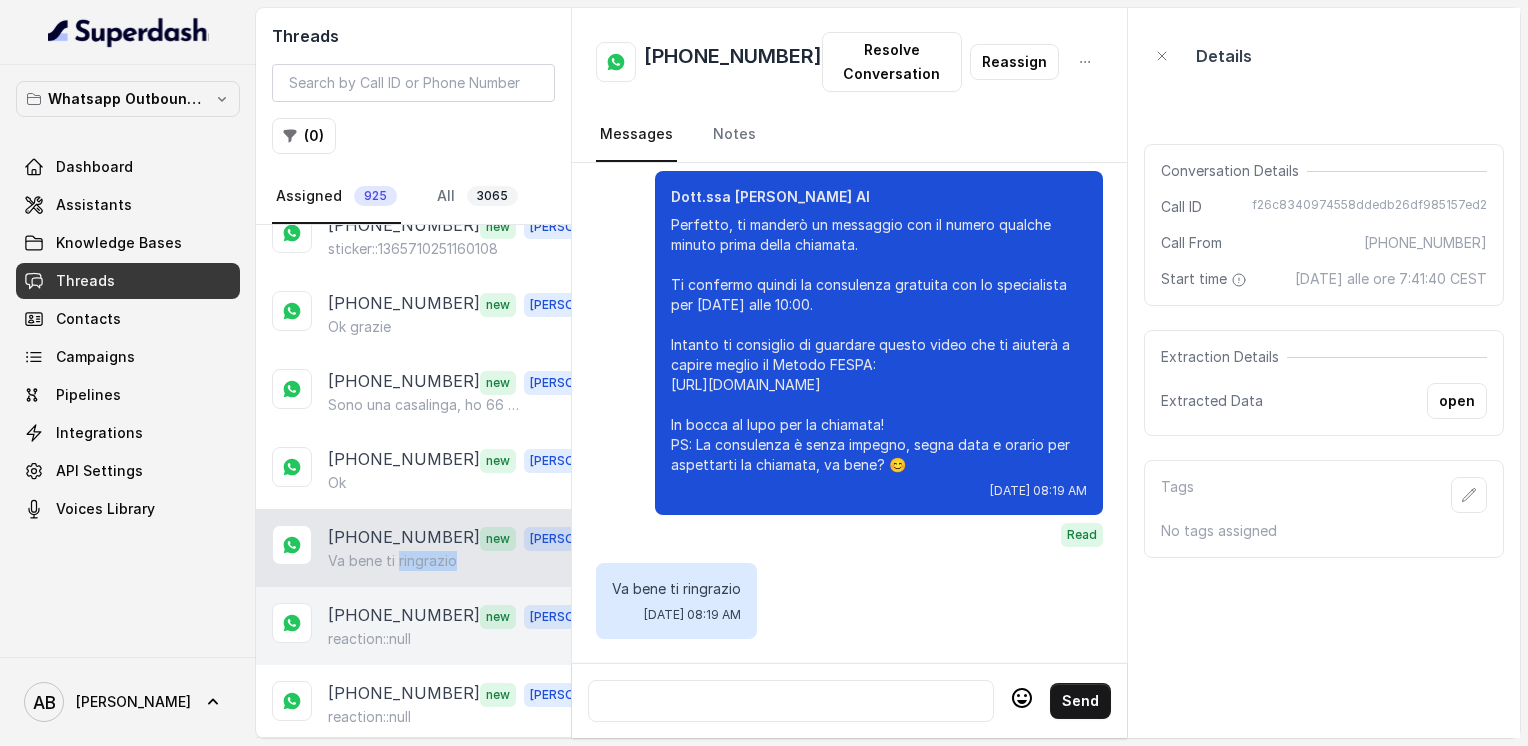 click on "[PHONE_NUMBER]" at bounding box center (404, 616) 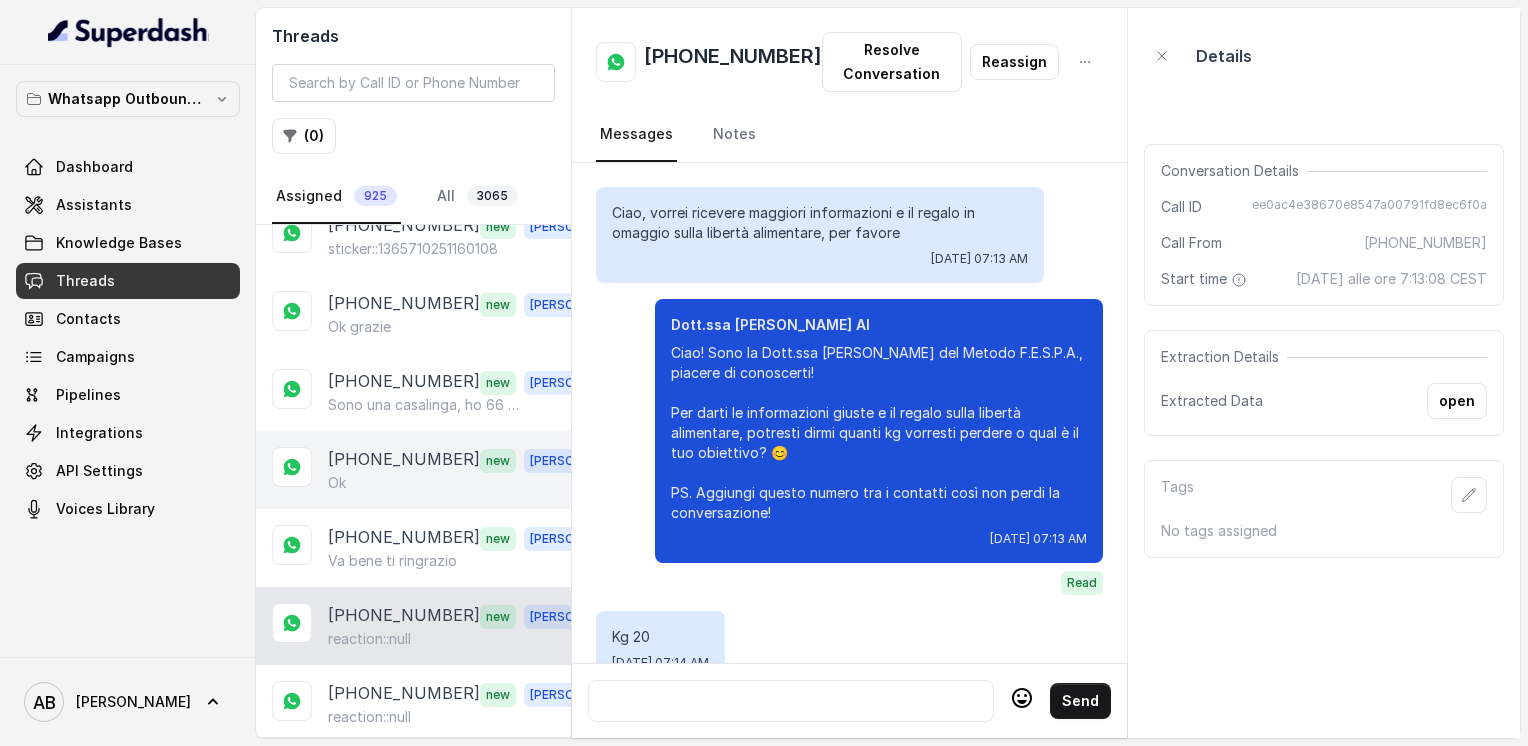 scroll, scrollTop: 3232, scrollLeft: 0, axis: vertical 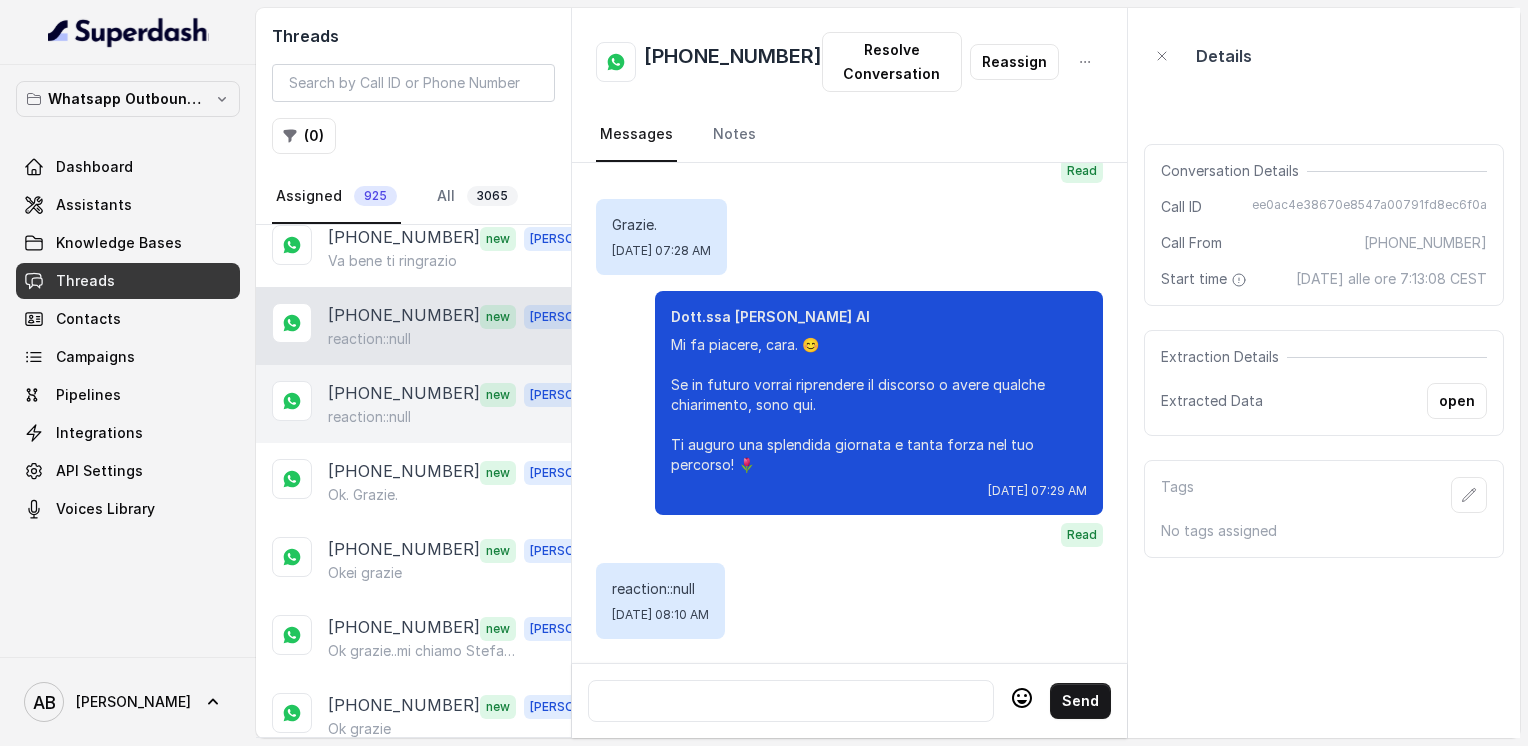 click on "[PHONE_NUMBER]" at bounding box center (404, 394) 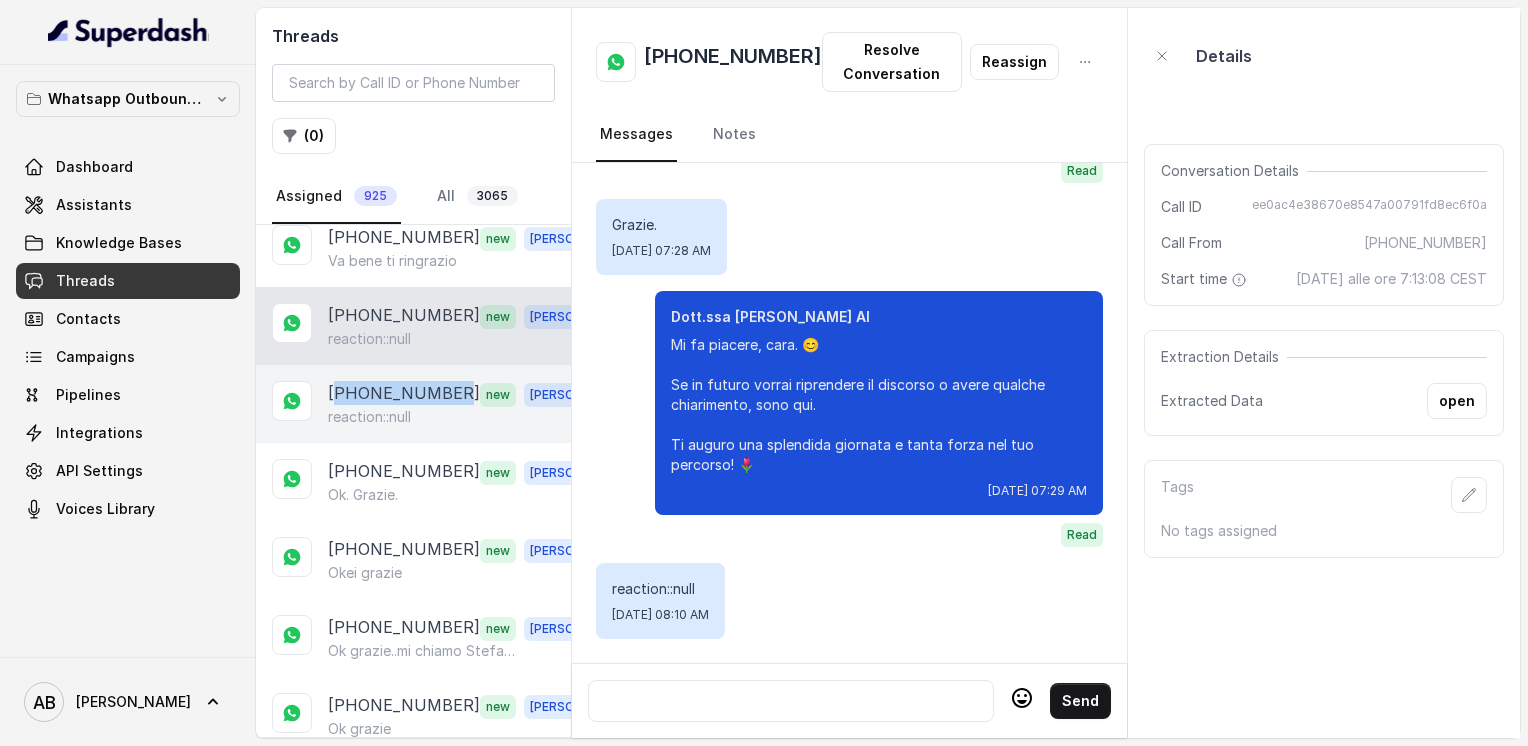 click on "[PHONE_NUMBER]" at bounding box center (404, 394) 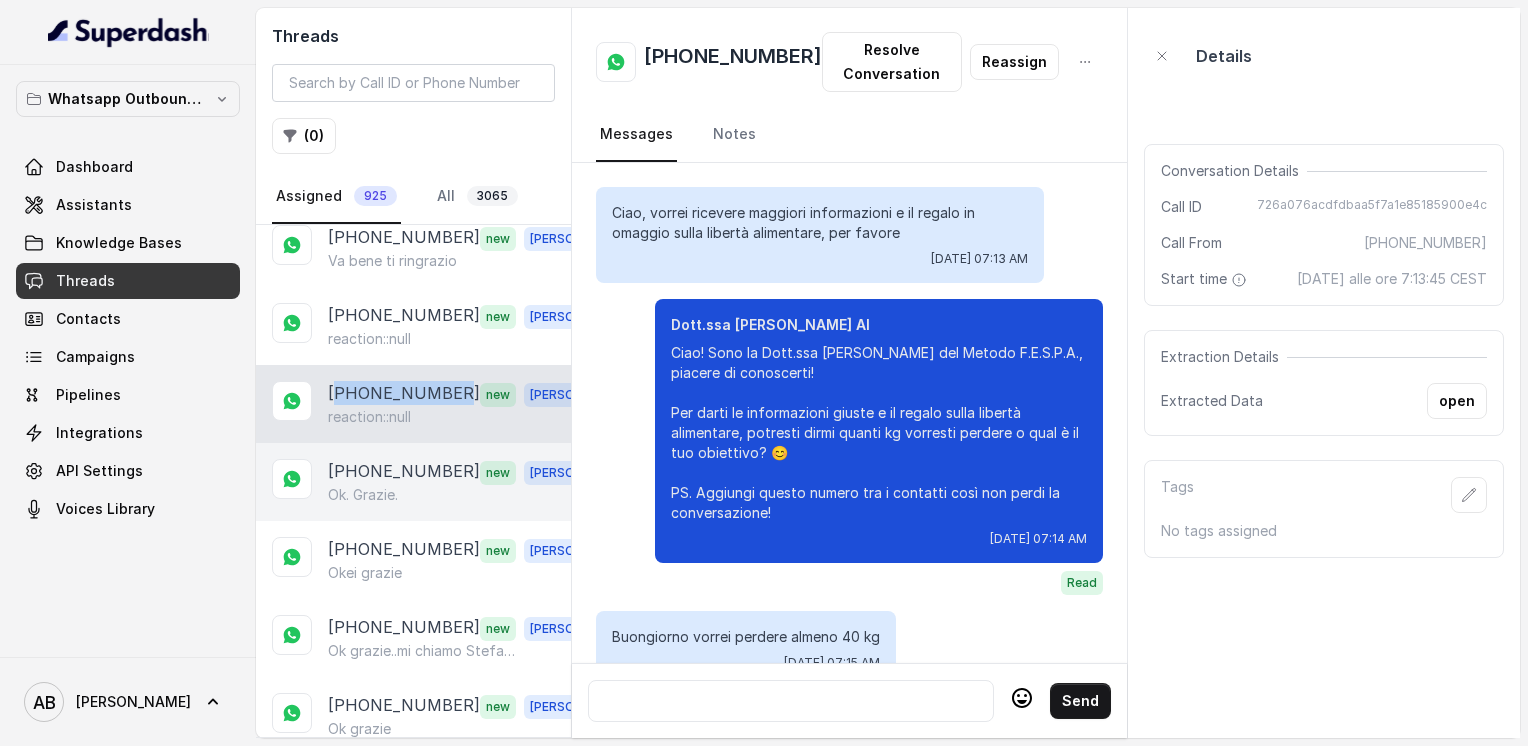 scroll, scrollTop: 1980, scrollLeft: 0, axis: vertical 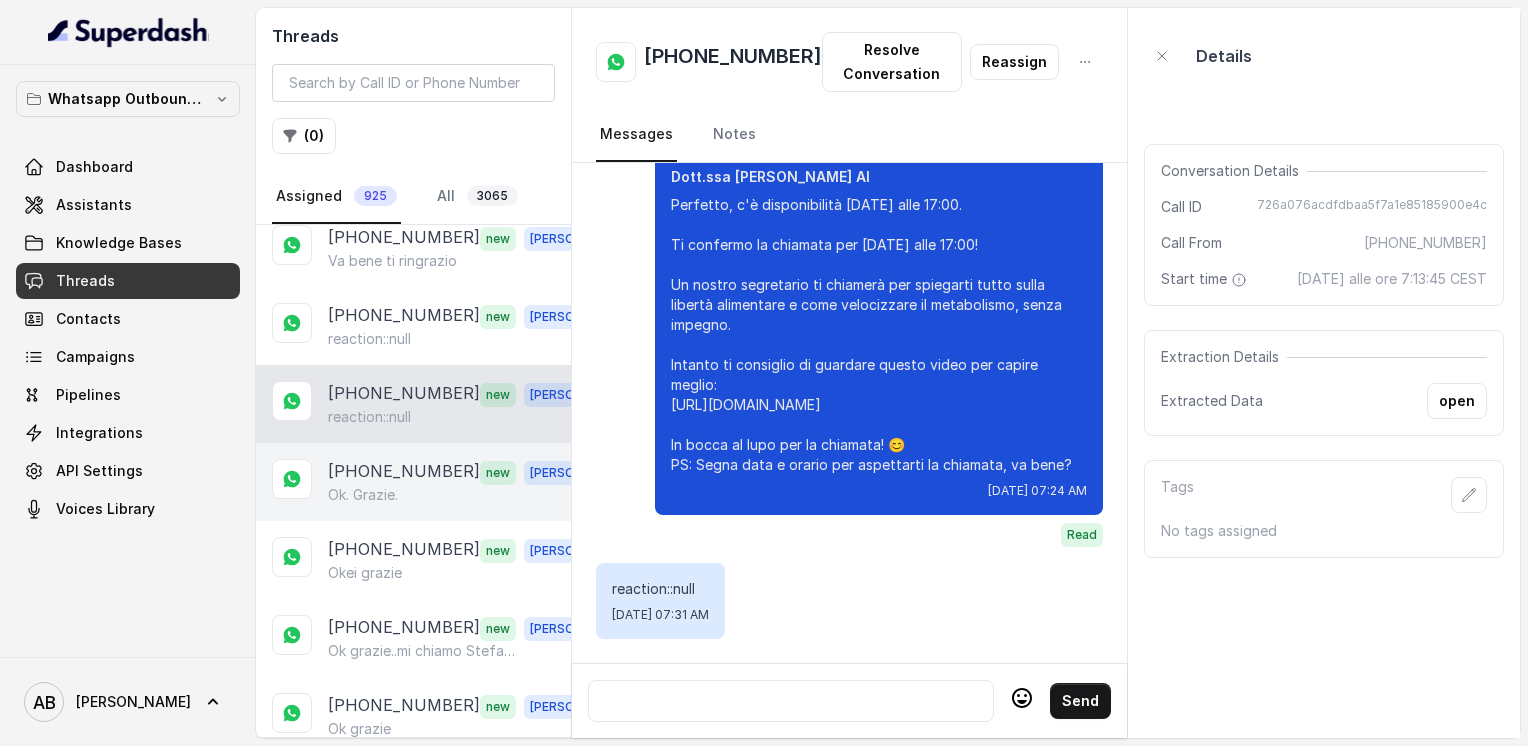 click on "+393475219067   new Alessandro Ok. Grazie." at bounding box center [413, 482] 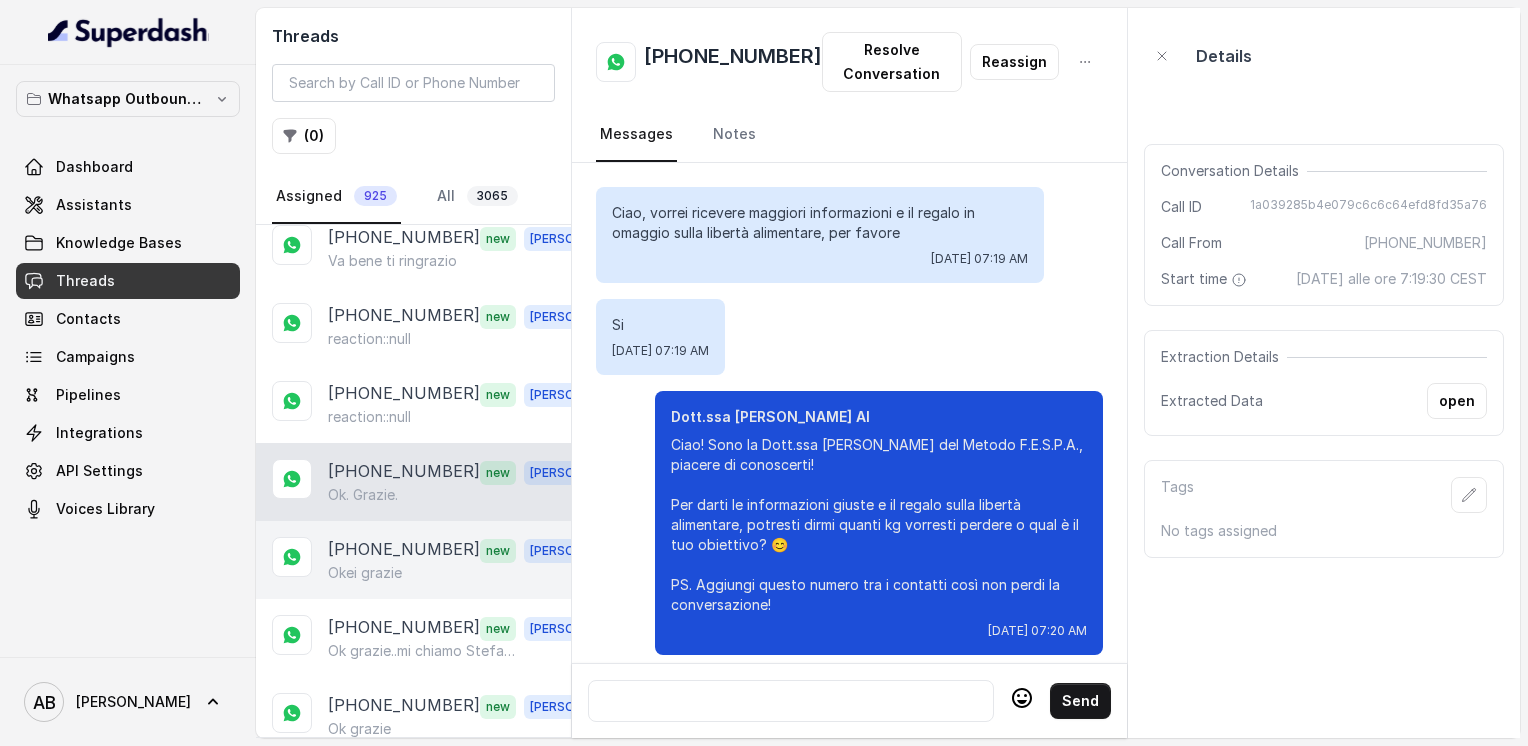 scroll, scrollTop: 2012, scrollLeft: 0, axis: vertical 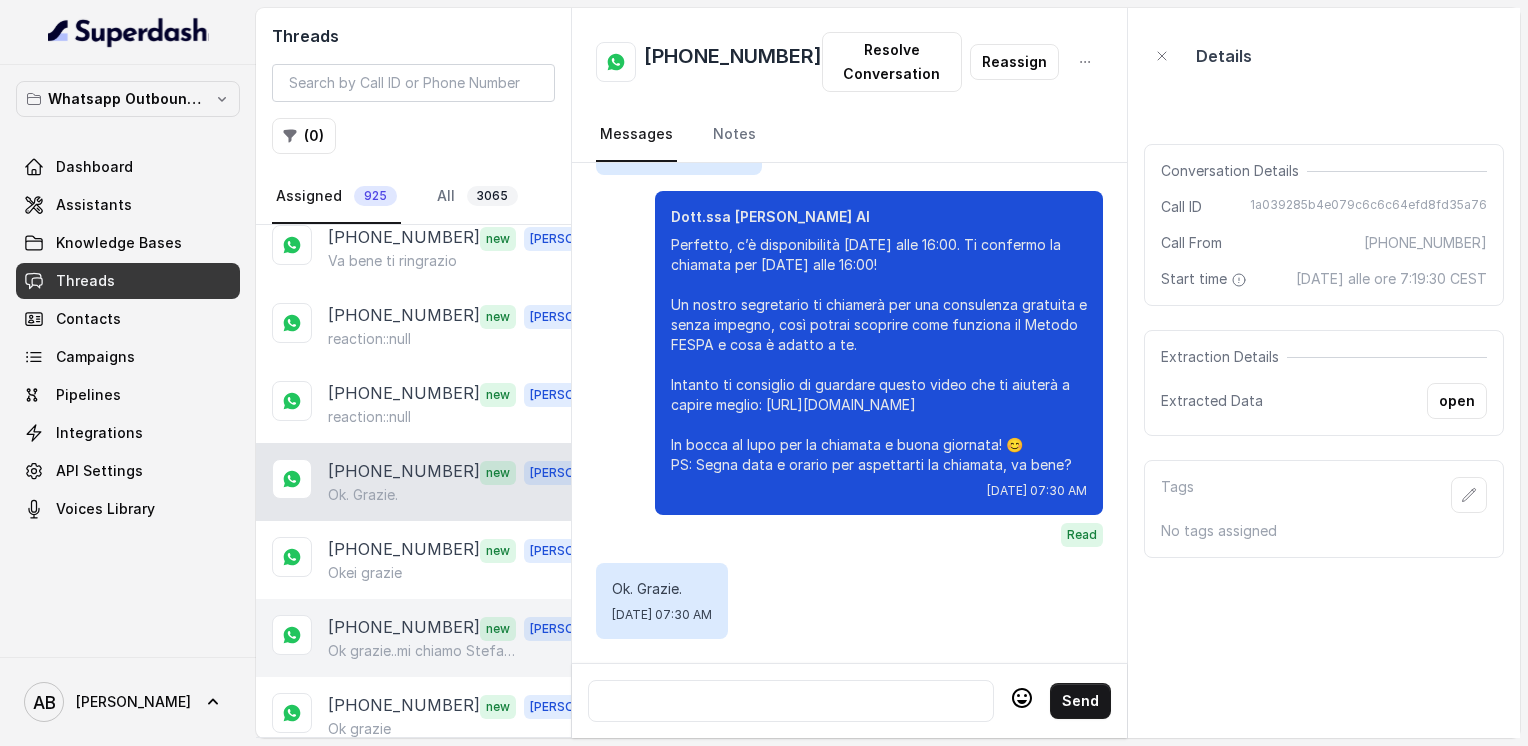 click on "+393395875574   new Alessandro Ok  grazie..mi chiamo Stefania" at bounding box center (413, 638) 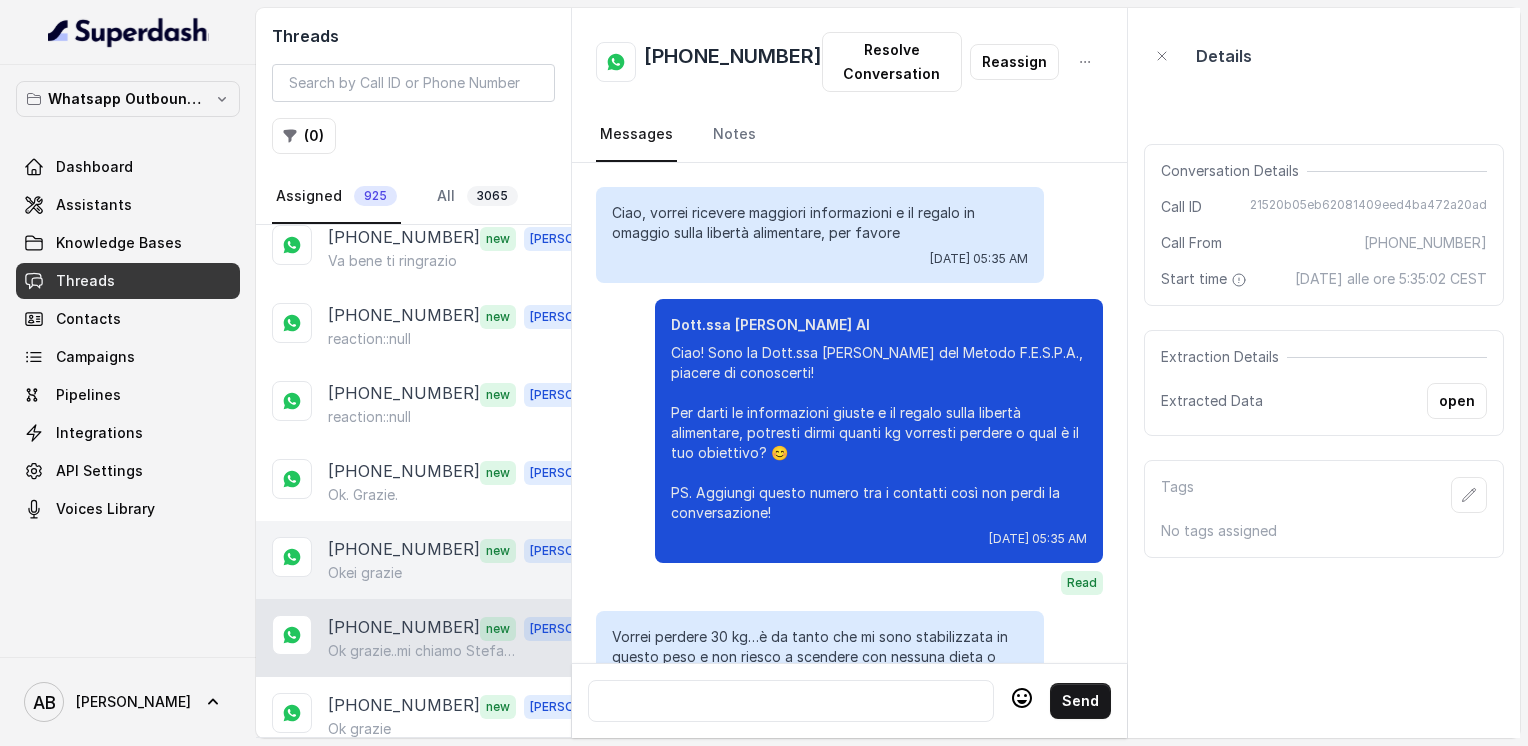 scroll, scrollTop: 2020, scrollLeft: 0, axis: vertical 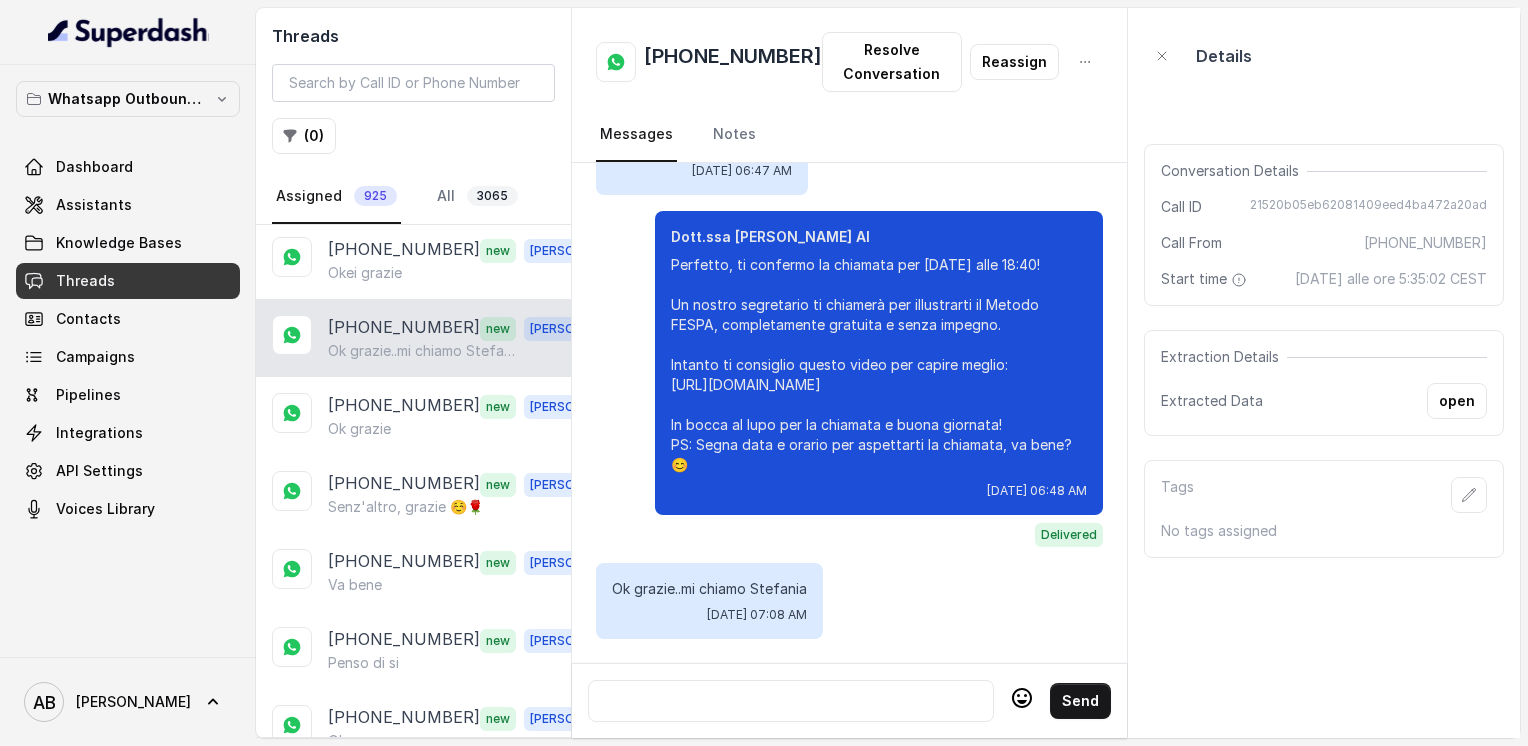 click at bounding box center [791, 701] 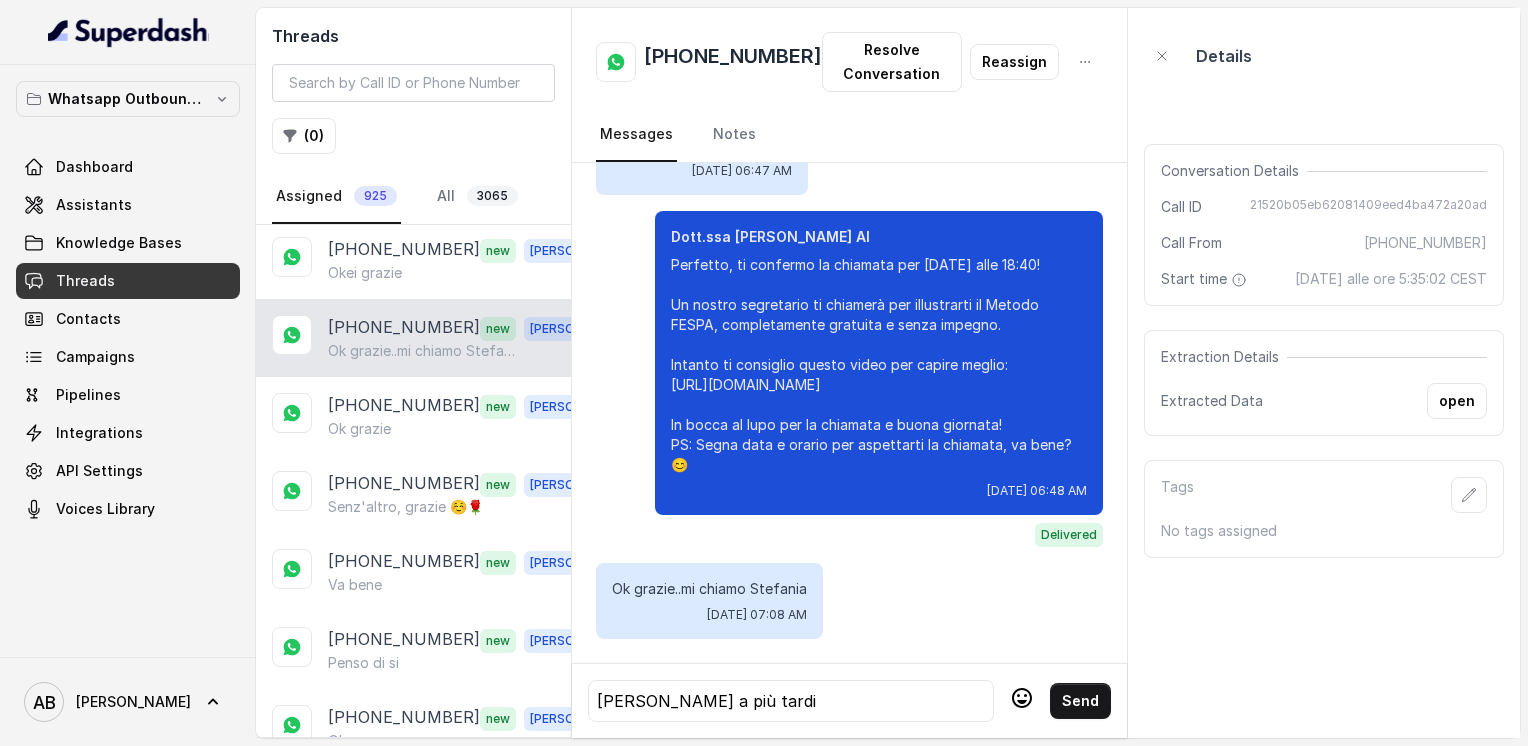 click 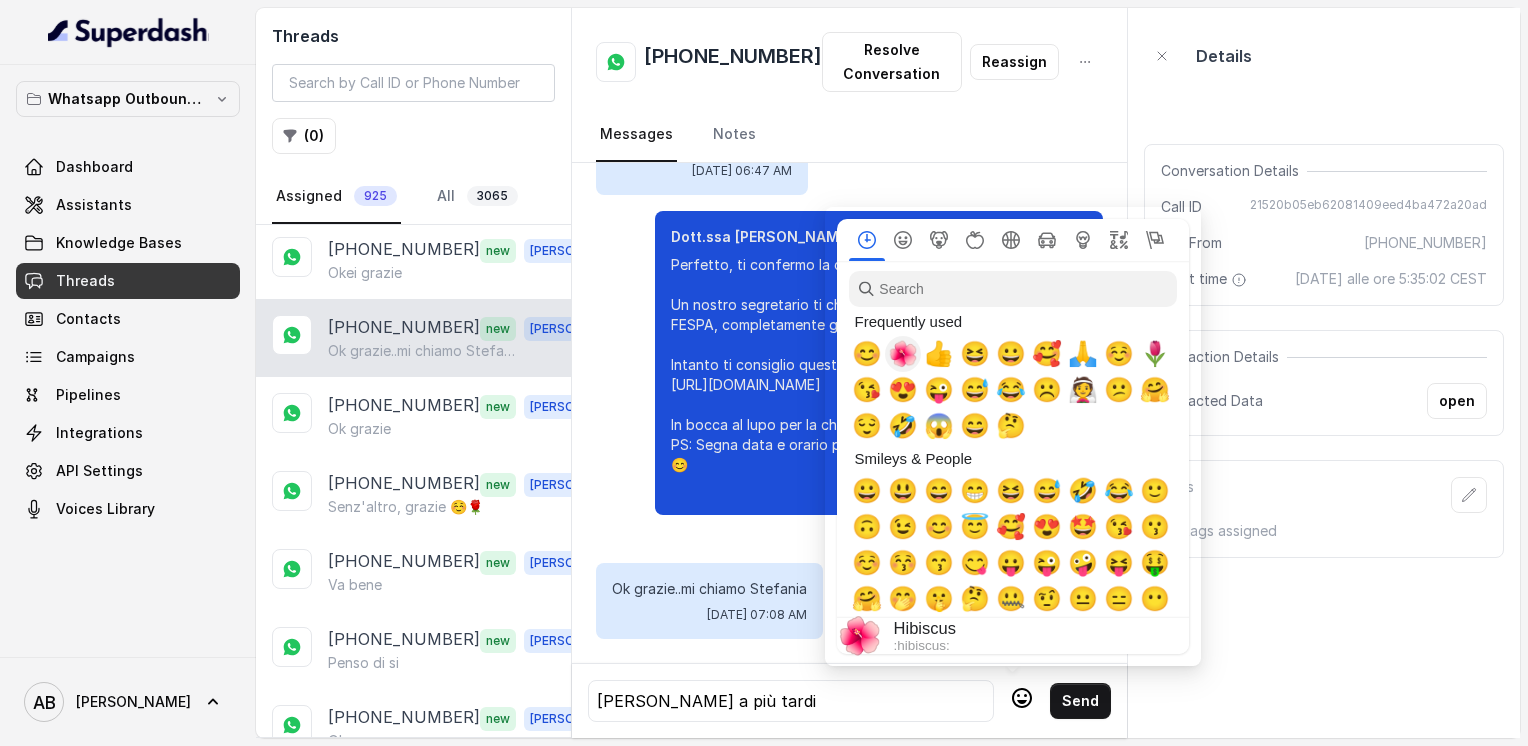 click on "🌺" at bounding box center (903, 354) 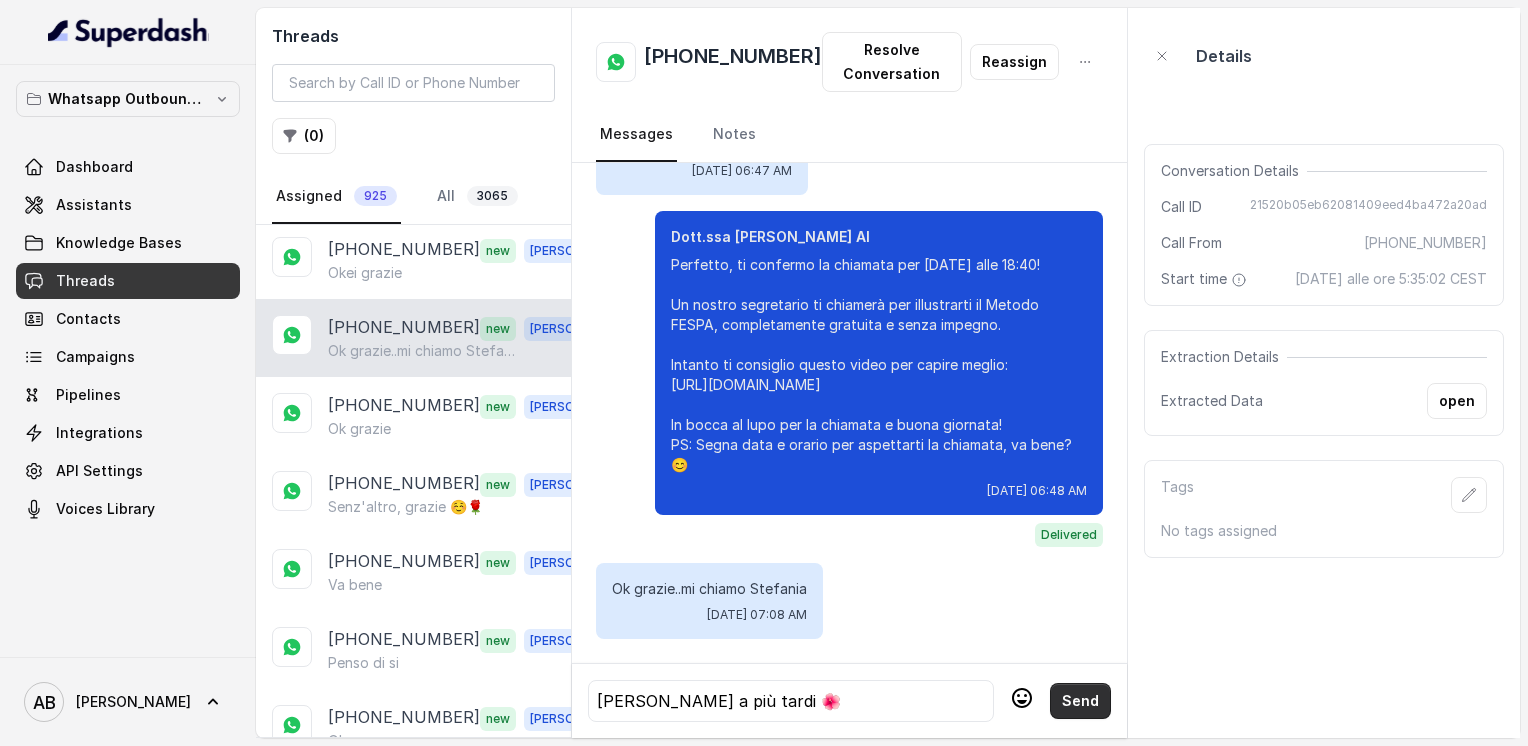 click on "Send" at bounding box center [1080, 701] 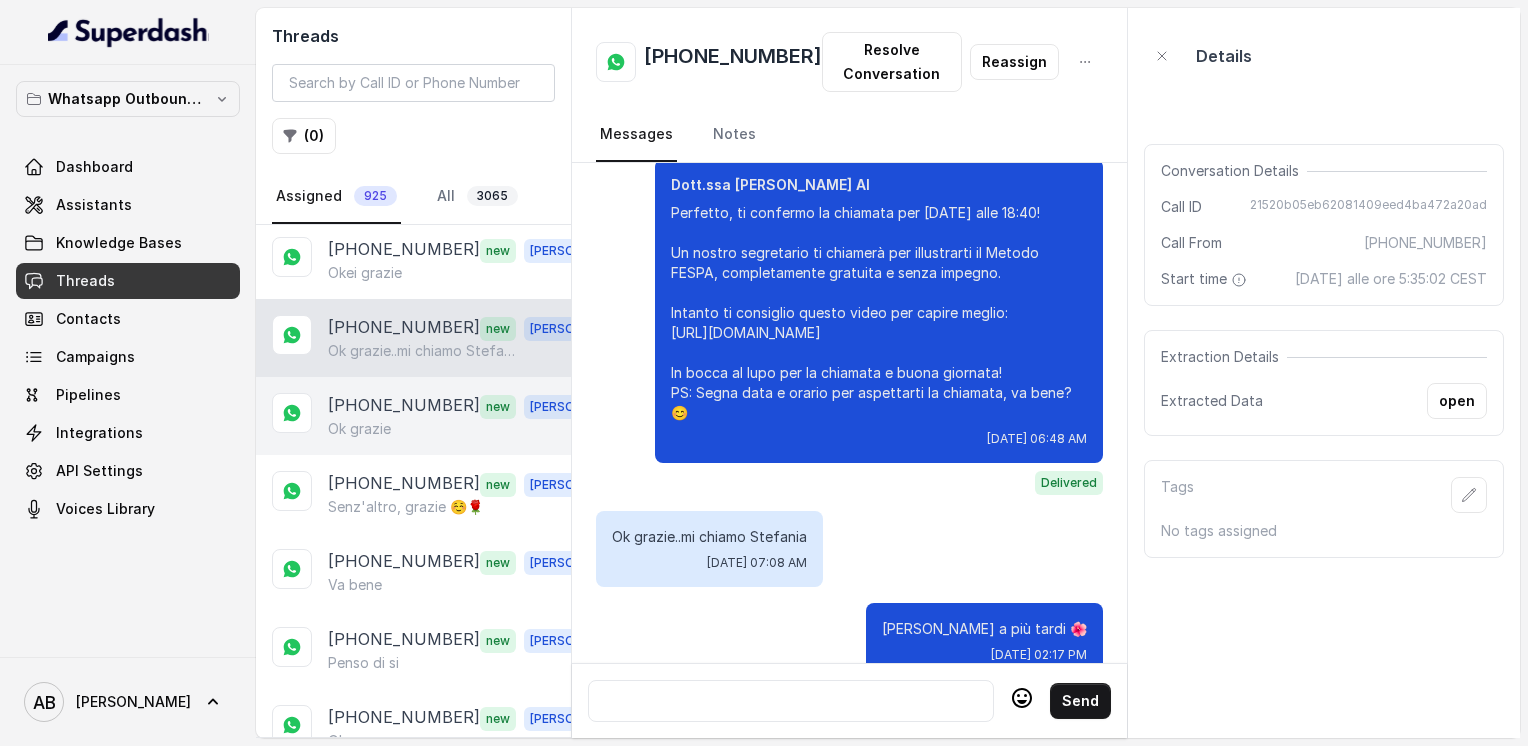 click on "[PHONE_NUMBER]" at bounding box center (404, 406) 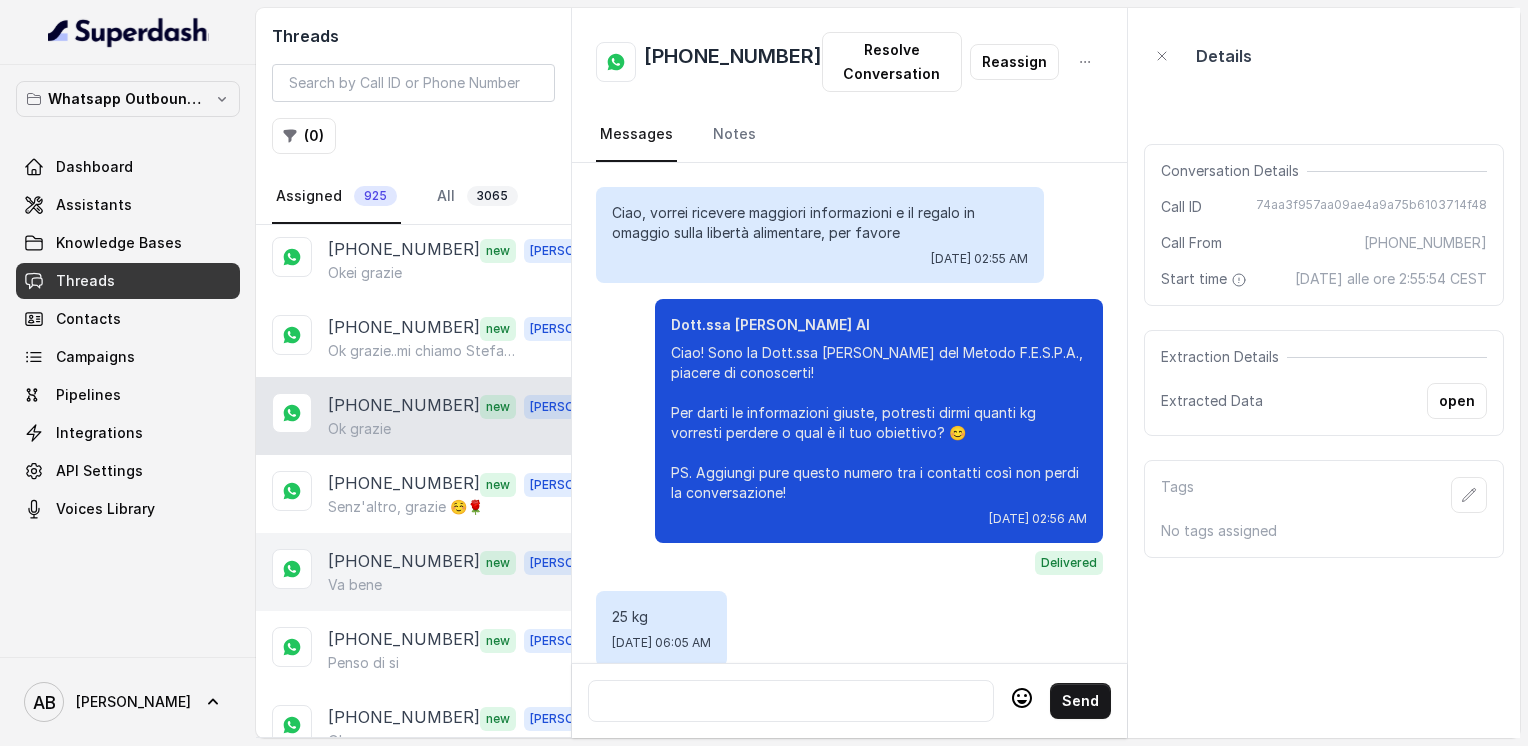 scroll, scrollTop: 2256, scrollLeft: 0, axis: vertical 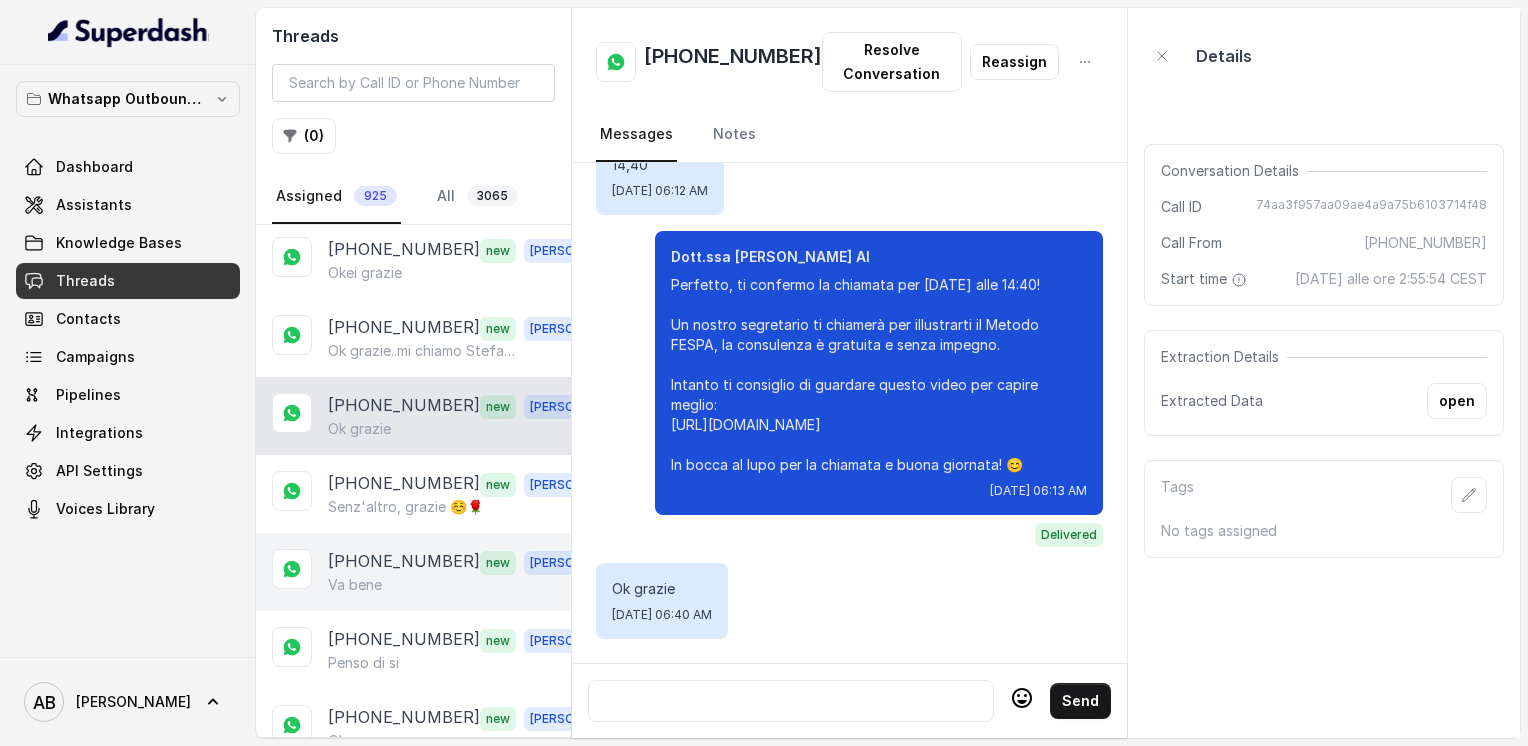 click on "+393342055339   new Alessandro Va bene" at bounding box center (413, 572) 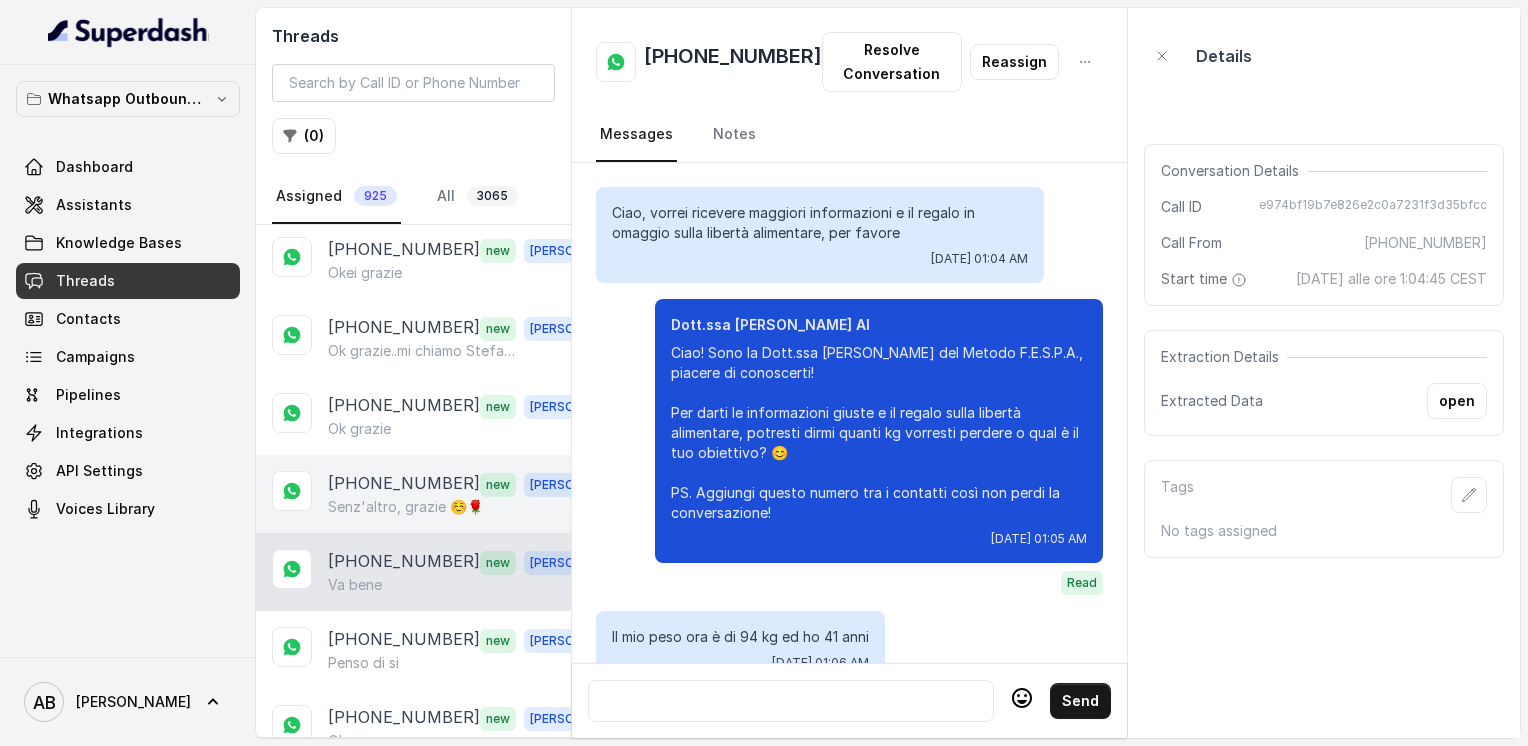scroll, scrollTop: 3028, scrollLeft: 0, axis: vertical 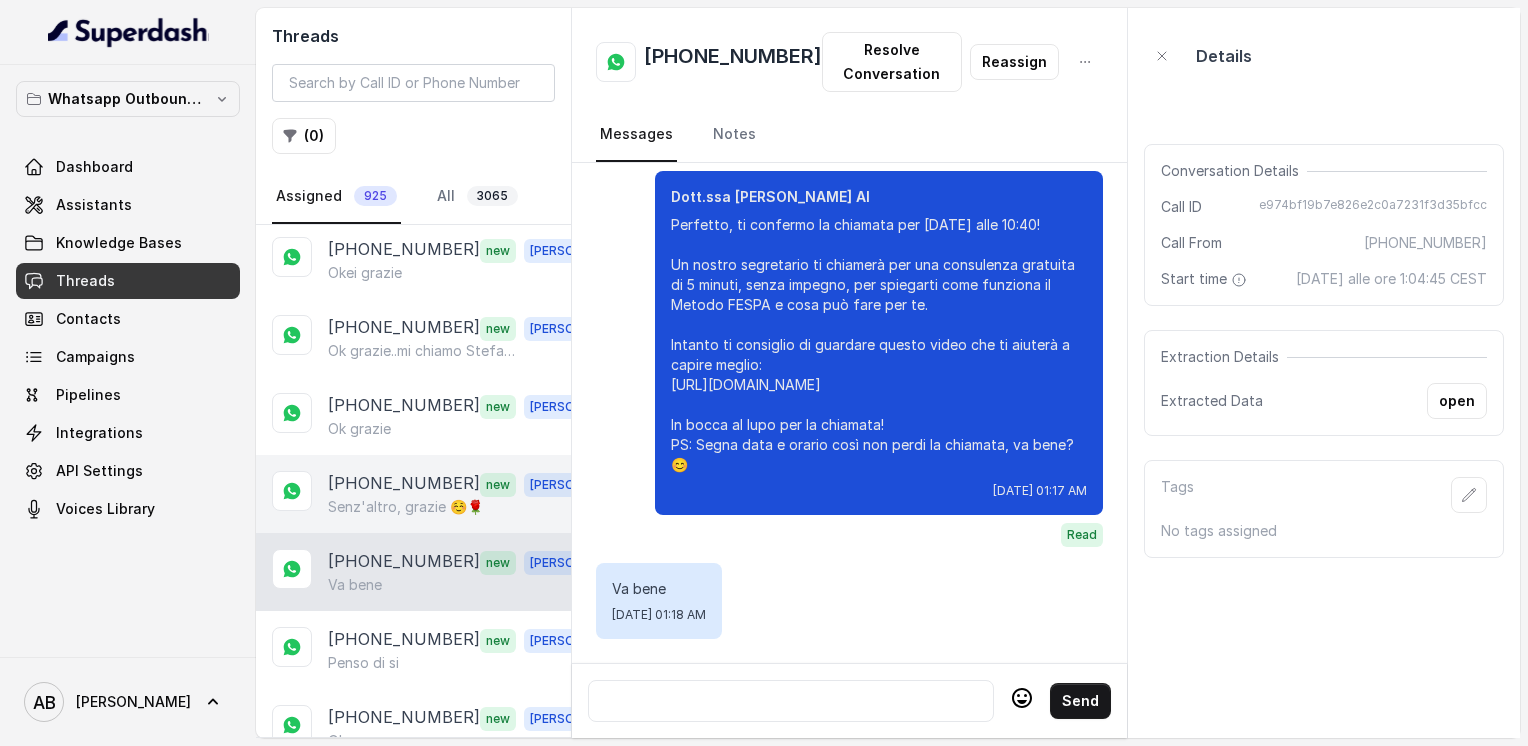click on "+393481523144   new Alessandro Senz'altro, grazie ☺️🌹" at bounding box center (413, 494) 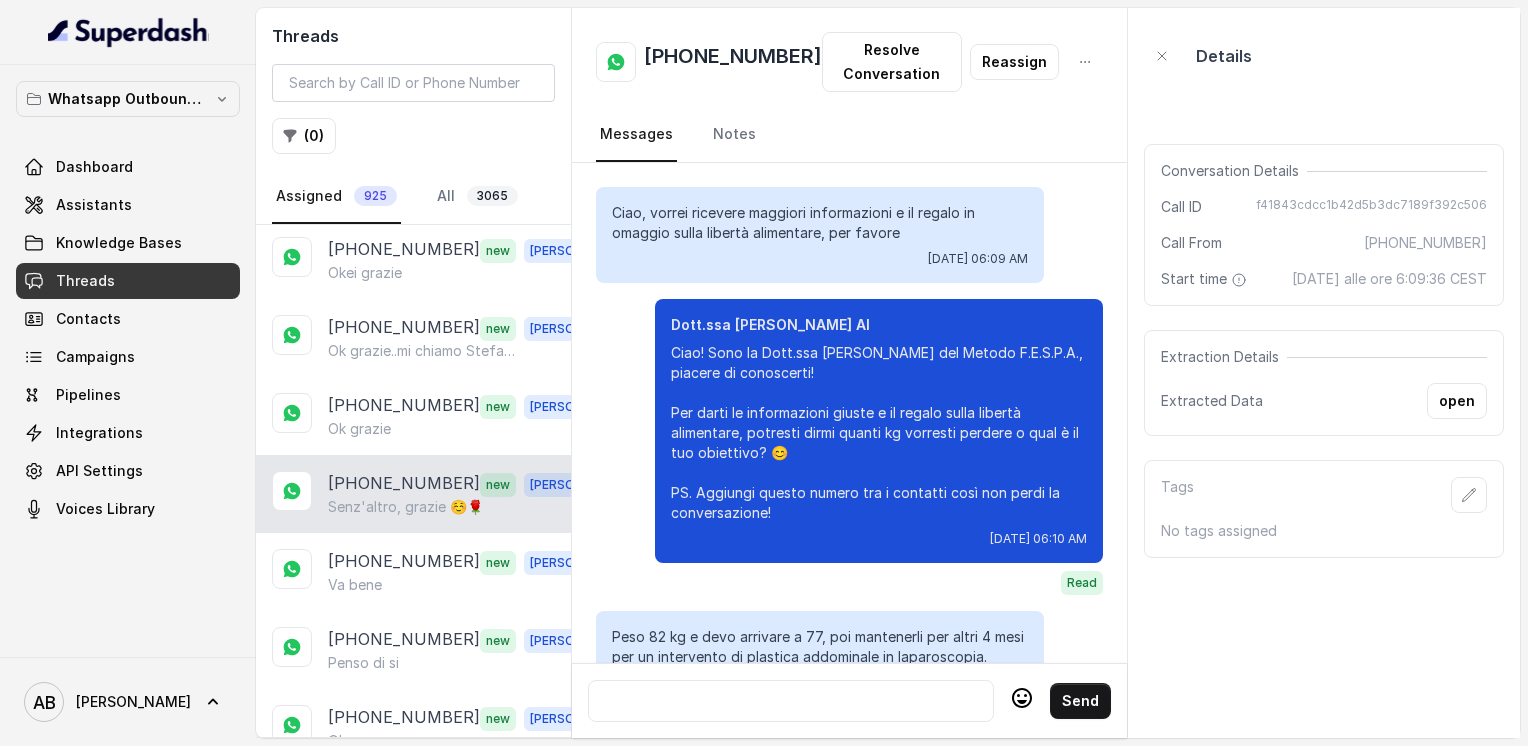 scroll, scrollTop: 1960, scrollLeft: 0, axis: vertical 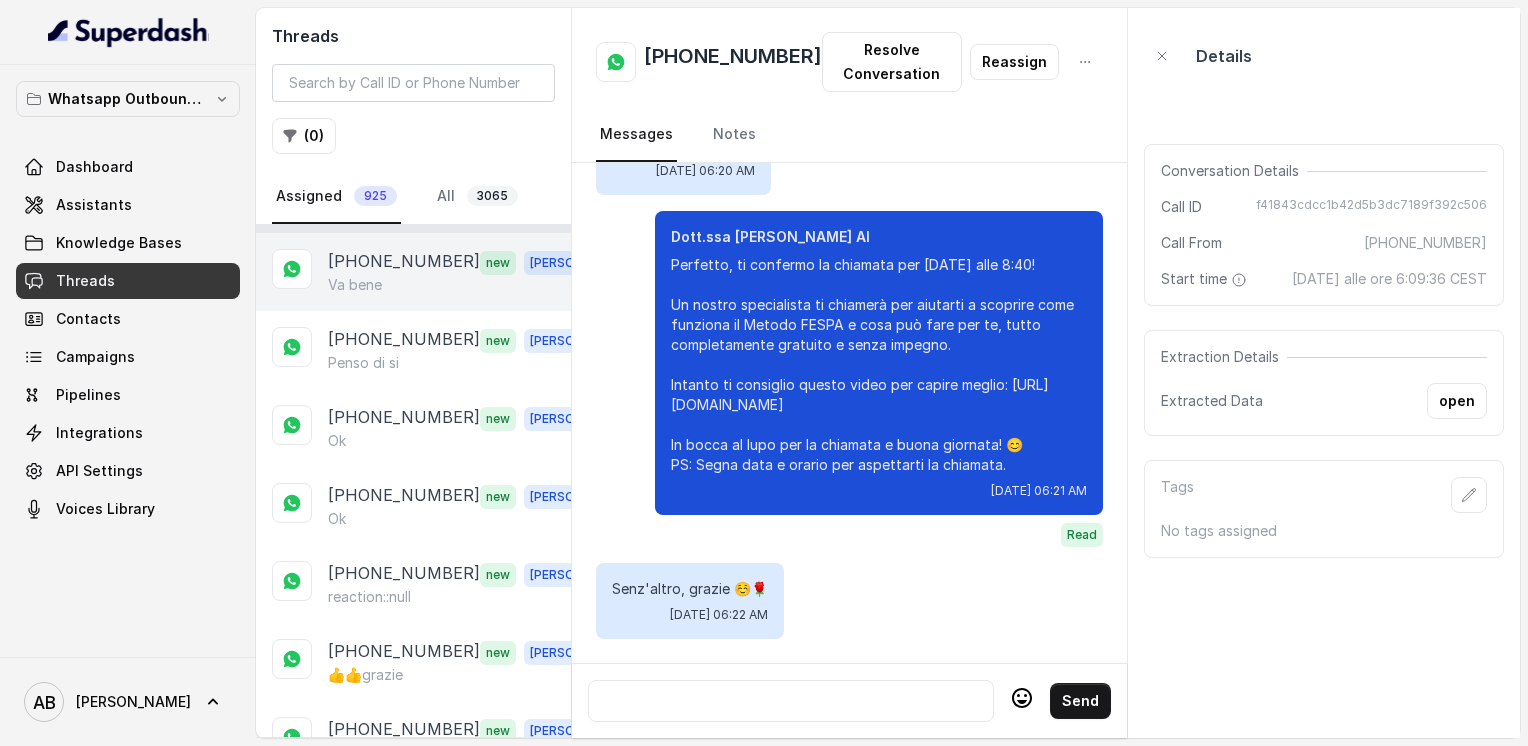 click on "Va bene" at bounding box center [355, 285] 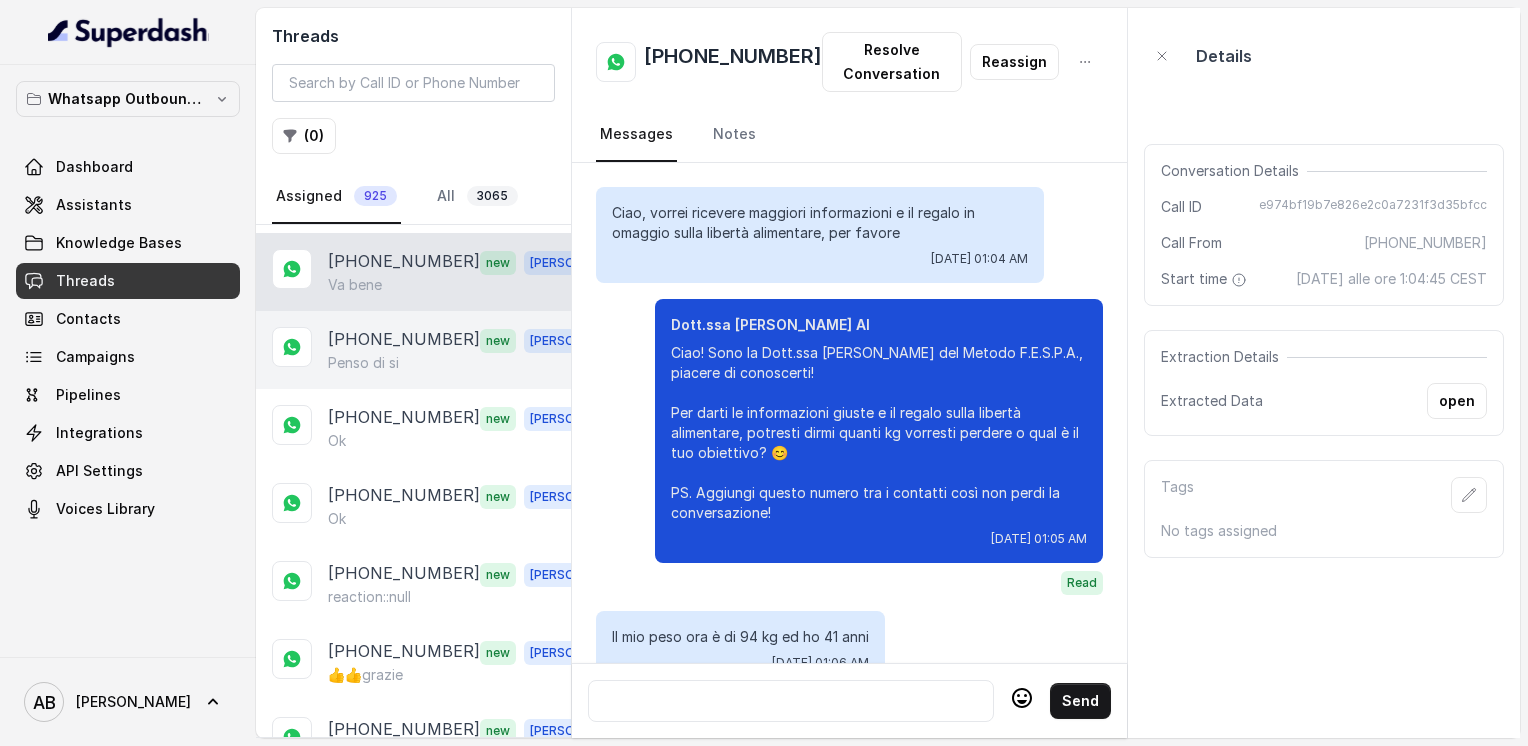 scroll, scrollTop: 3028, scrollLeft: 0, axis: vertical 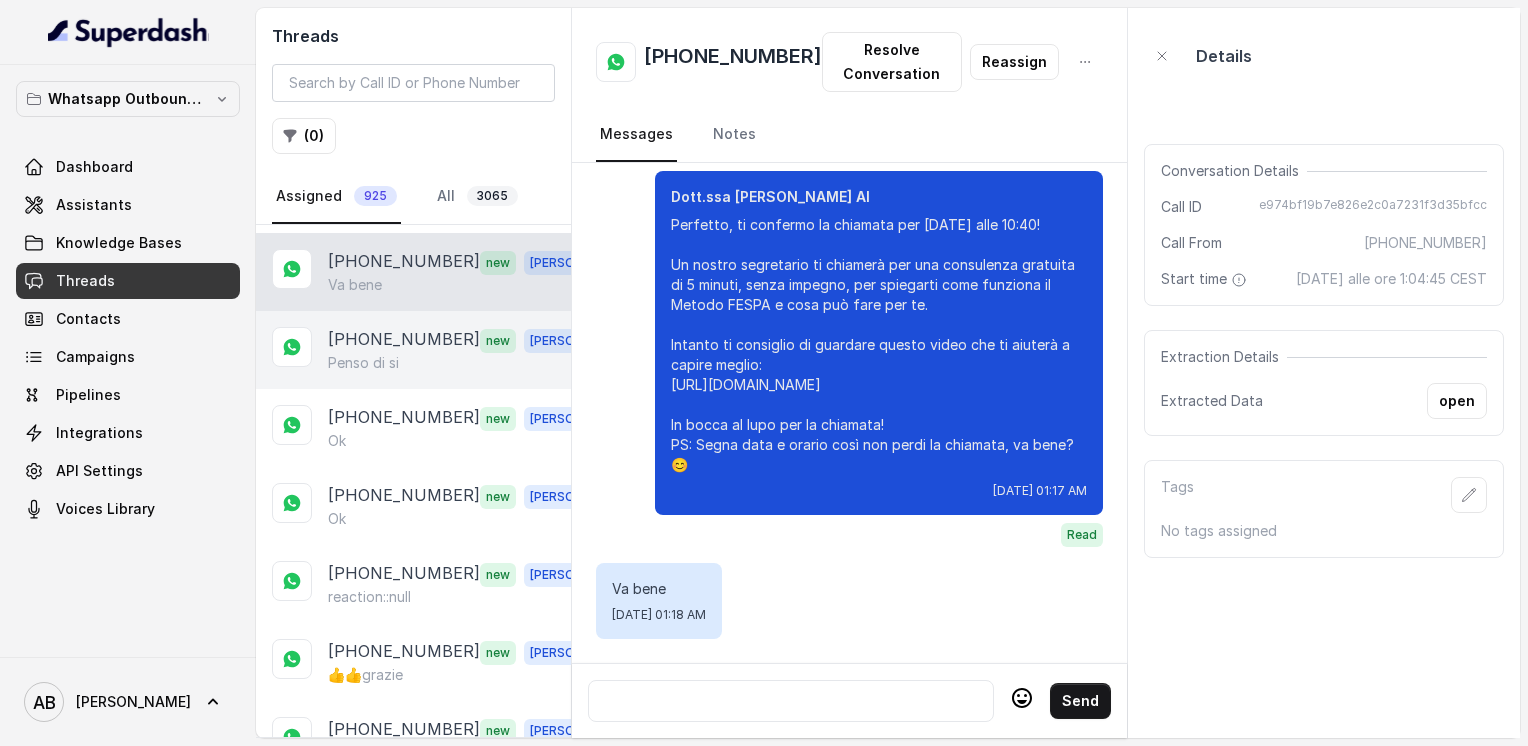 click on "Penso di si" at bounding box center [363, 363] 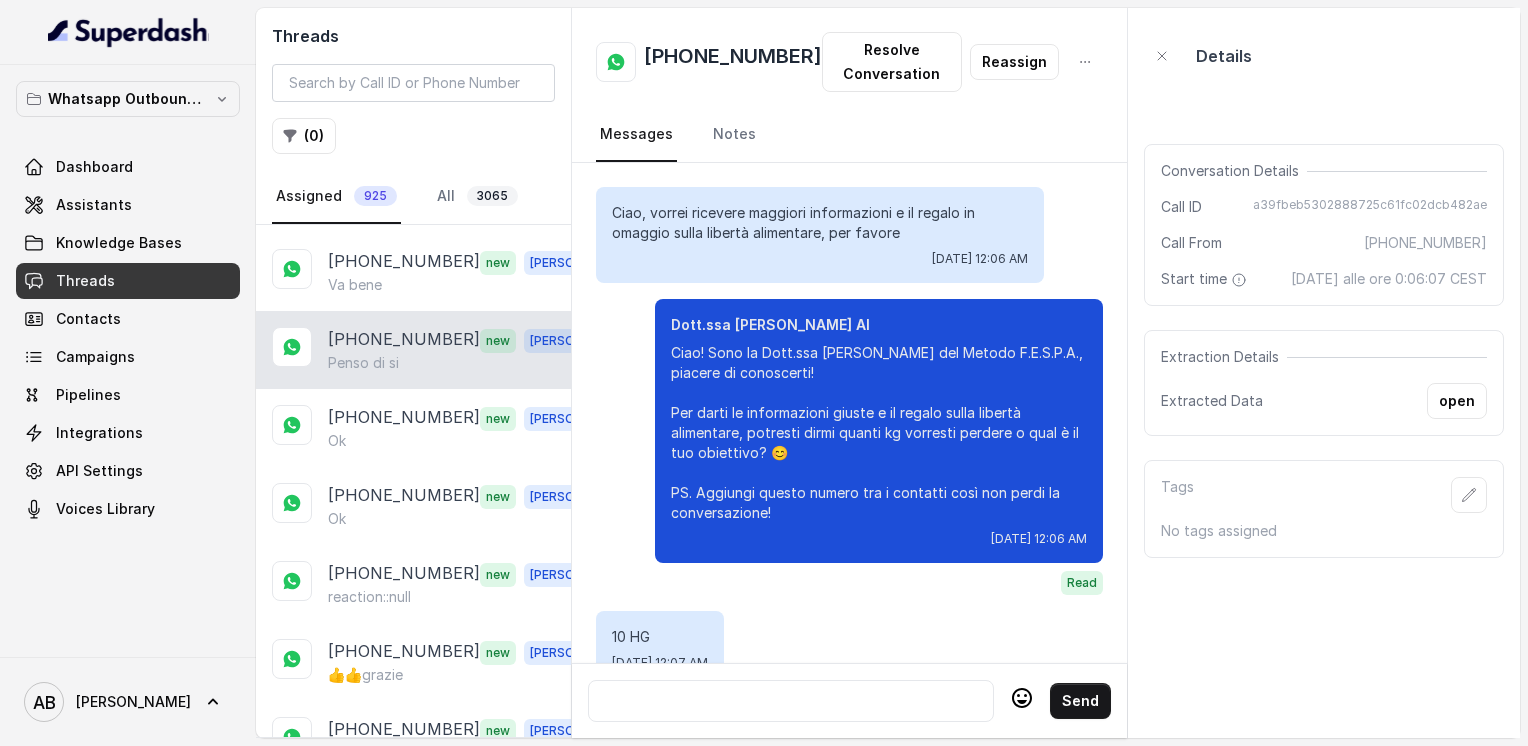 scroll, scrollTop: 3520, scrollLeft: 0, axis: vertical 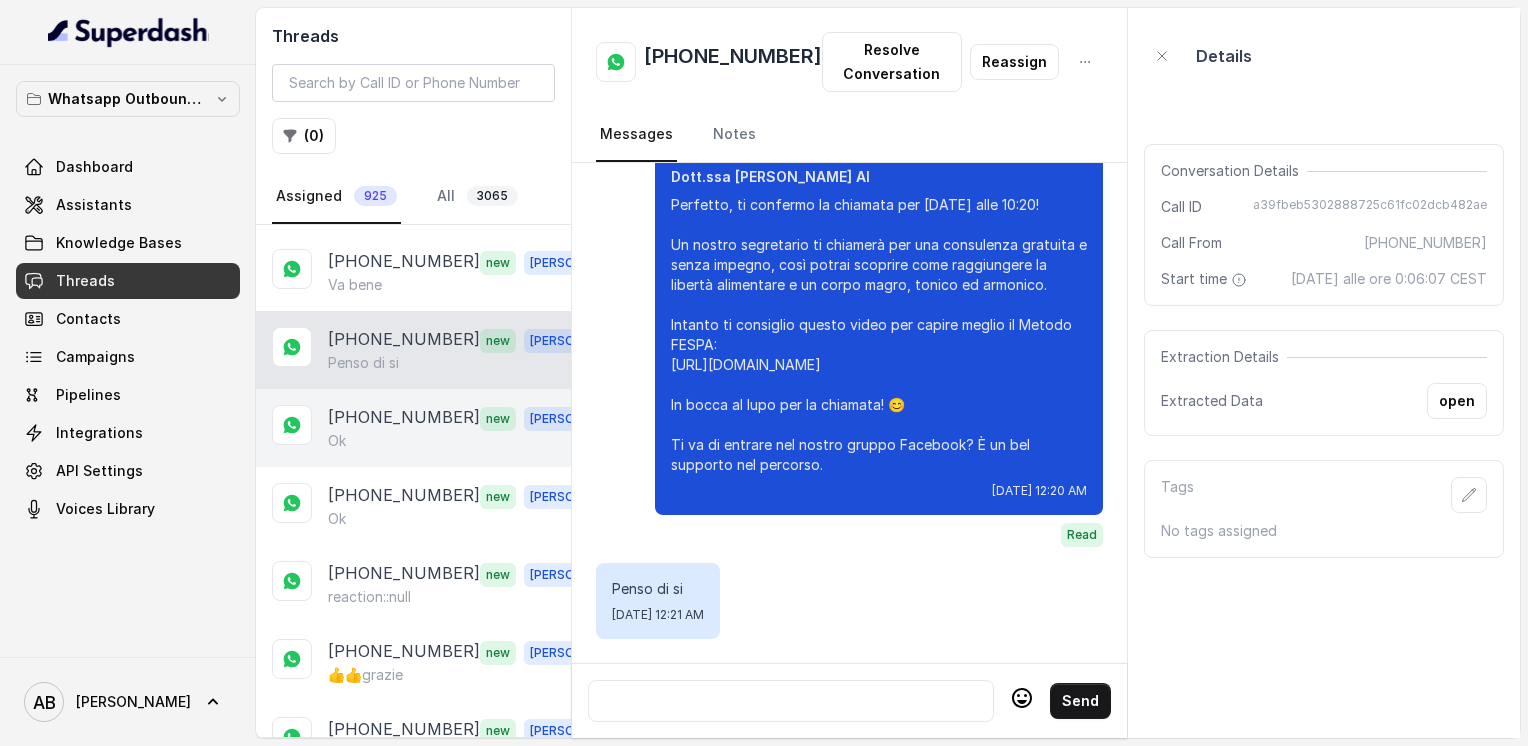 click on "[PHONE_NUMBER]" at bounding box center [404, 418] 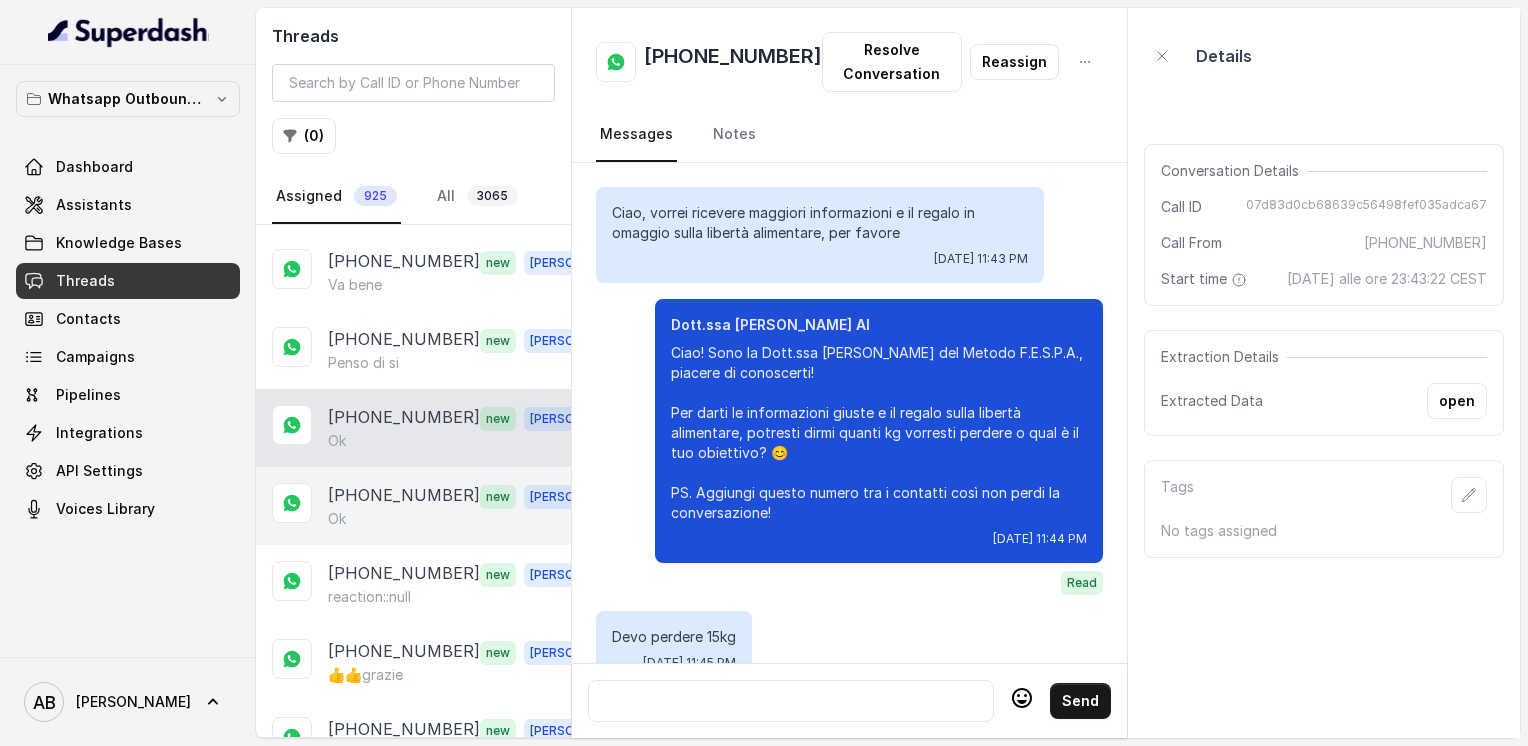 scroll, scrollTop: 2316, scrollLeft: 0, axis: vertical 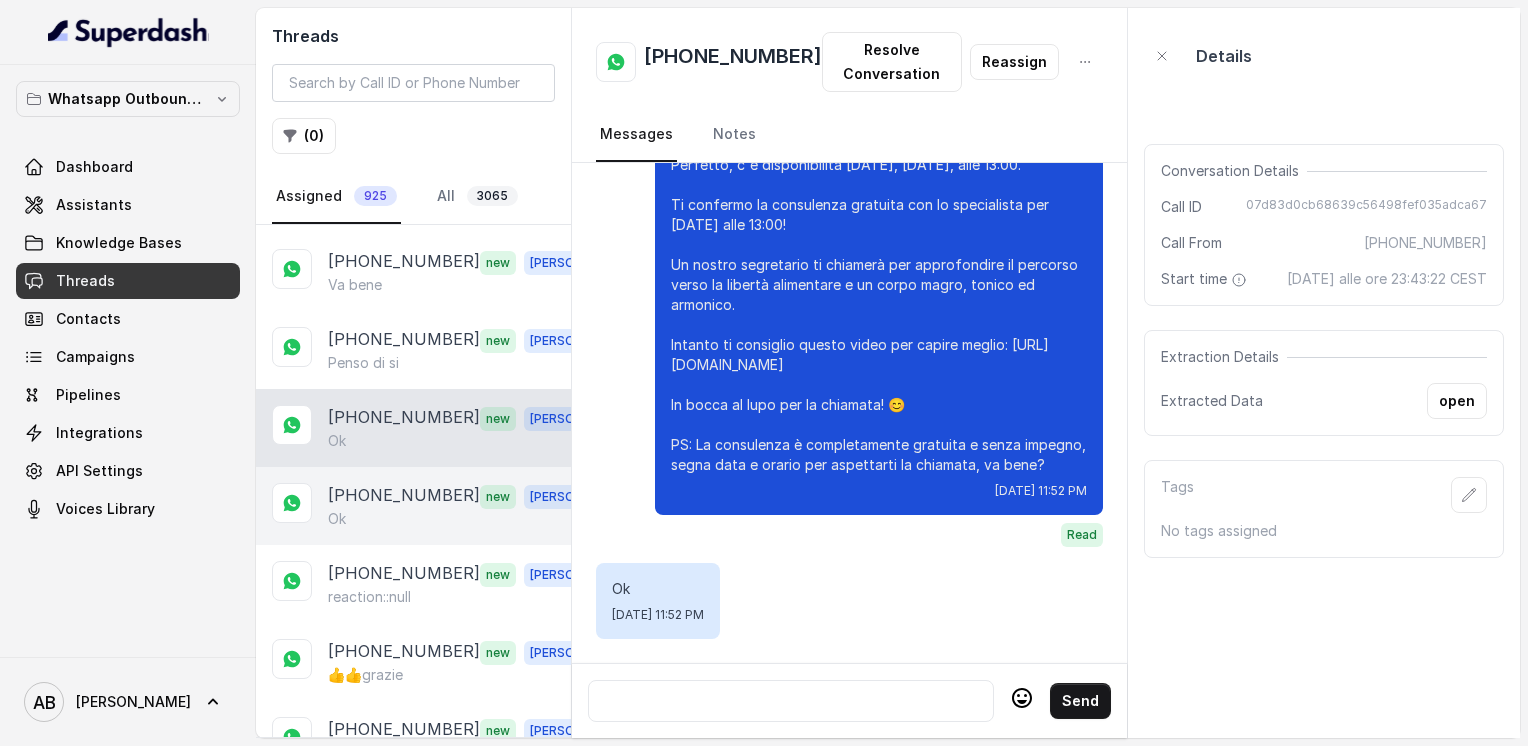 click on "Ok" at bounding box center (469, 519) 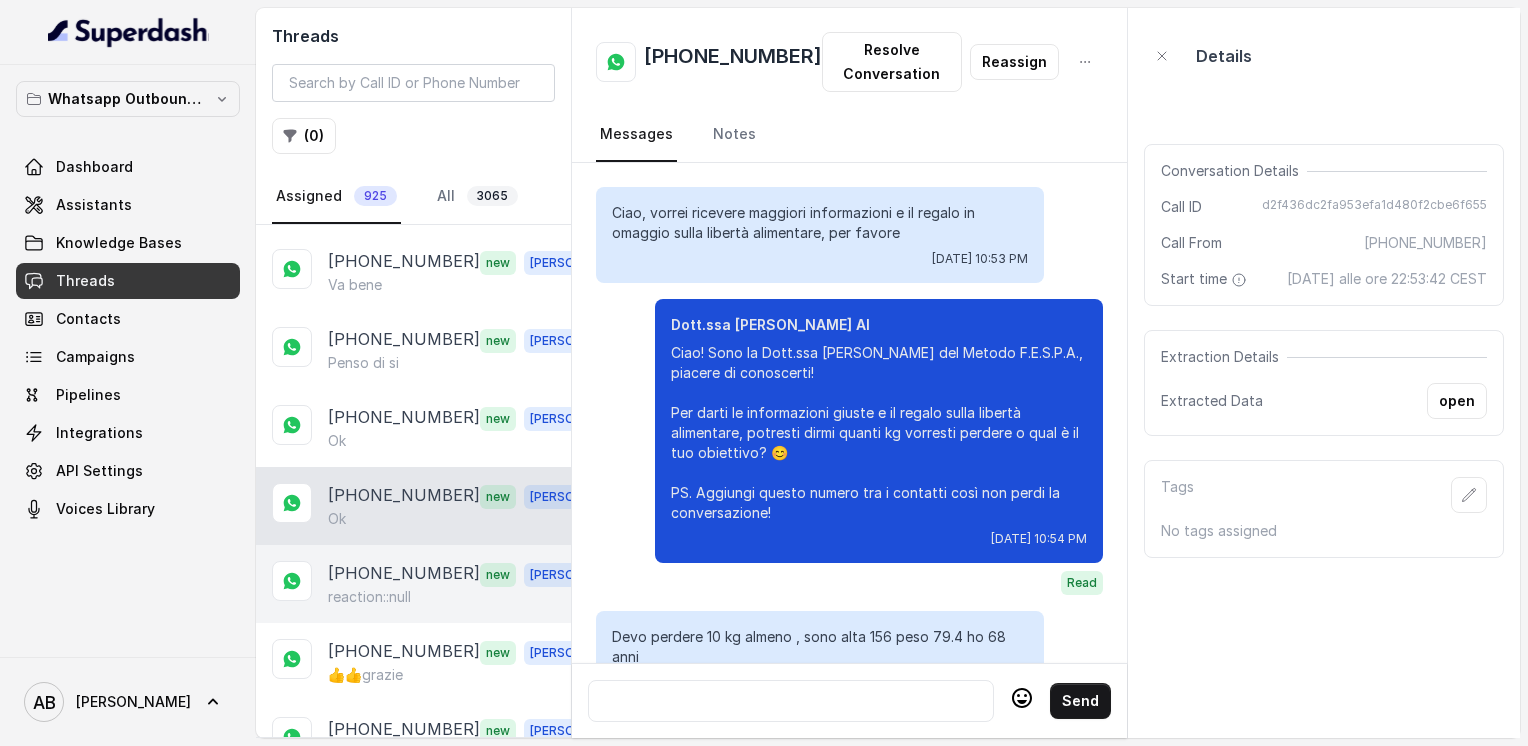 scroll, scrollTop: 2436, scrollLeft: 0, axis: vertical 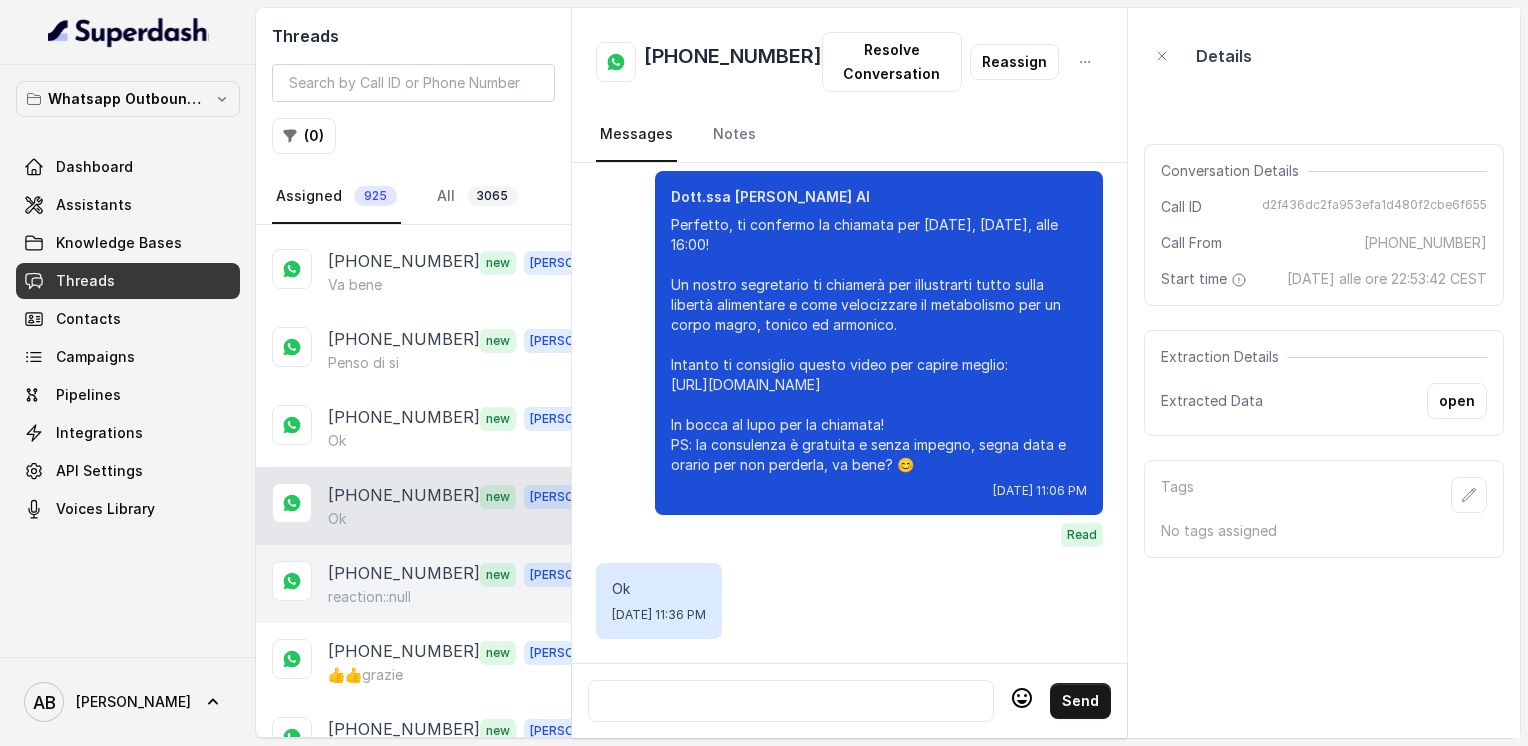 click on "[PHONE_NUMBER]" at bounding box center (404, 574) 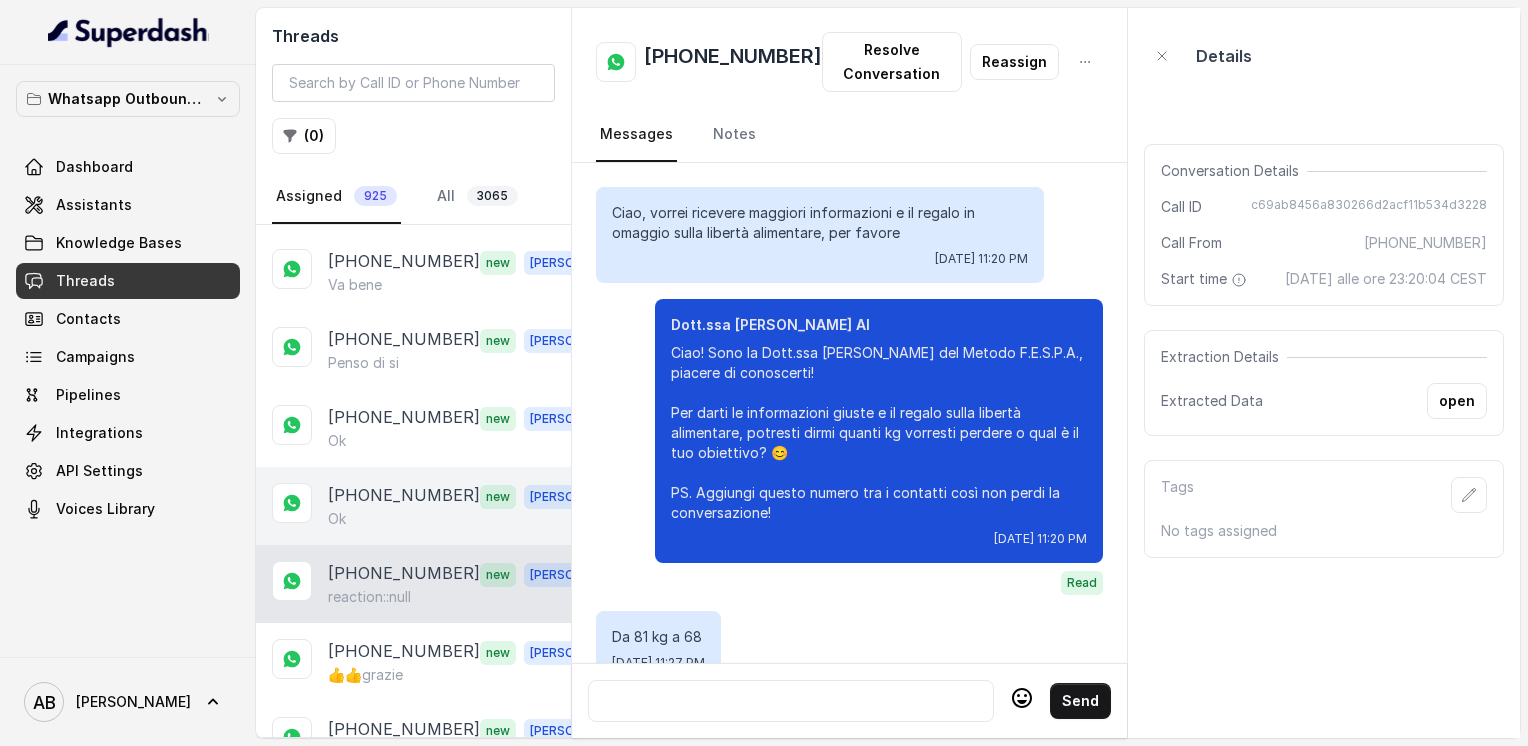 scroll, scrollTop: 1812, scrollLeft: 0, axis: vertical 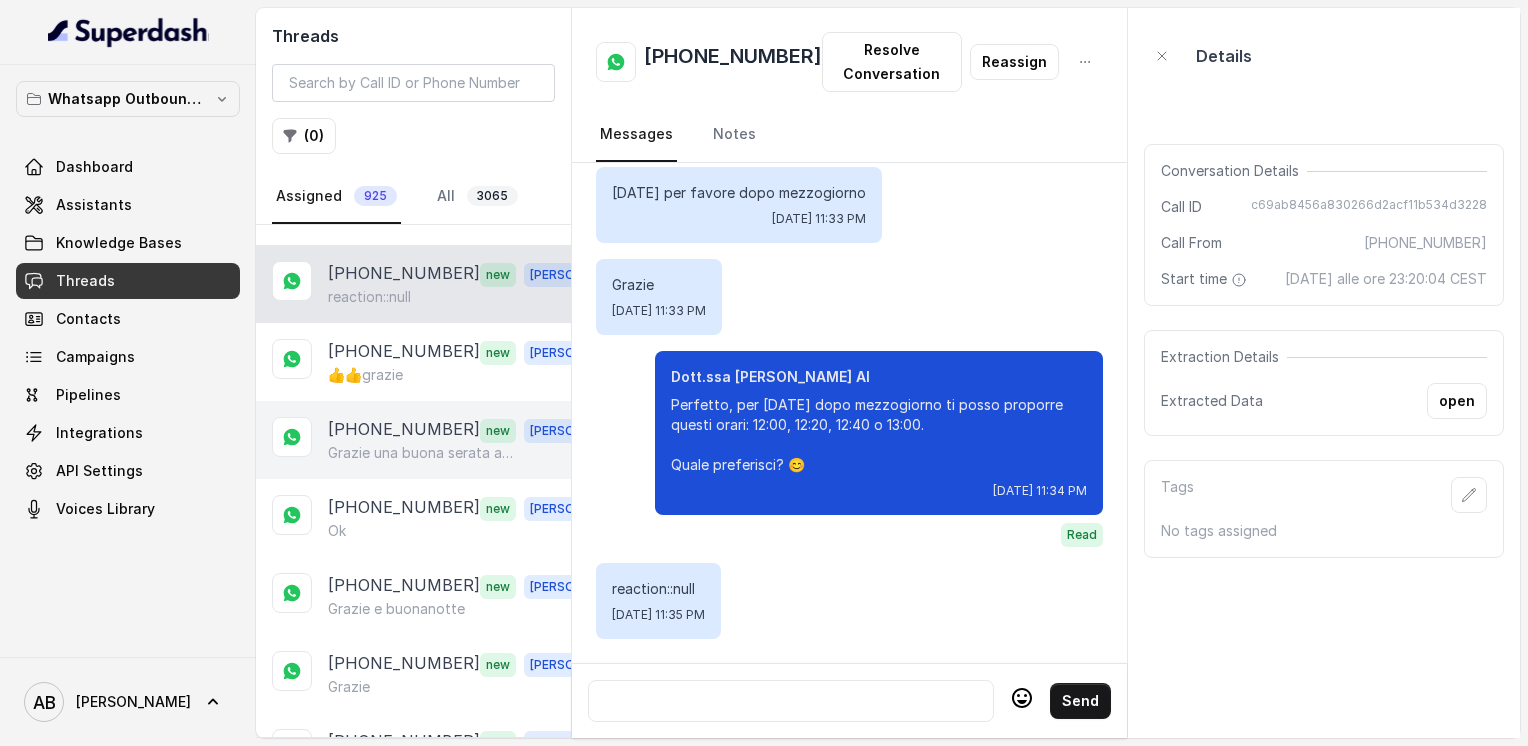 click on "+393286184130   new Alessandro Grazie una buona serata anche a lei" at bounding box center (413, 440) 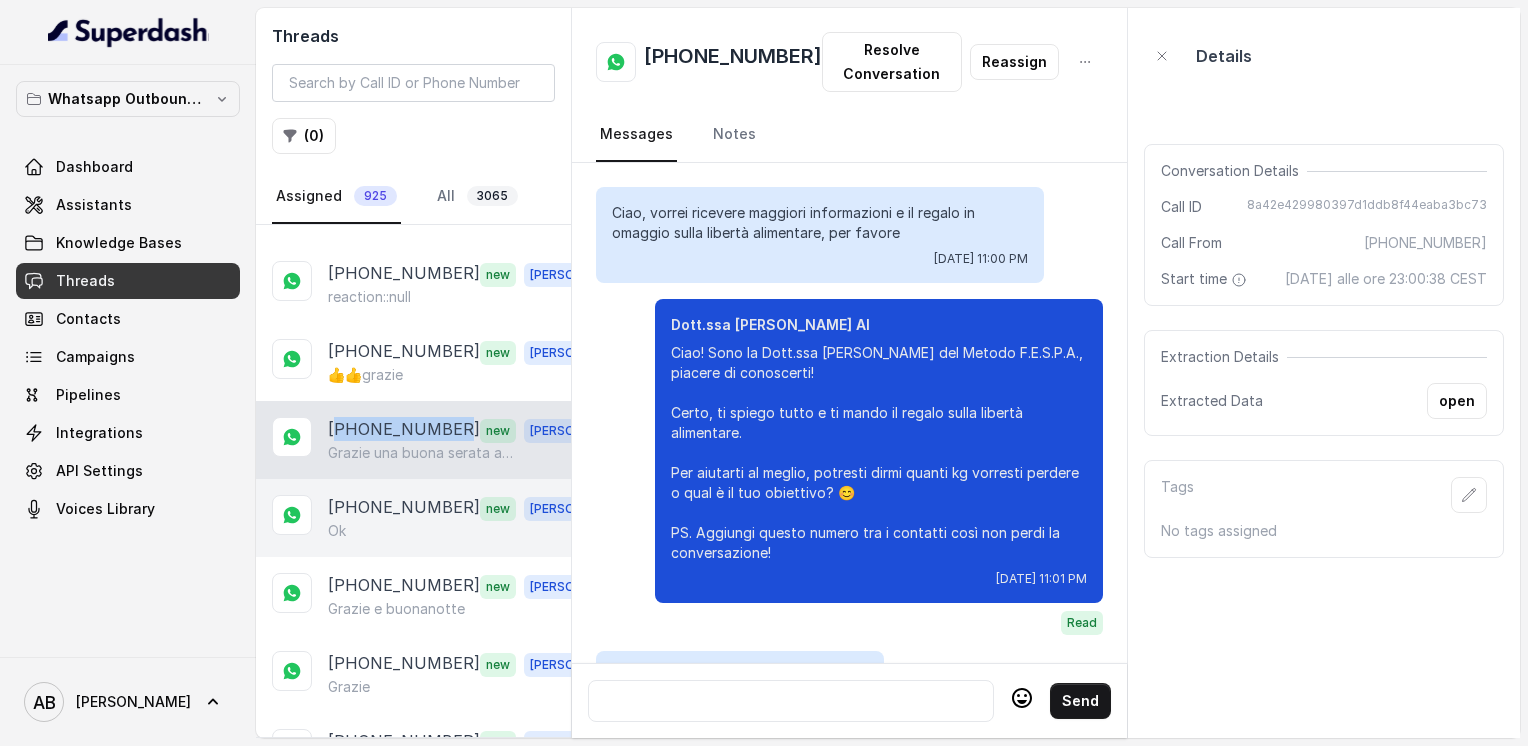 scroll, scrollTop: 1972, scrollLeft: 0, axis: vertical 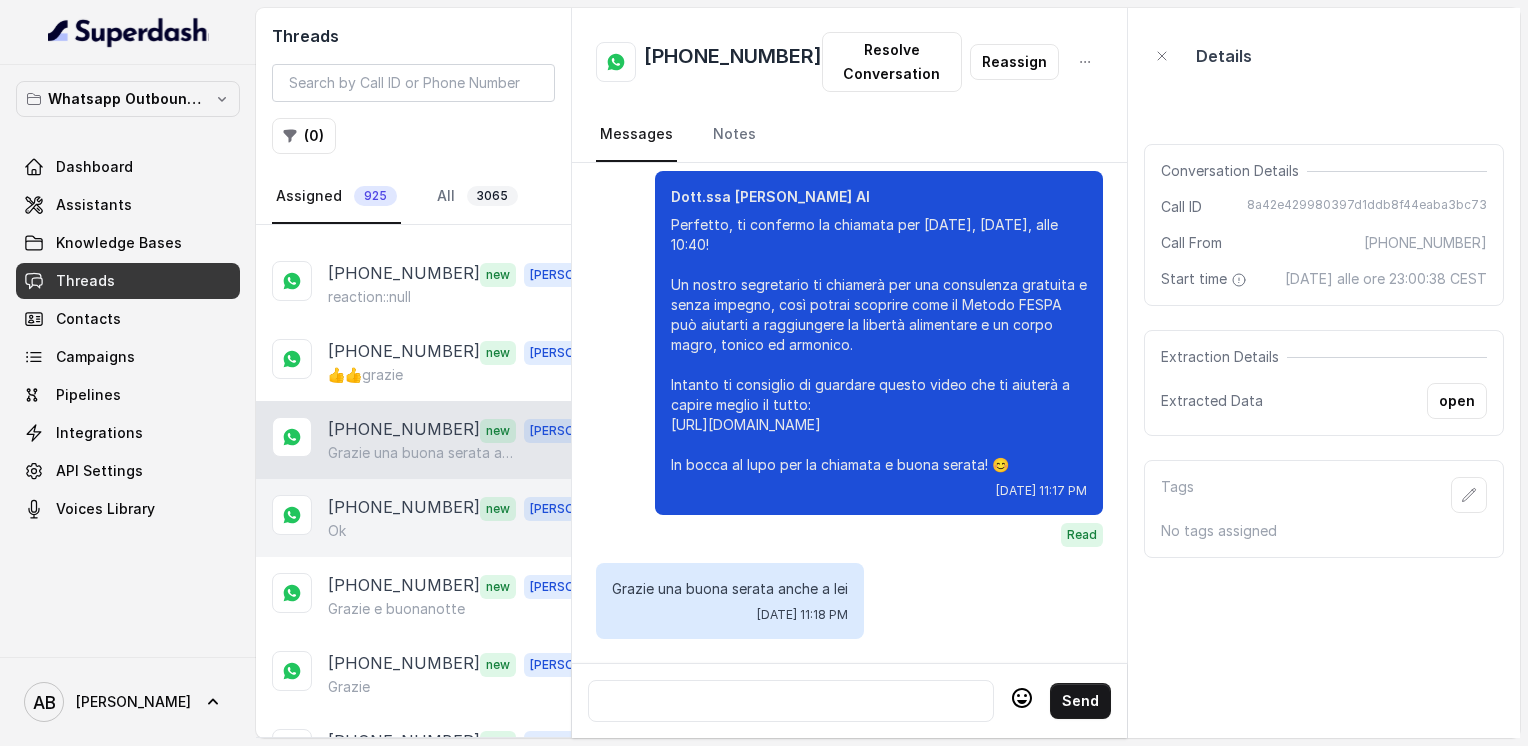 click on "+393482768856   new Alessandro Ok" at bounding box center [413, 518] 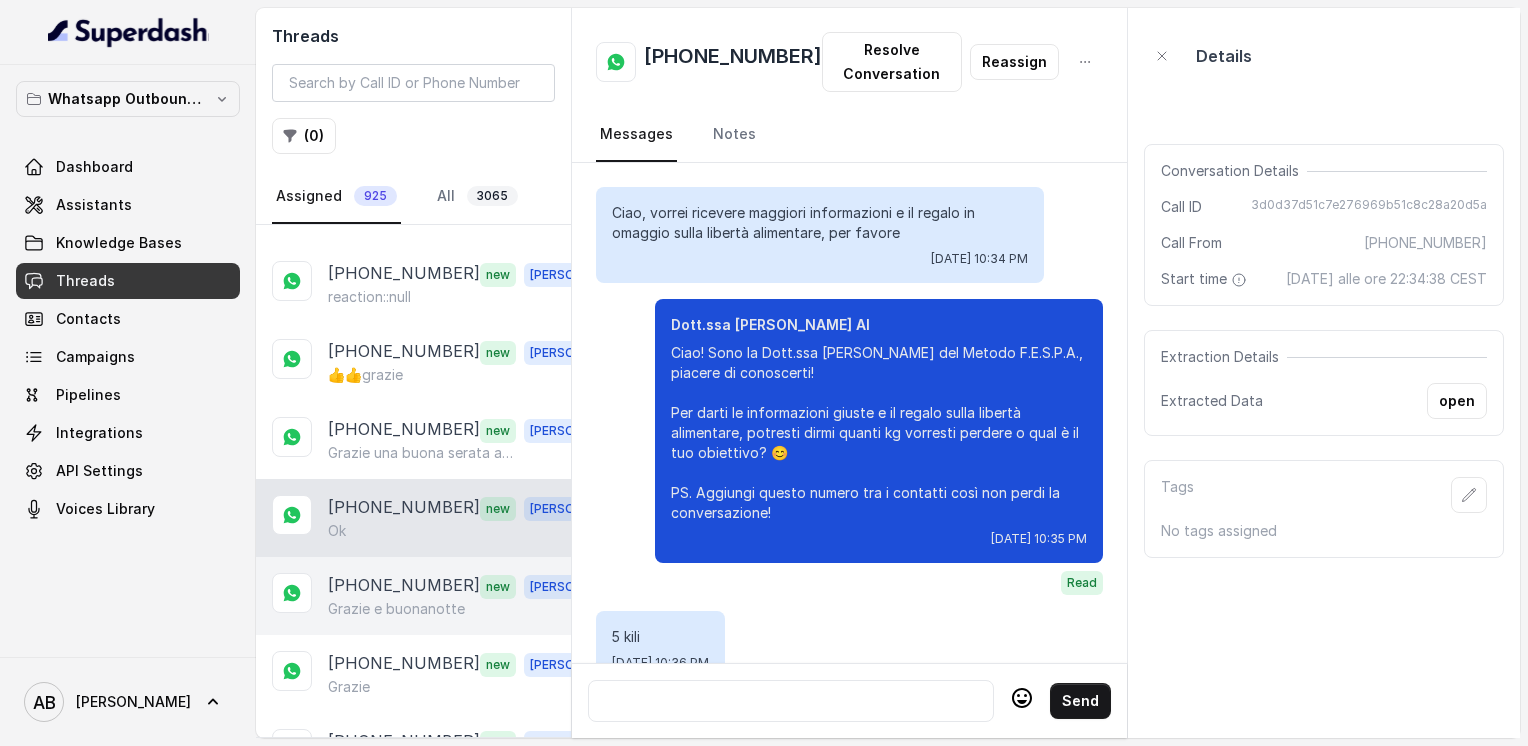 click on "[PHONE_NUMBER]" at bounding box center [404, 586] 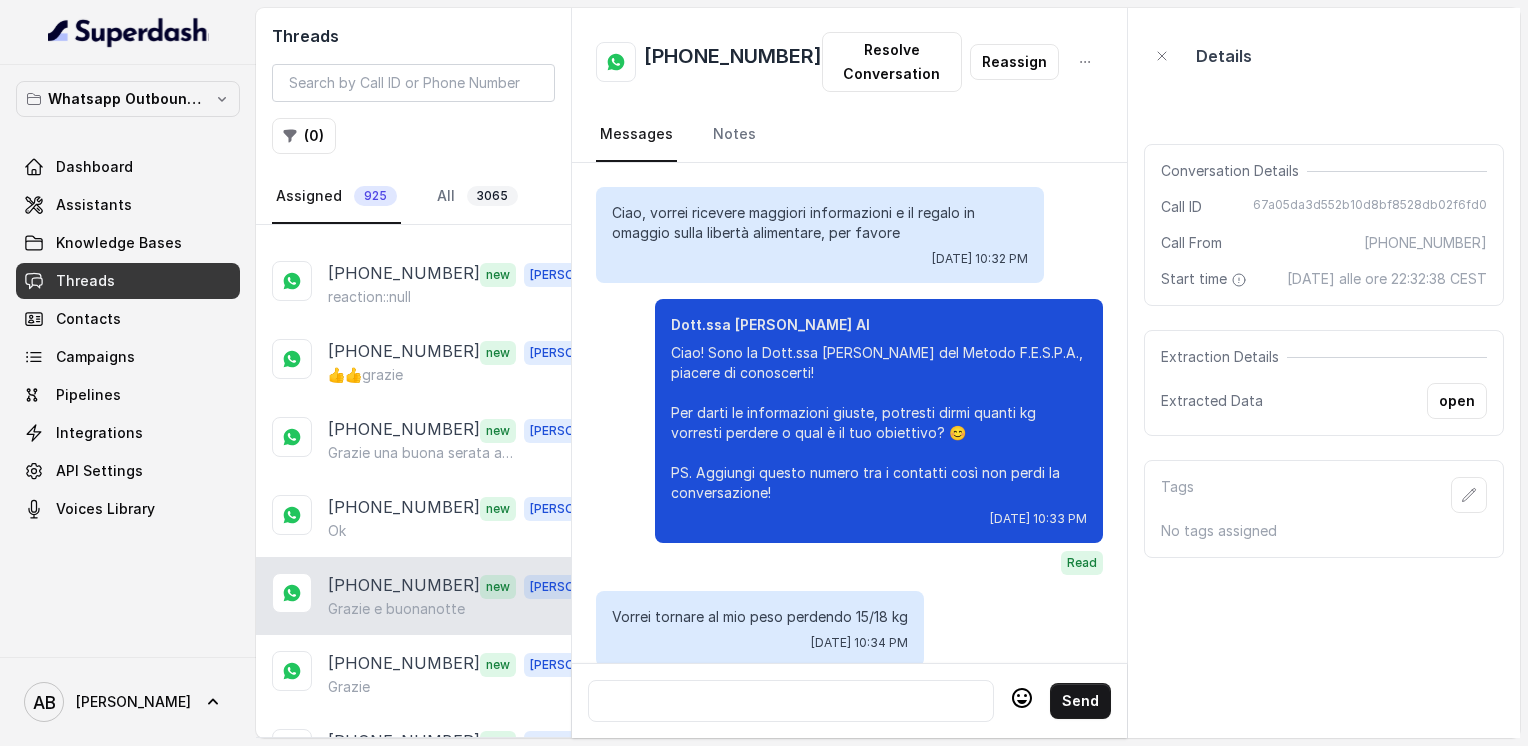 click on "+393427007739   new Alessandro Grazie e buonanotte" at bounding box center (413, 596) 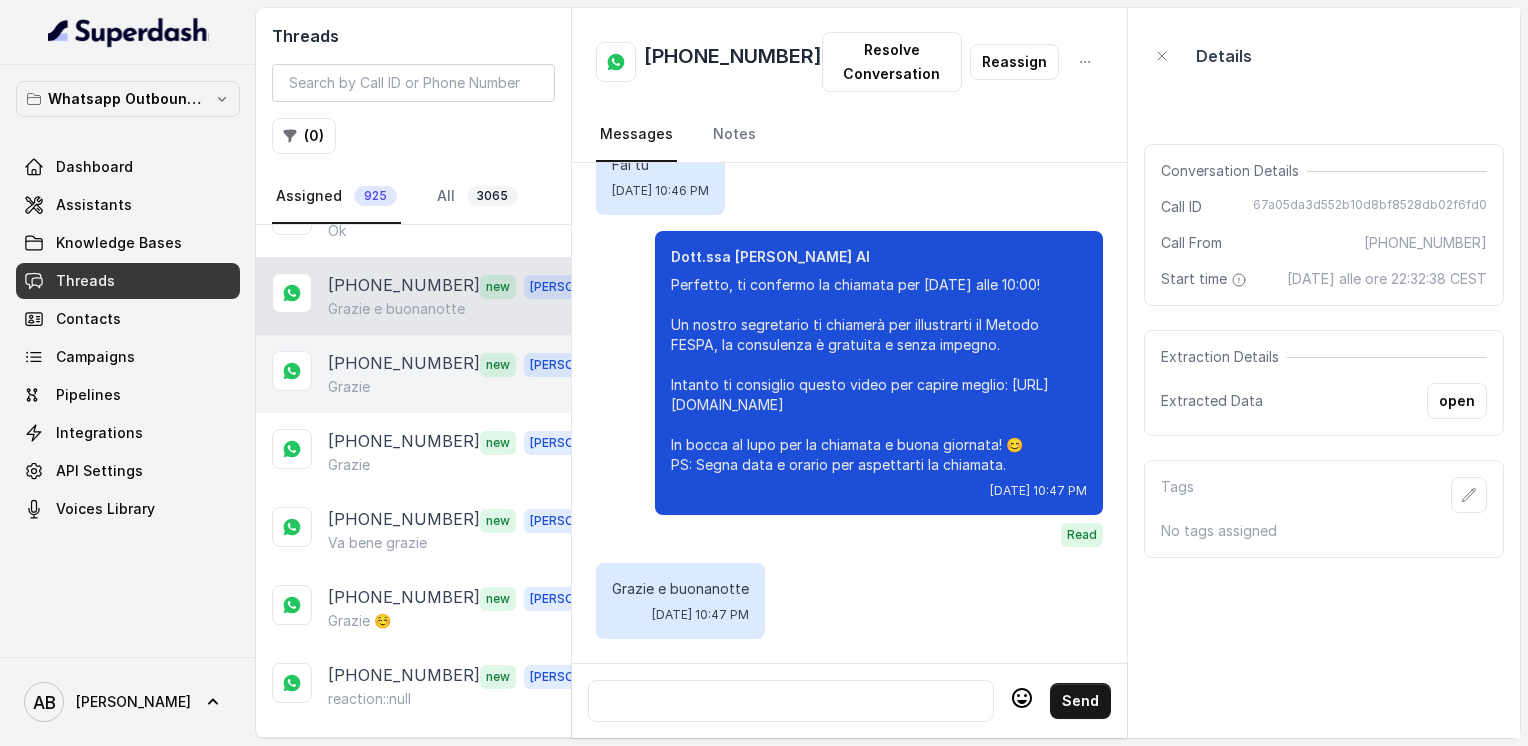 click on "+393335059754   new Alessandro Grazie" at bounding box center (413, 374) 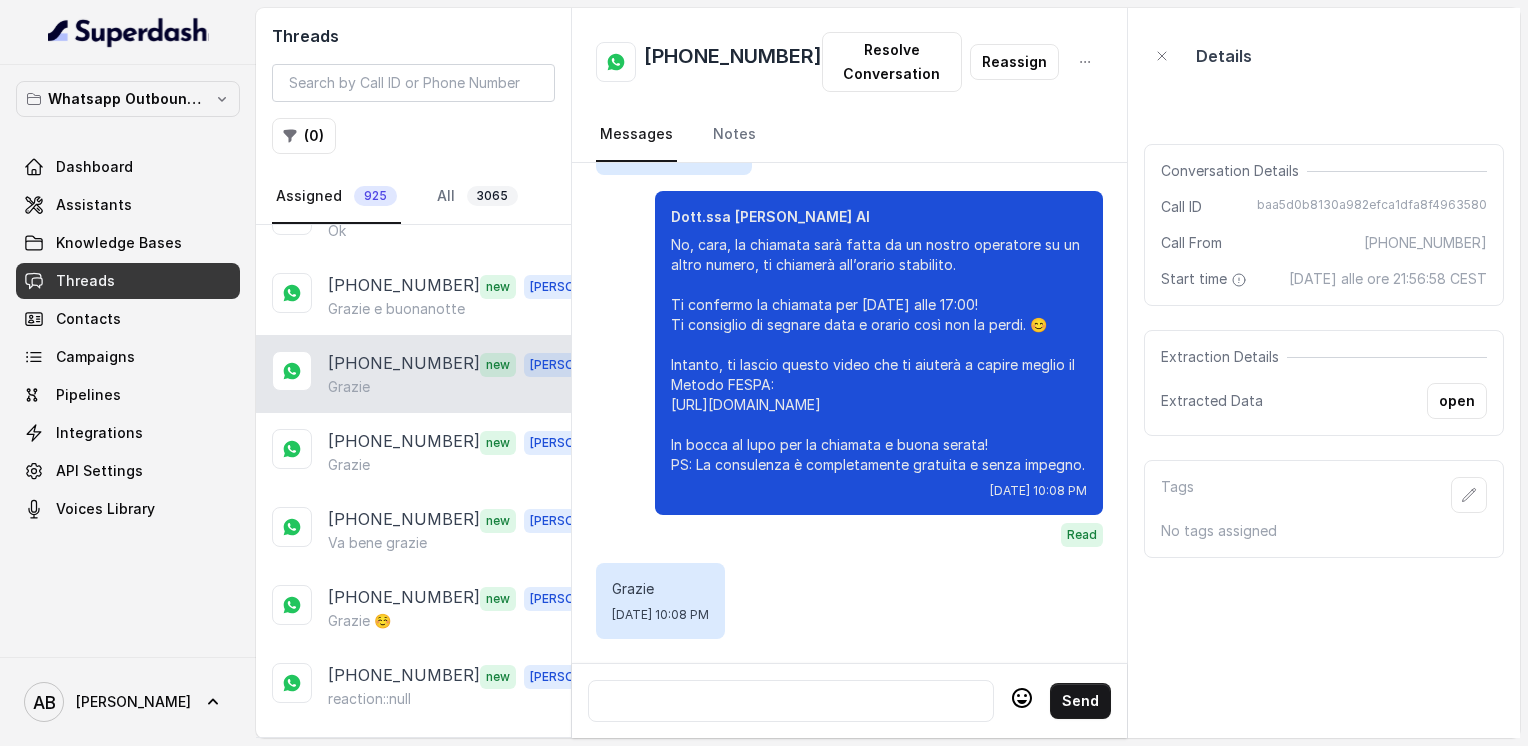 click on "+393335059754   new Alessandro Grazie" at bounding box center [413, 374] 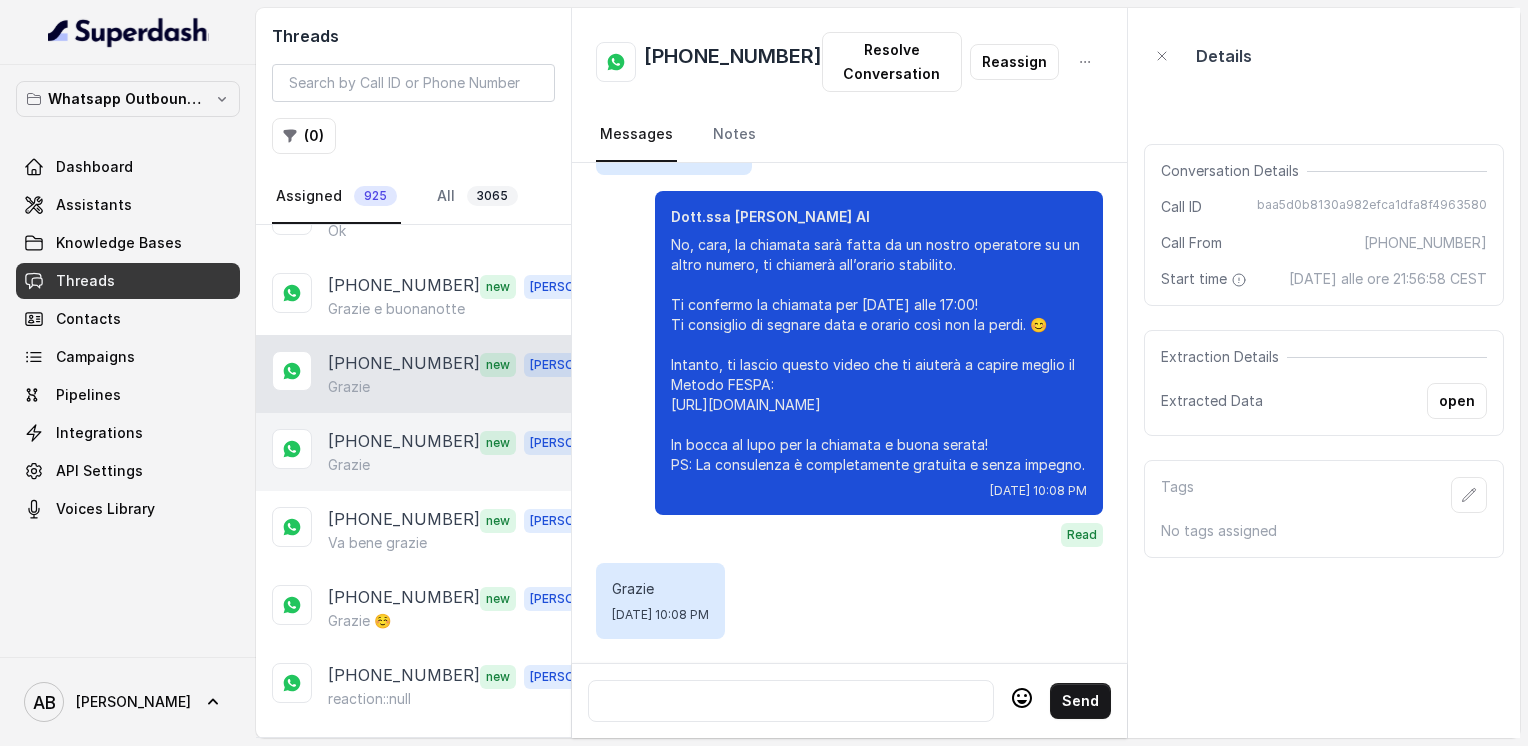 click on "Grazie" at bounding box center (469, 465) 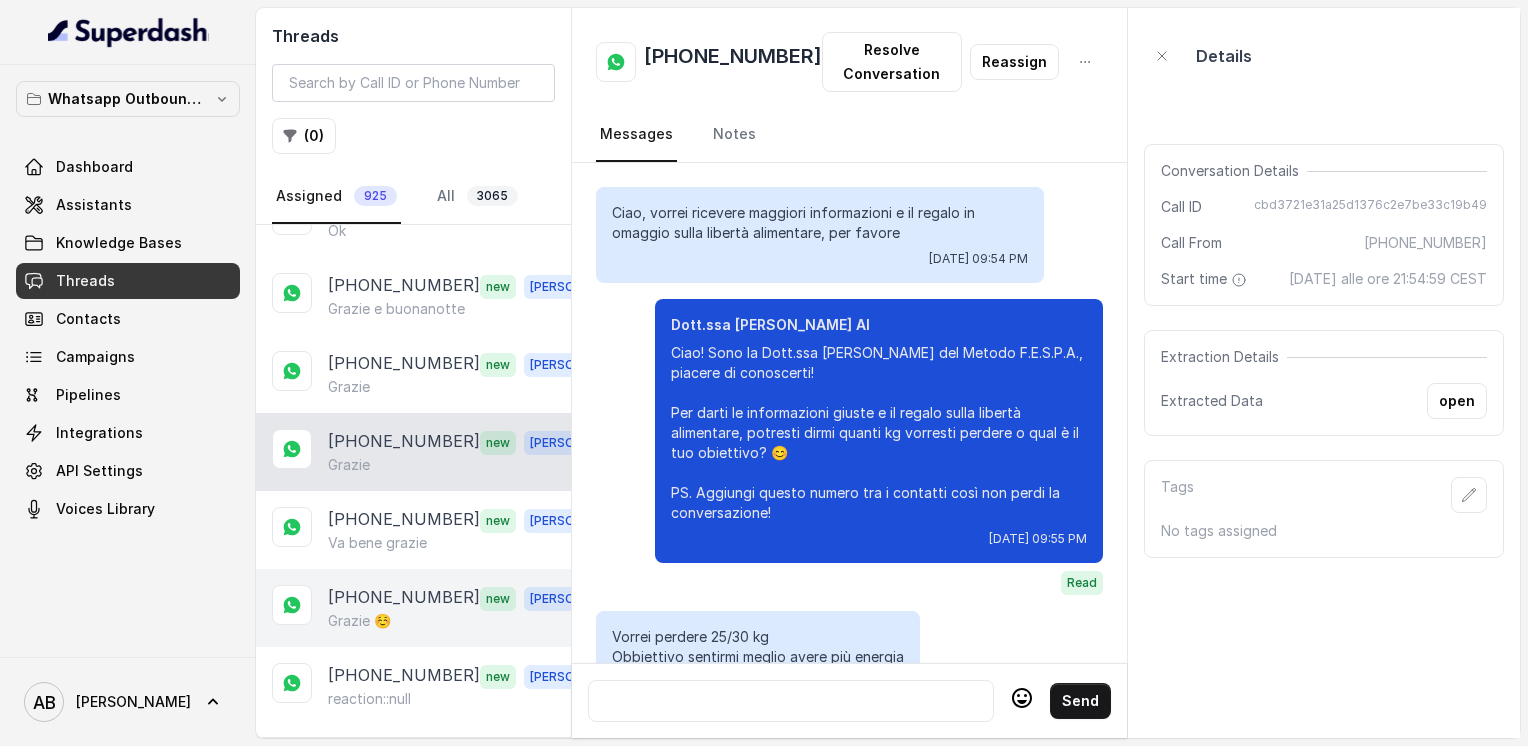 click on "+393497820806   new Alessandro Grazie ☺️" at bounding box center (413, 608) 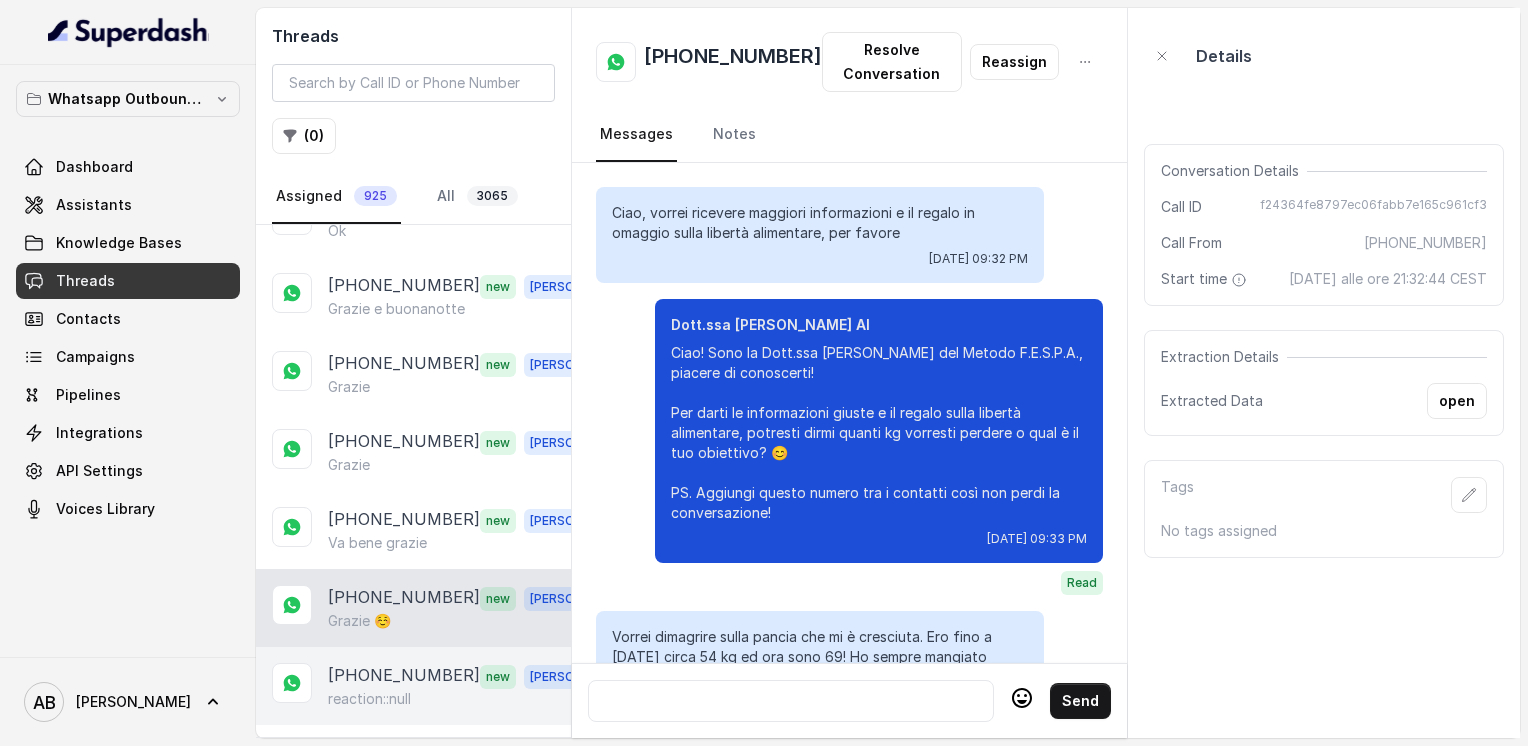 click on "[PHONE_NUMBER]" at bounding box center (404, 676) 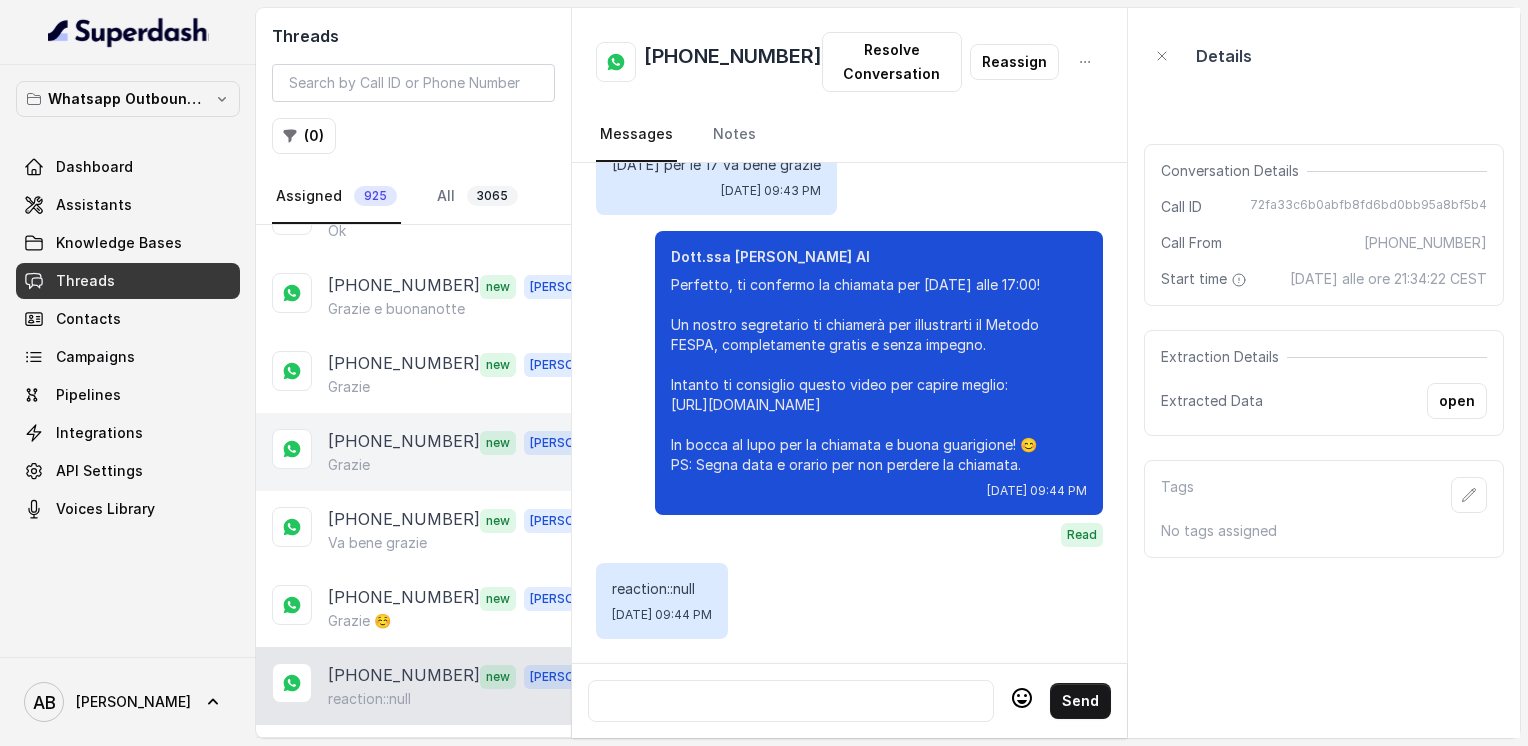 scroll, scrollTop: 3401, scrollLeft: 0, axis: vertical 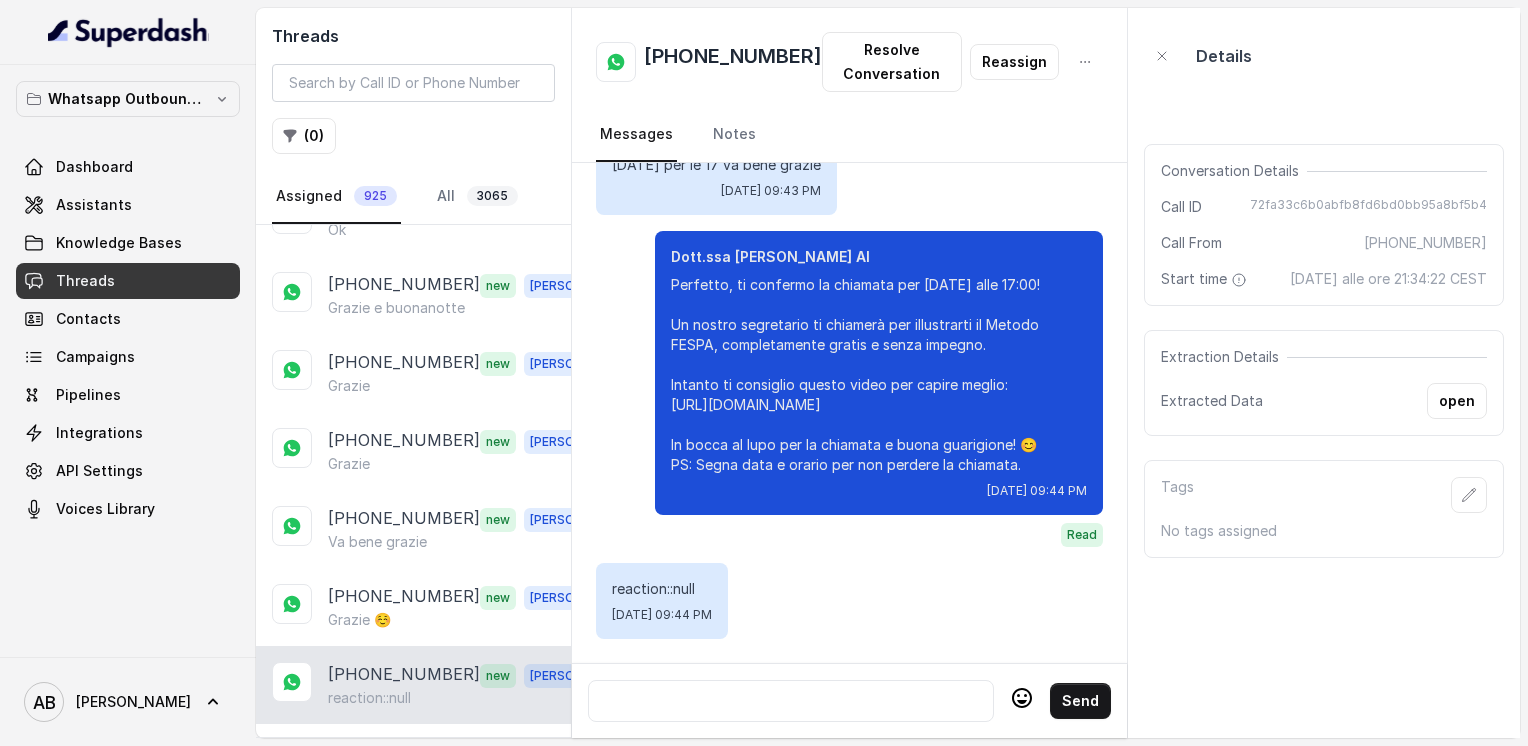 click on "Load more conversations" at bounding box center (414, 752) 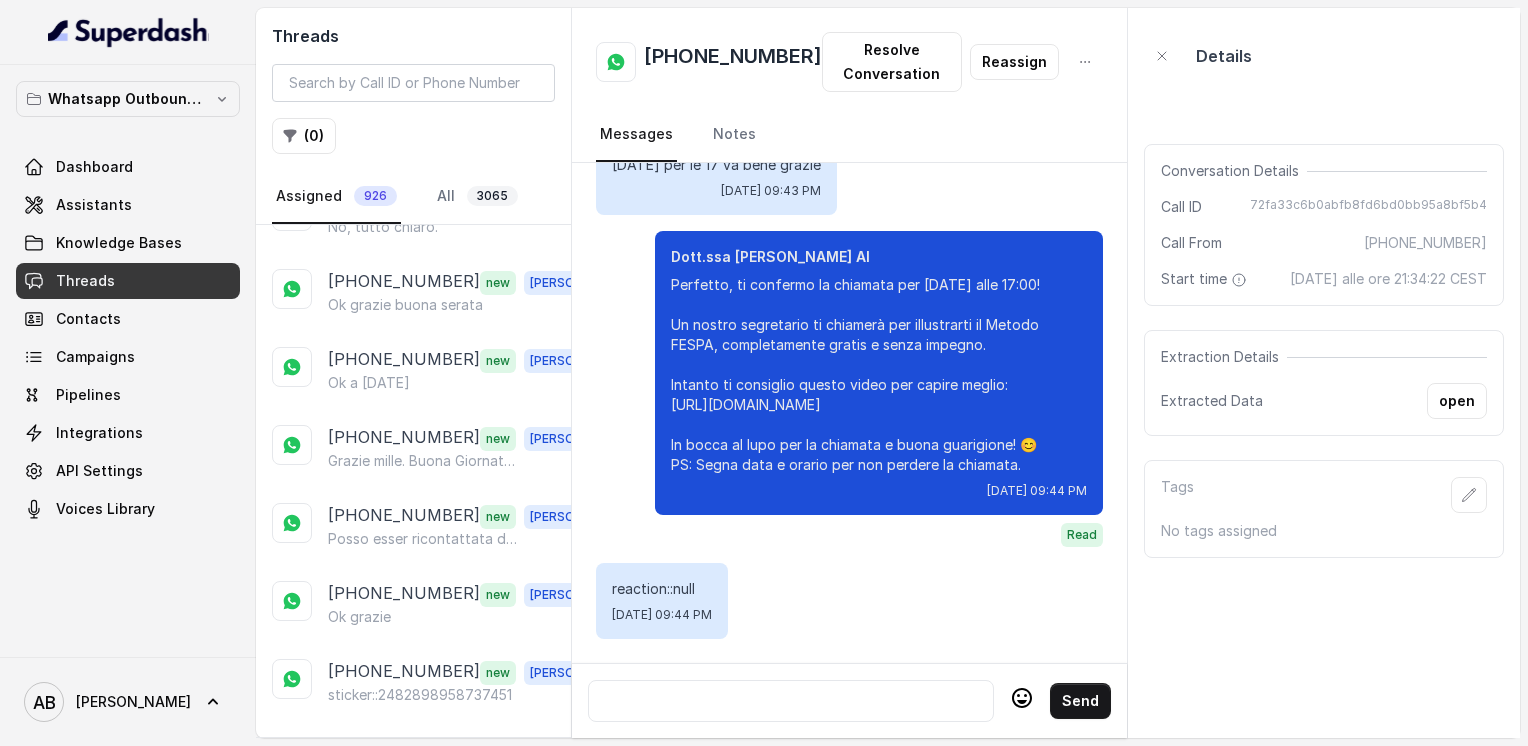 scroll, scrollTop: 4501, scrollLeft: 0, axis: vertical 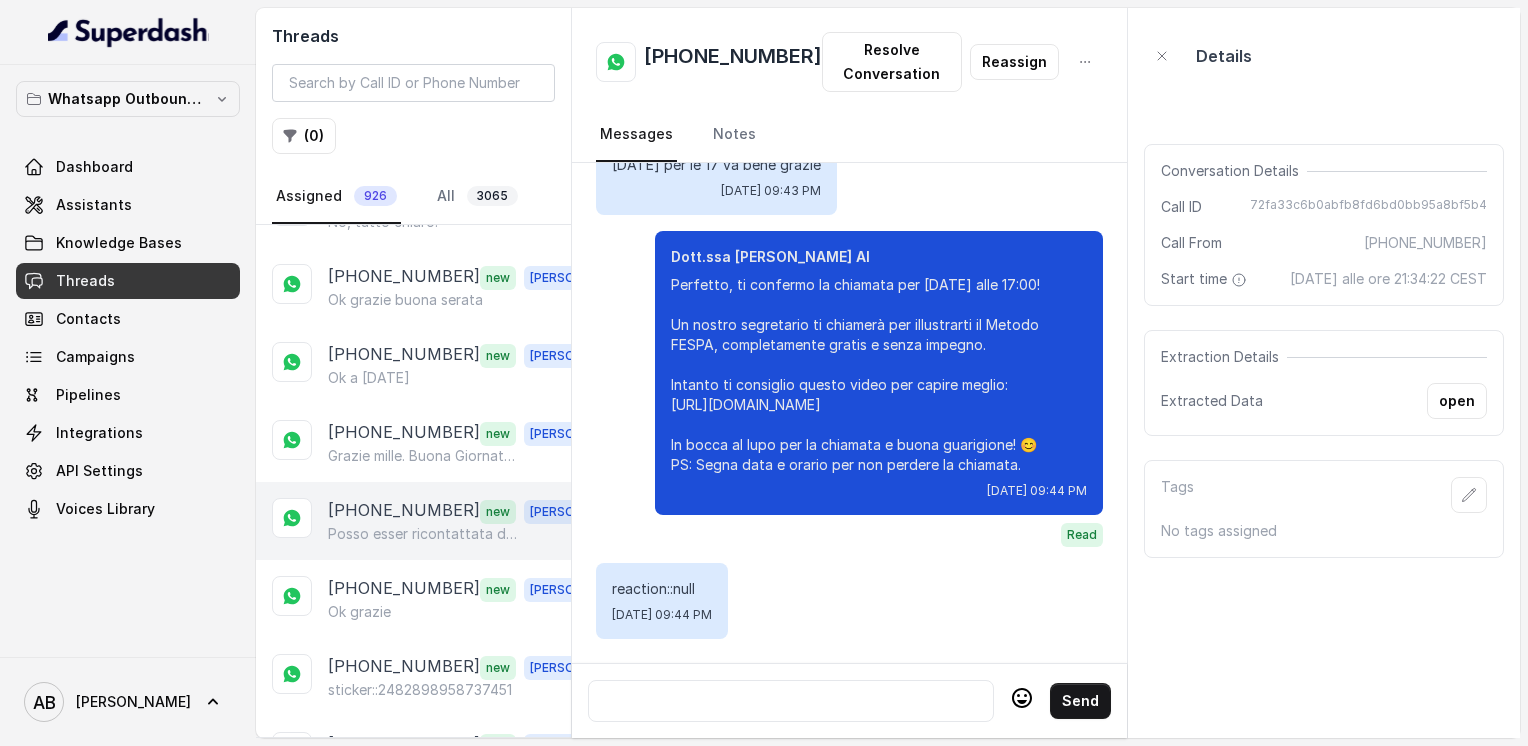 click on "Posso esser ricontattata dalla signora Debora?" at bounding box center (424, 534) 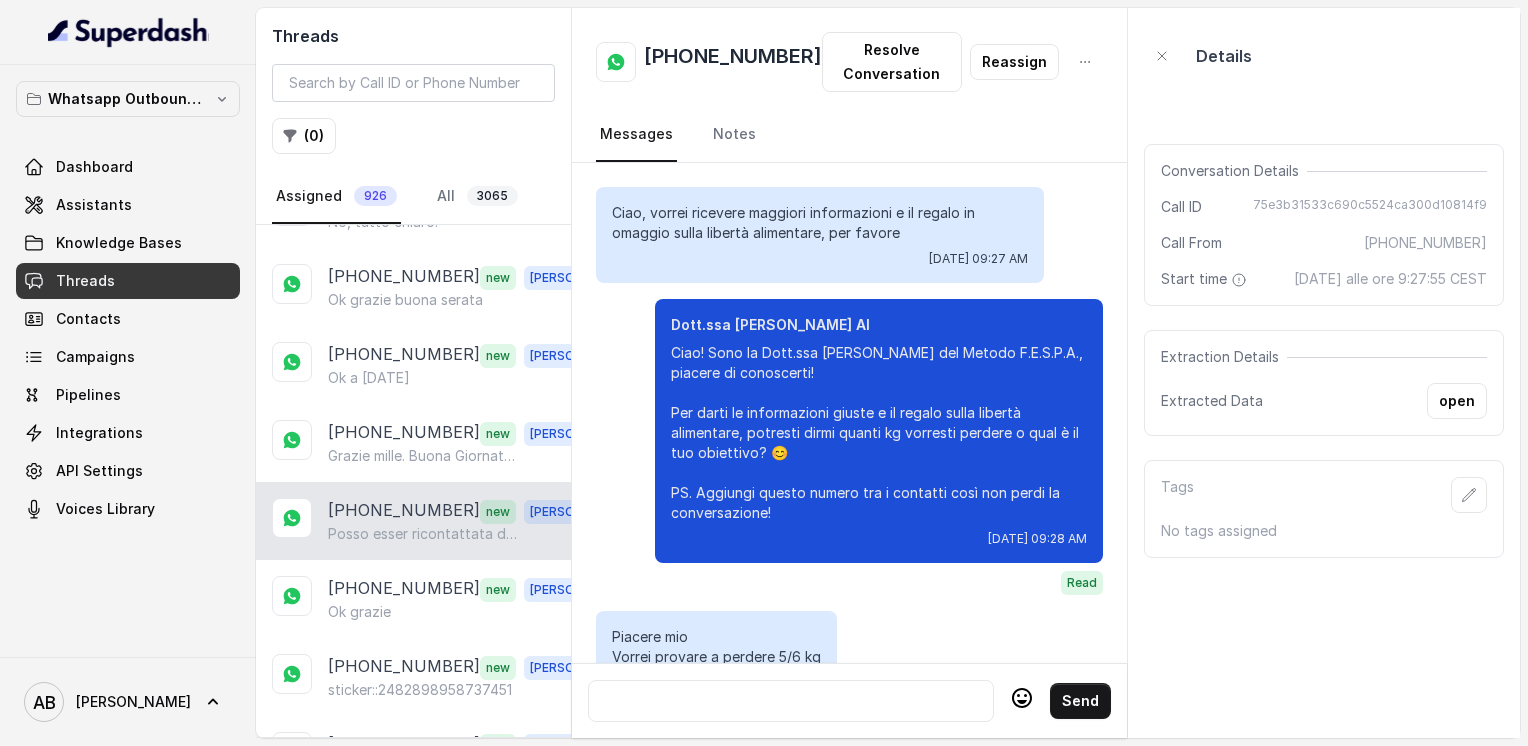 scroll, scrollTop: 4984, scrollLeft: 0, axis: vertical 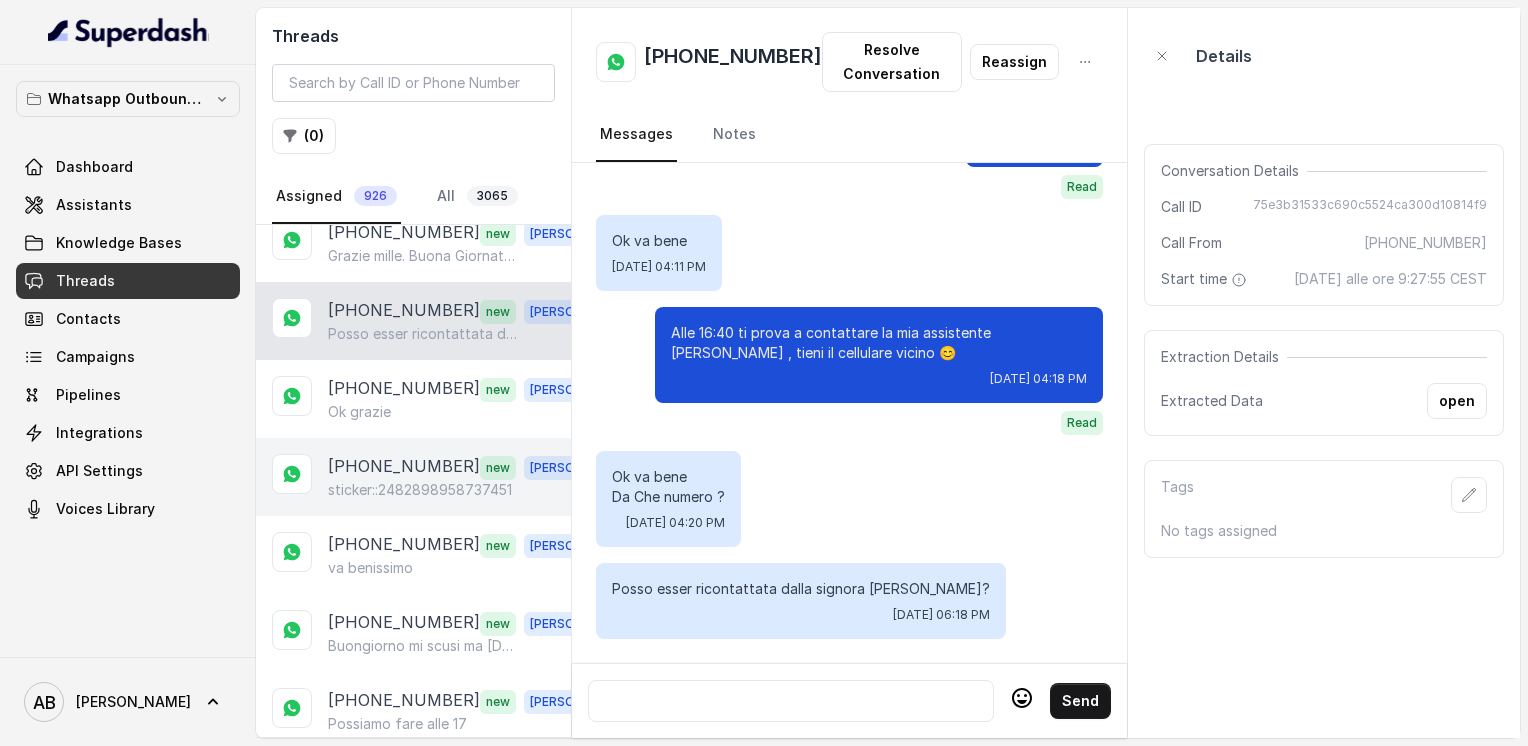 click on "+393666848991" at bounding box center (404, 467) 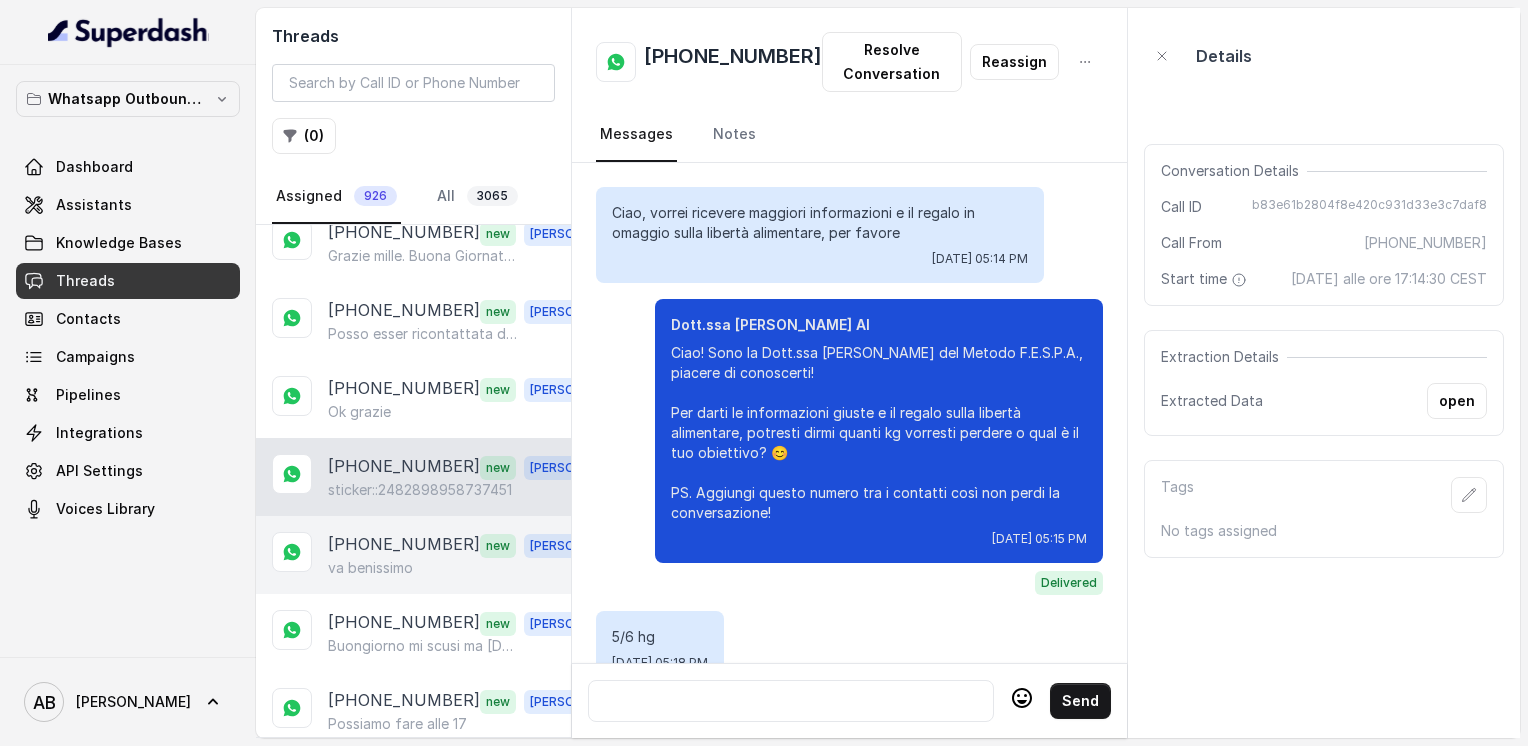 click on "+393248220681" at bounding box center (404, 545) 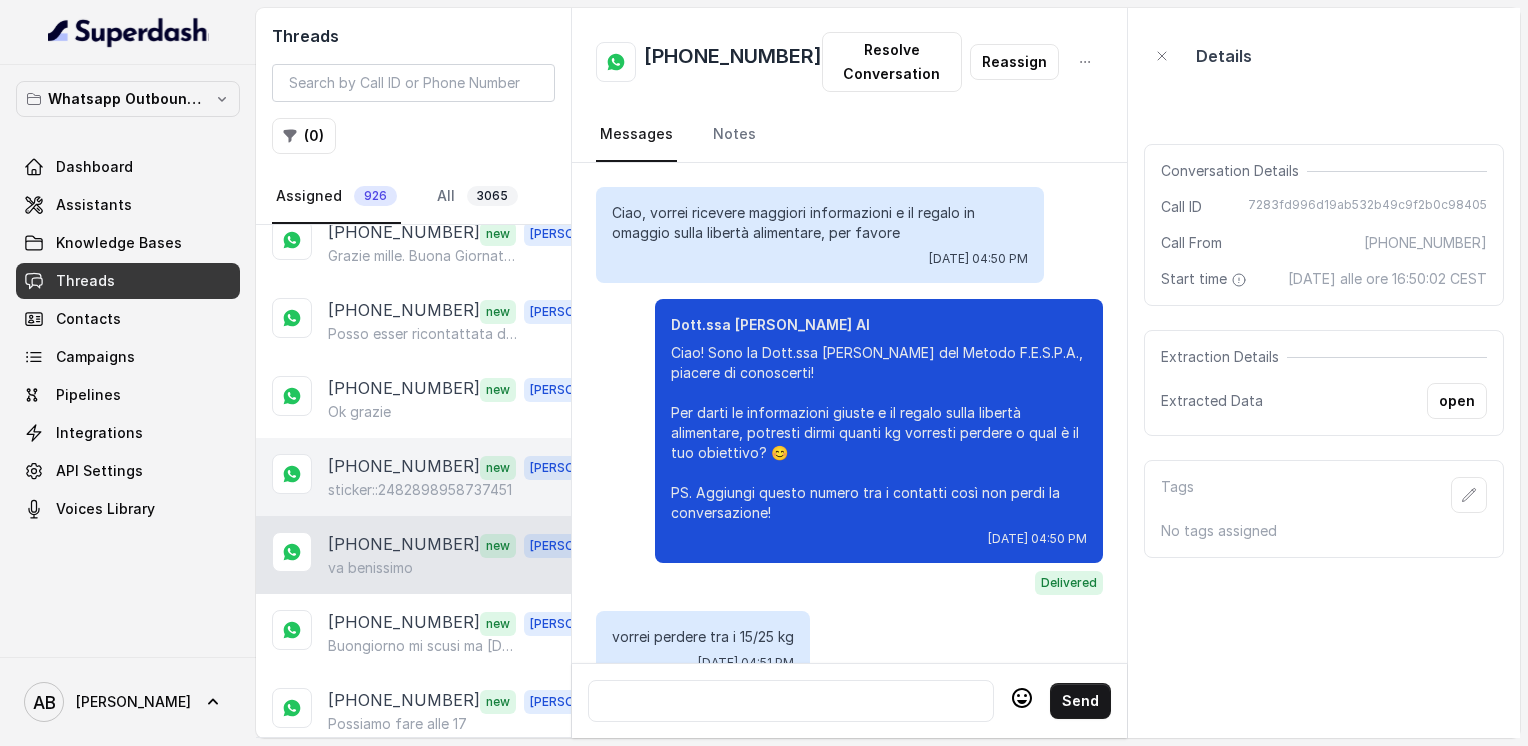 scroll, scrollTop: 3804, scrollLeft: 0, axis: vertical 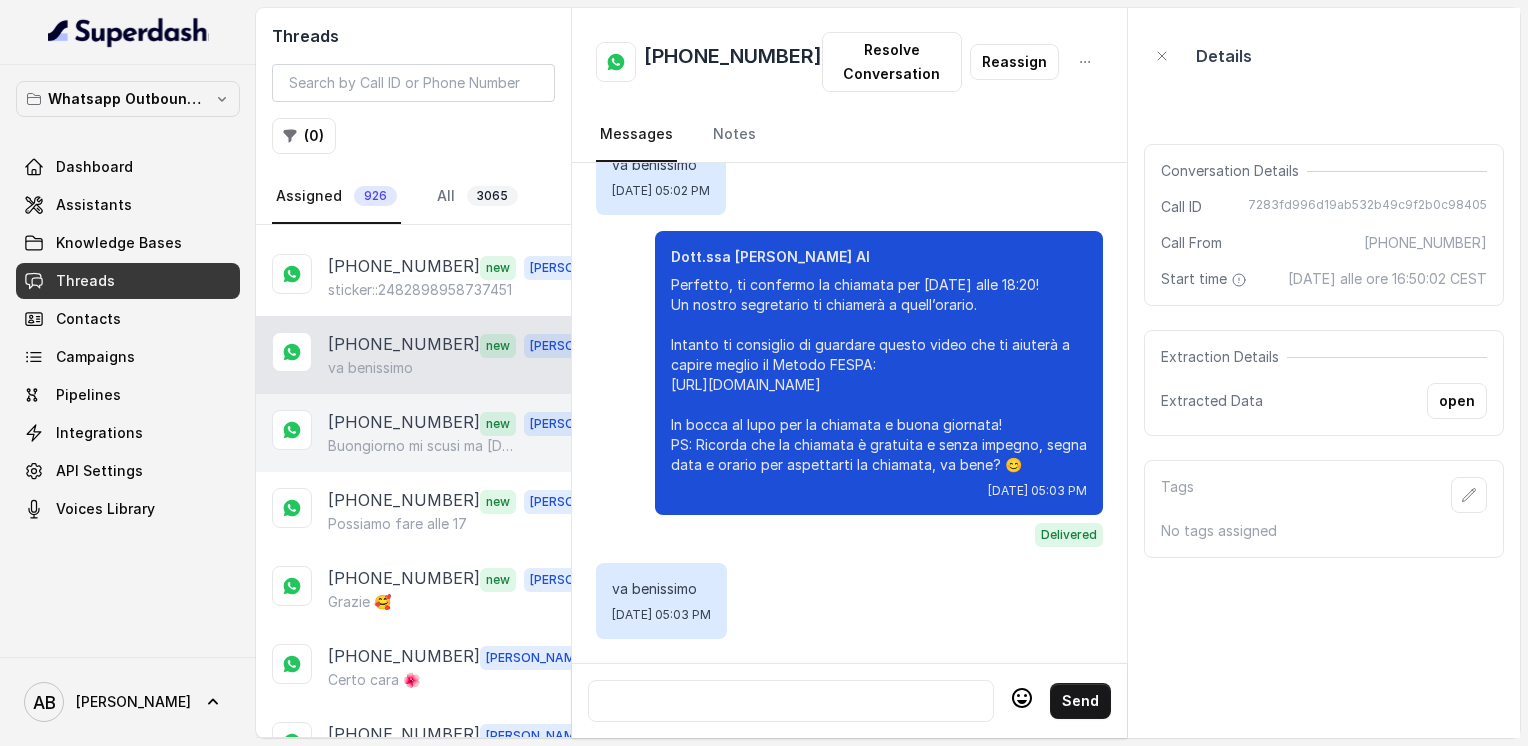click on "+393337286819" at bounding box center [404, 423] 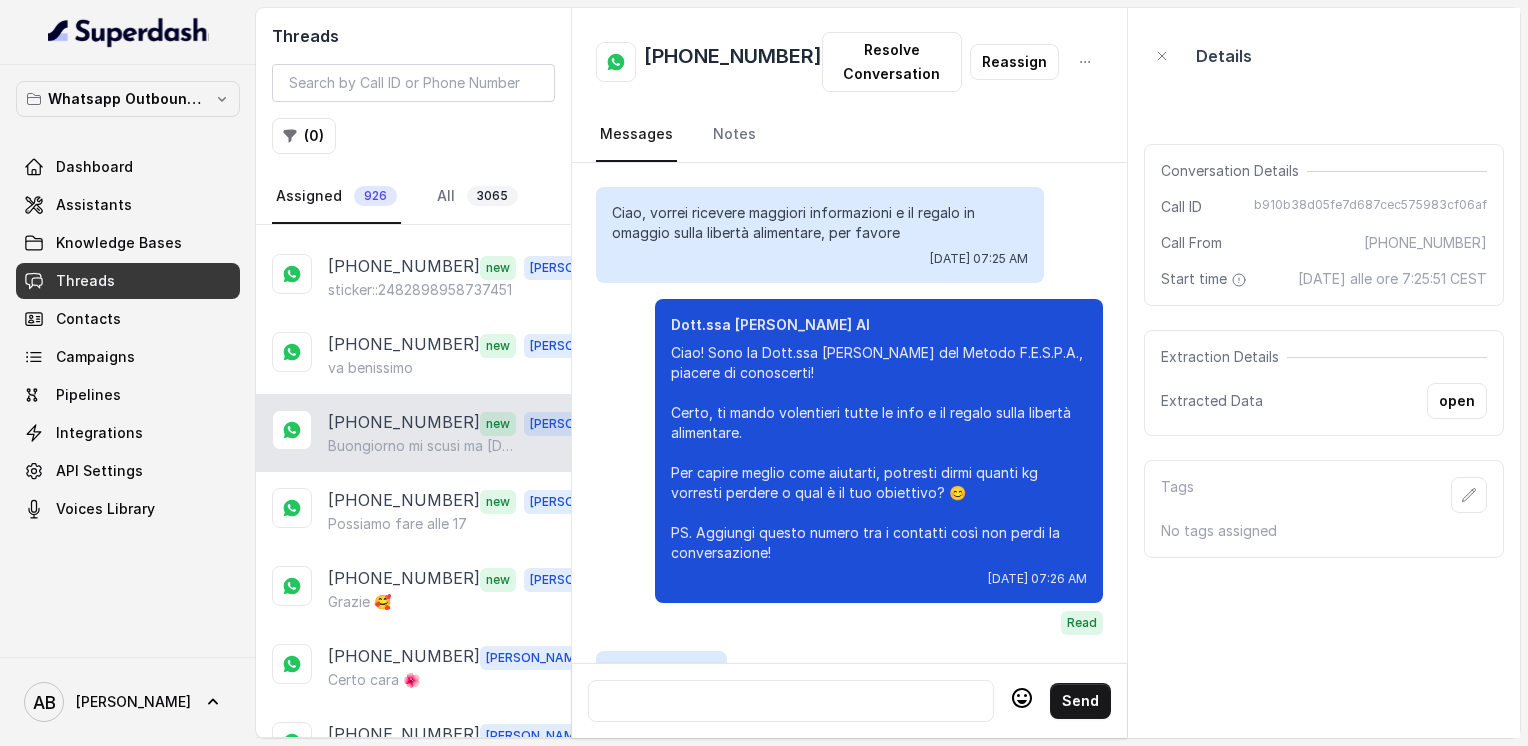 scroll, scrollTop: 2316, scrollLeft: 0, axis: vertical 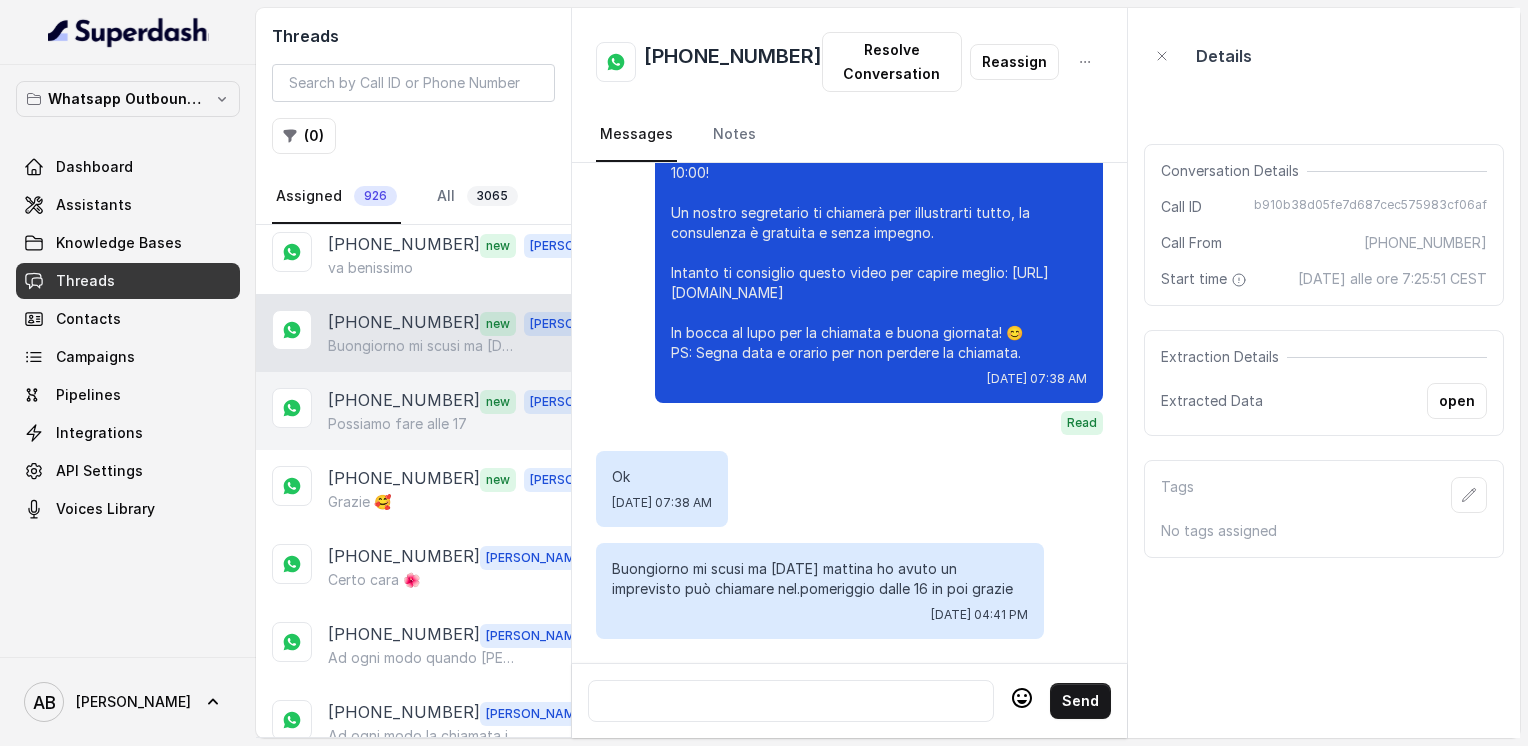 click on "Possiamo fare alle 17" at bounding box center (397, 424) 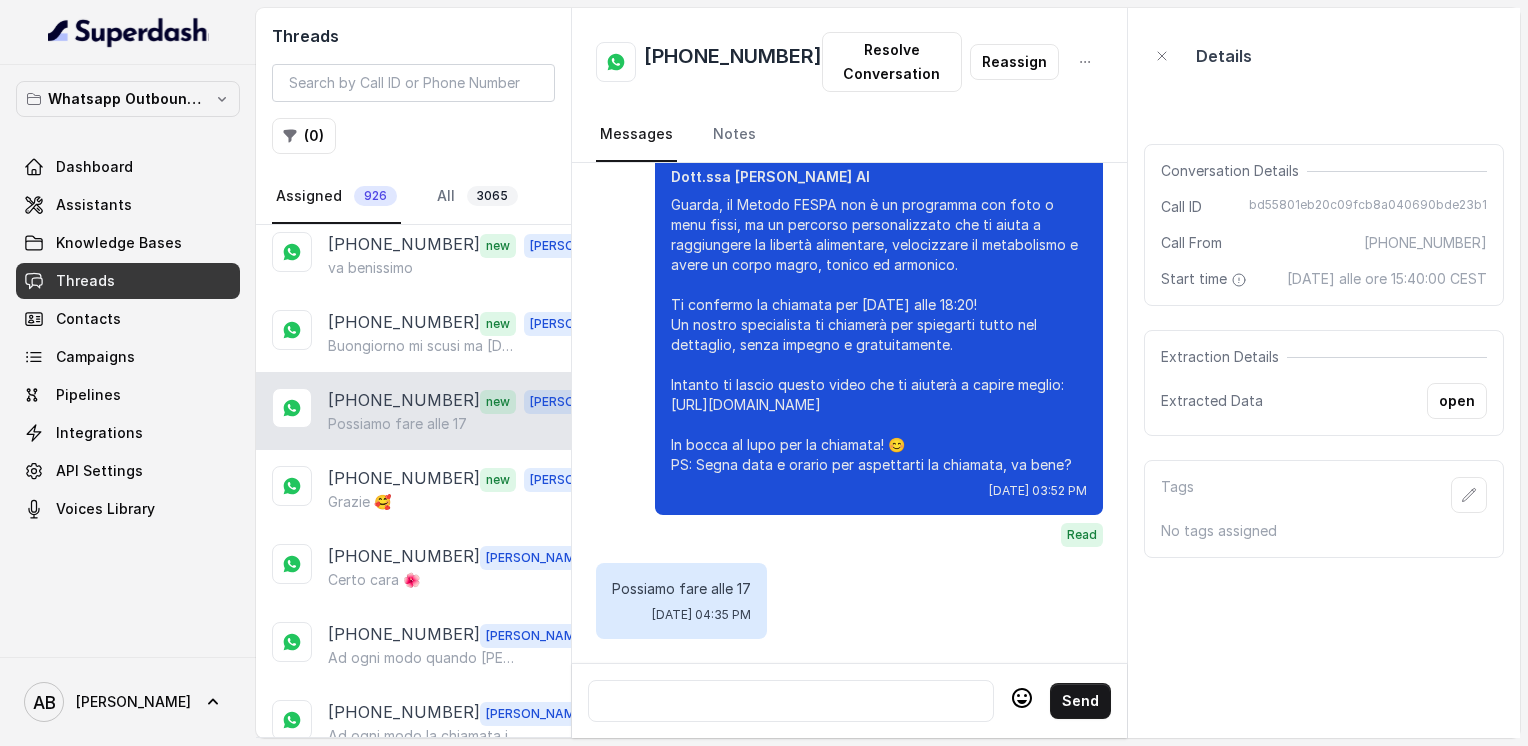 scroll, scrollTop: 3256, scrollLeft: 0, axis: vertical 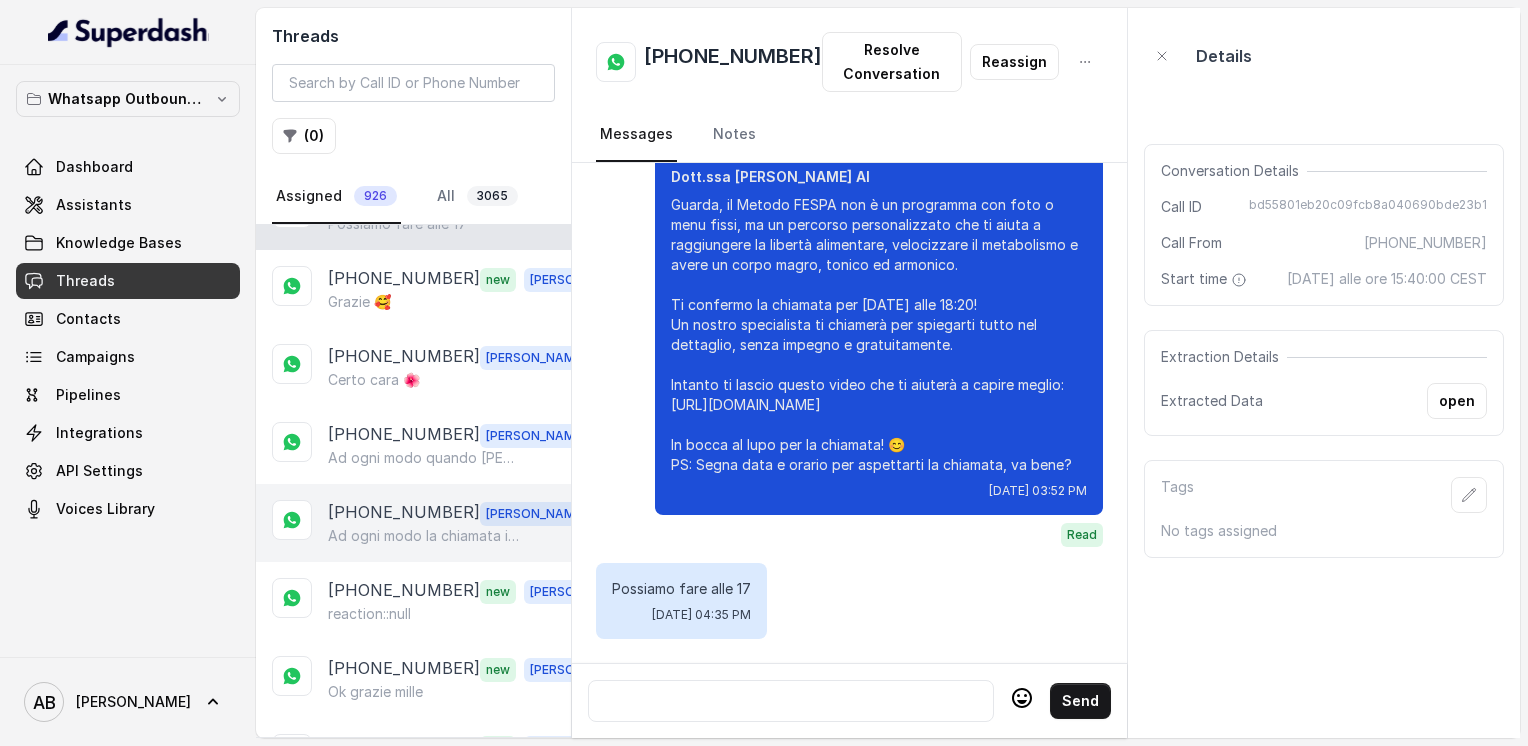 click on "+393517007166" at bounding box center [404, 513] 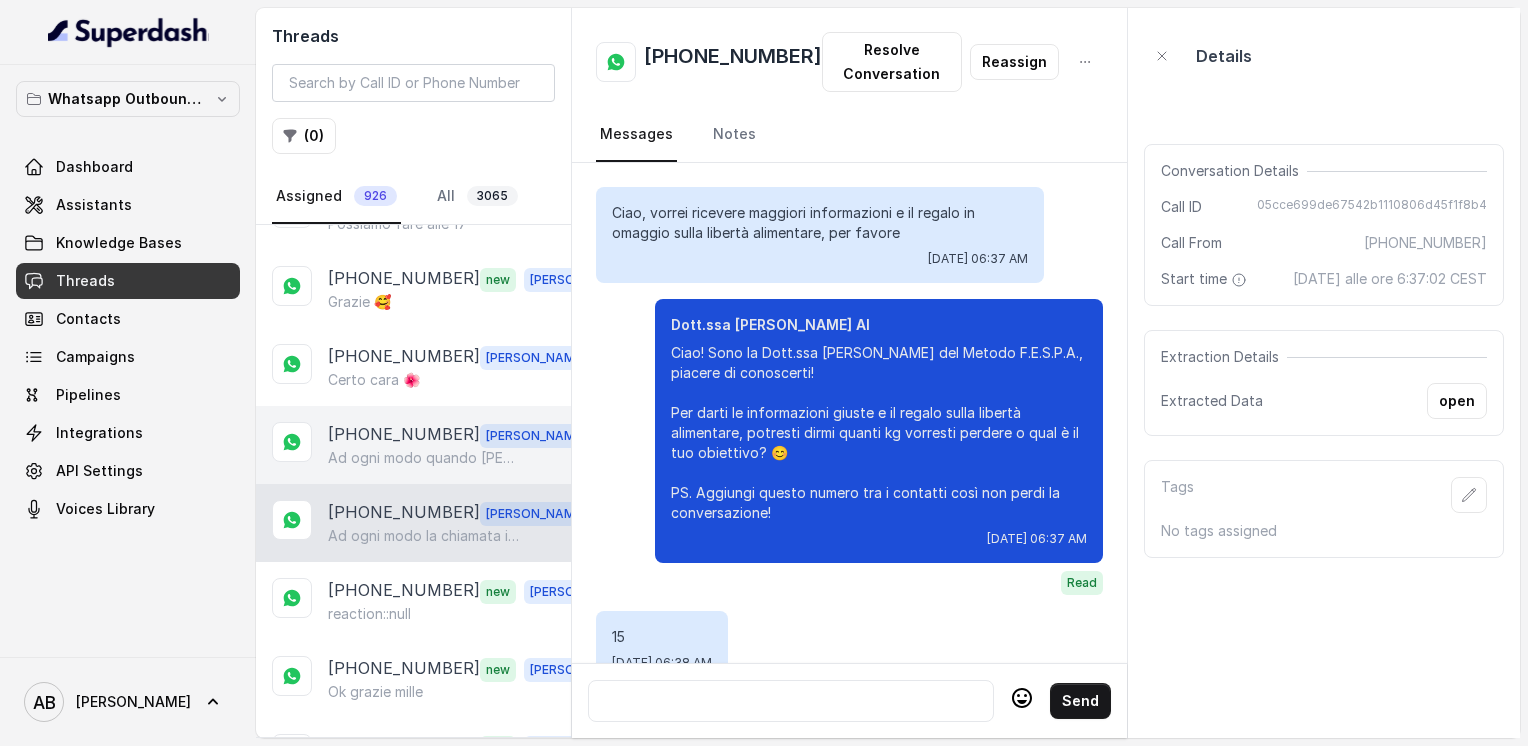 scroll, scrollTop: 4332, scrollLeft: 0, axis: vertical 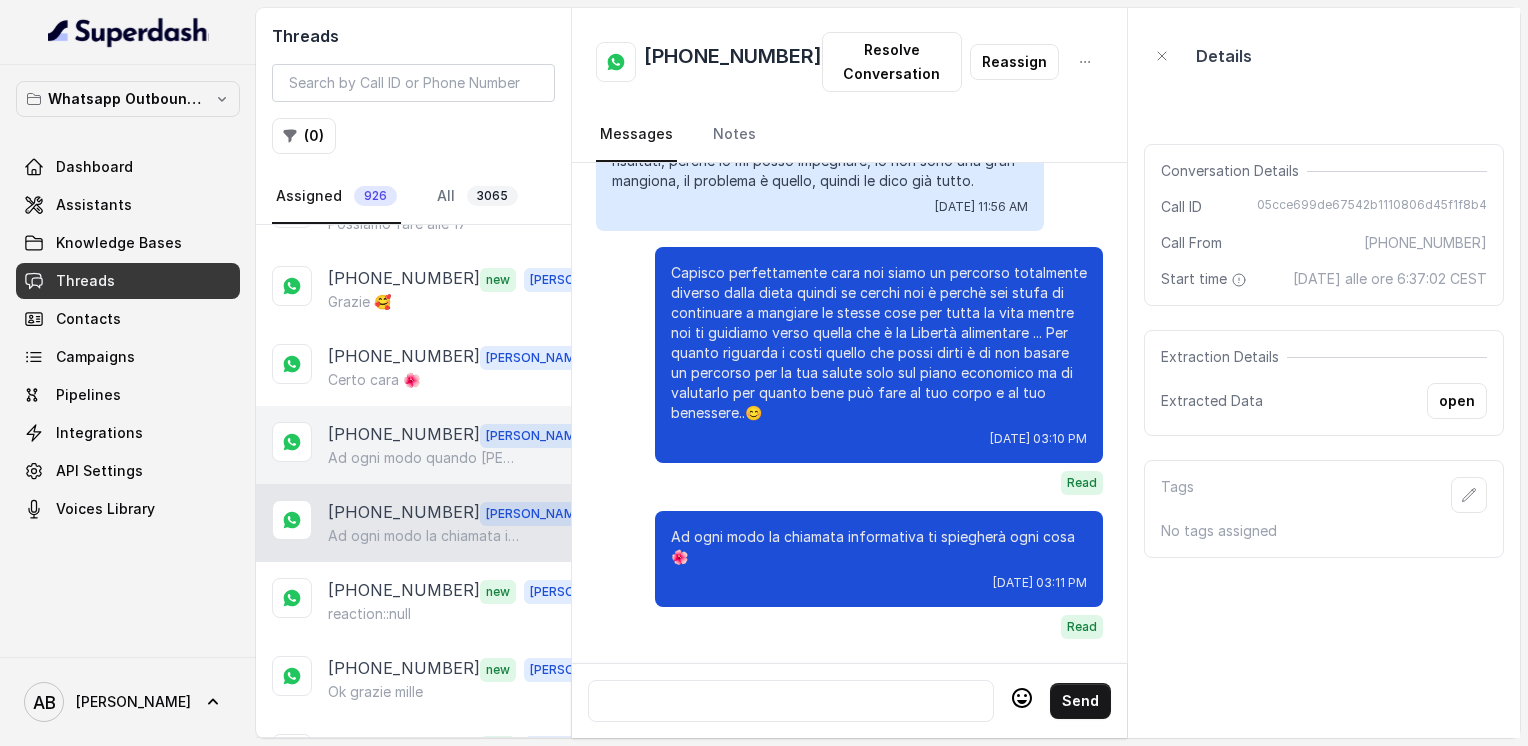 click on "+393395779793   Alessandro Ad ogni modo quando vorrai prenderti cura di te , non esitare a contattarmi 🌺" at bounding box center (413, 445) 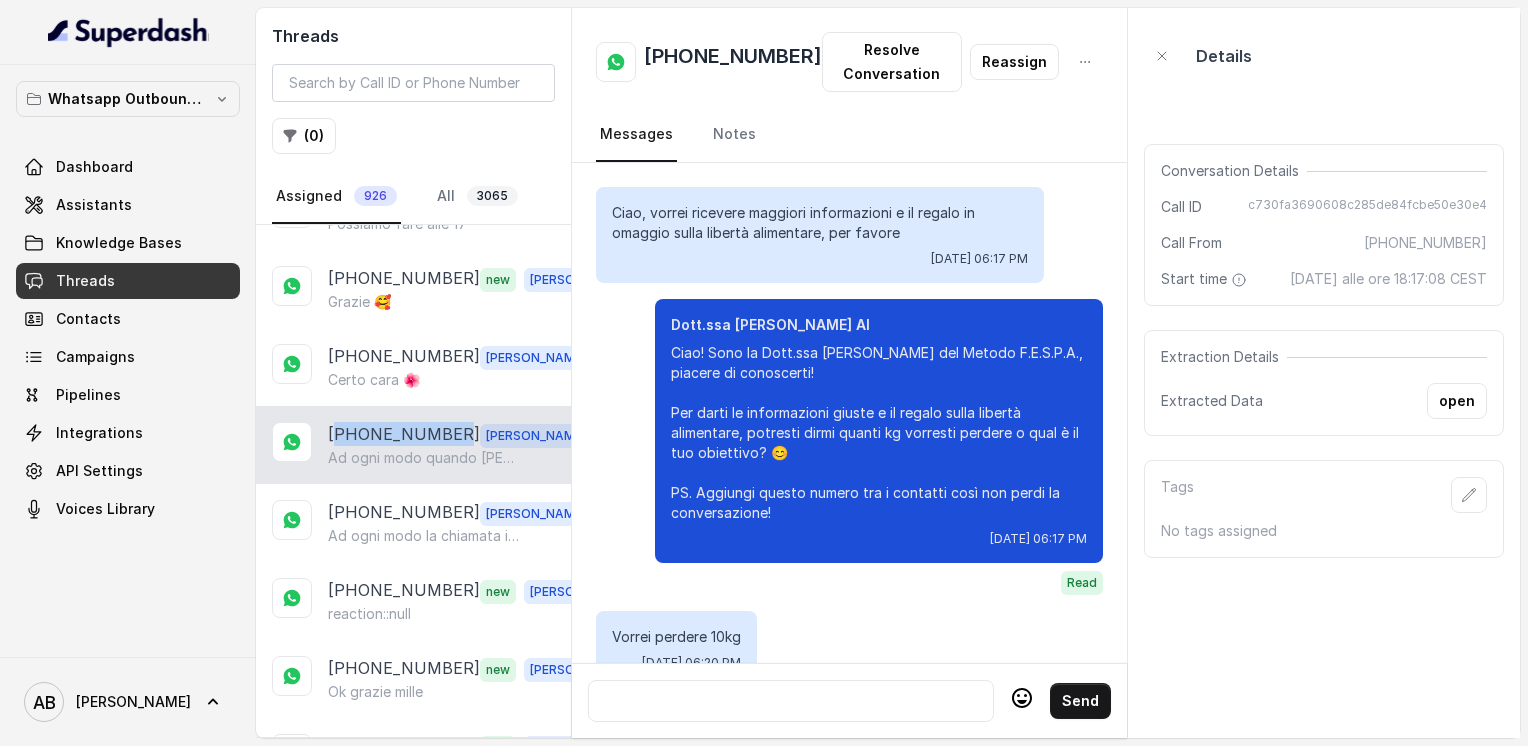scroll, scrollTop: 3472, scrollLeft: 0, axis: vertical 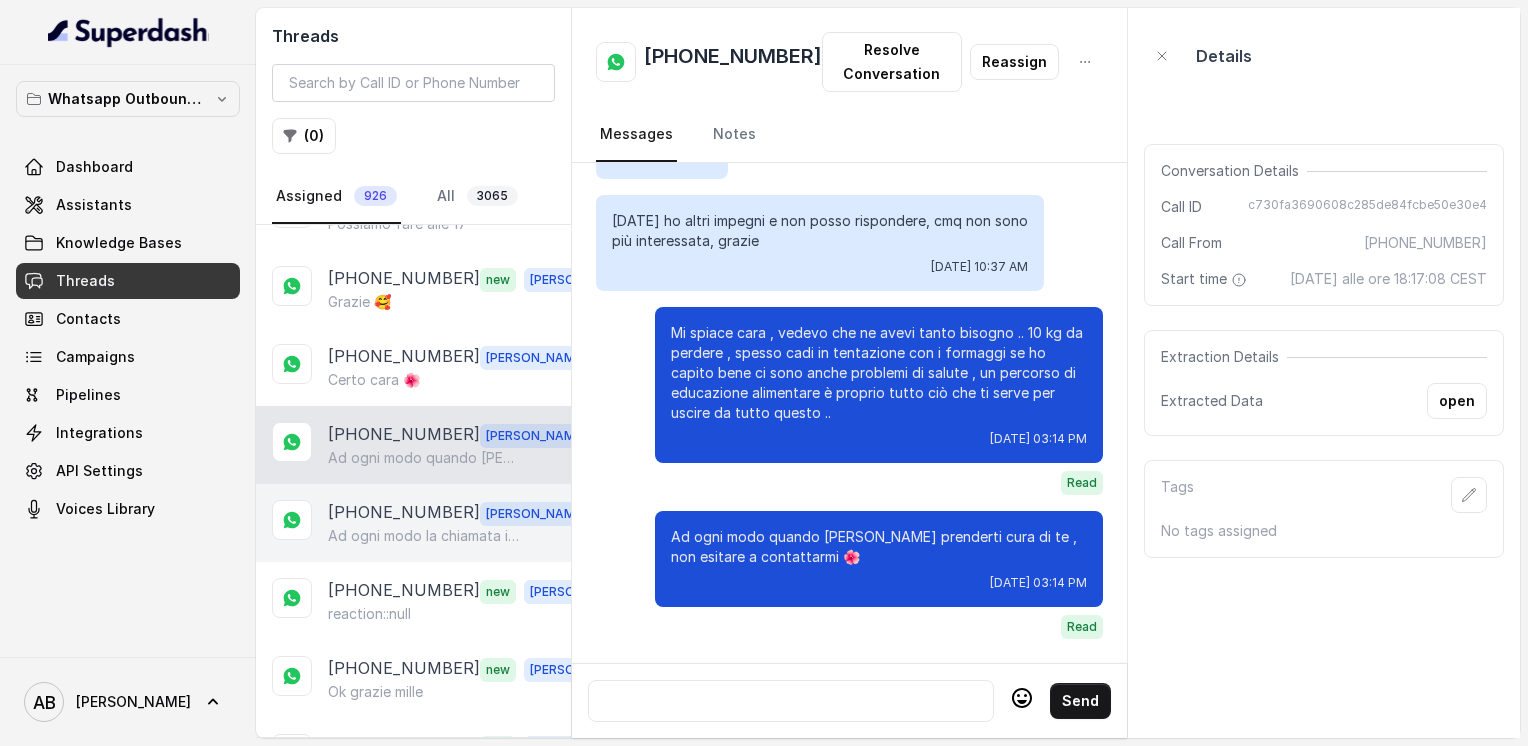 click on "+393517007166" at bounding box center [404, 513] 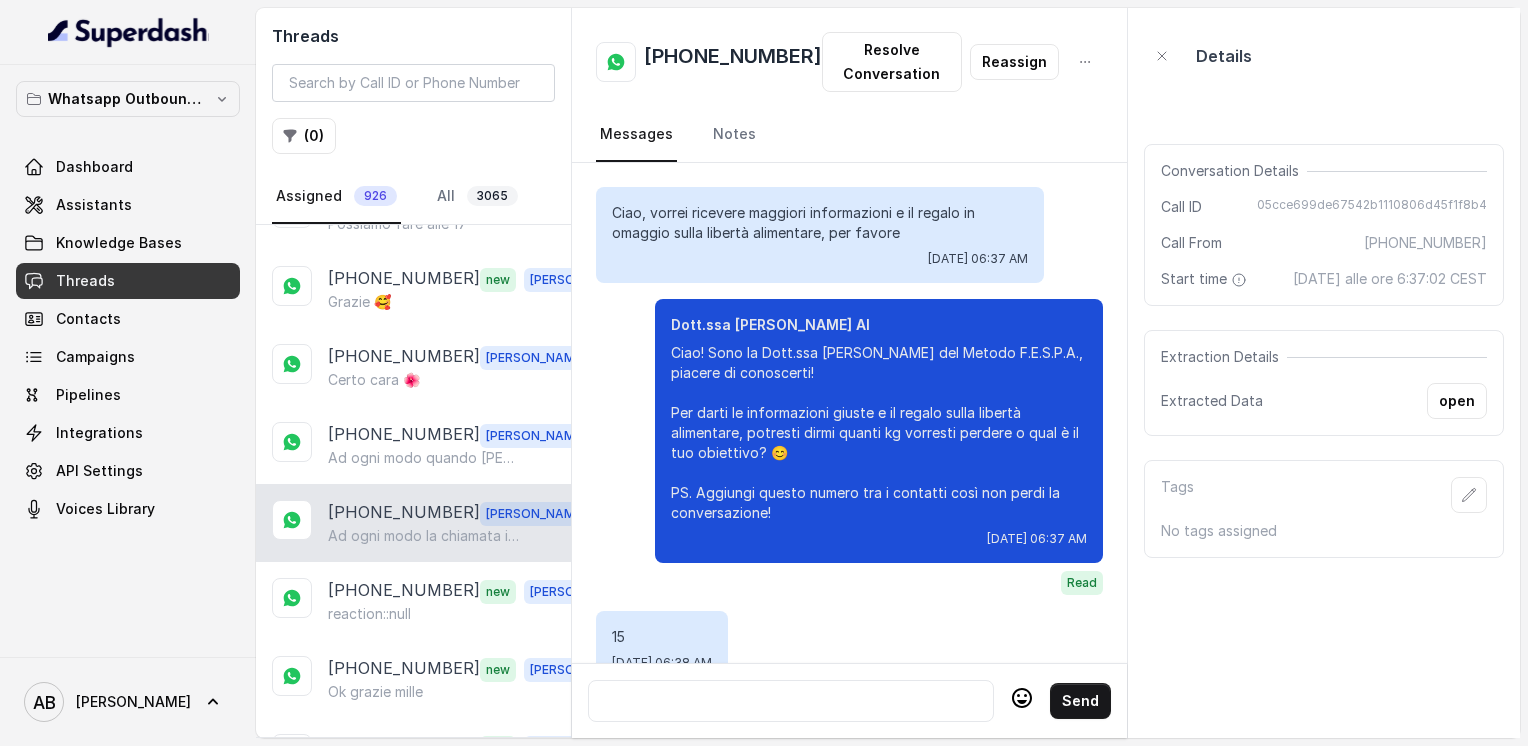 scroll, scrollTop: 4332, scrollLeft: 0, axis: vertical 